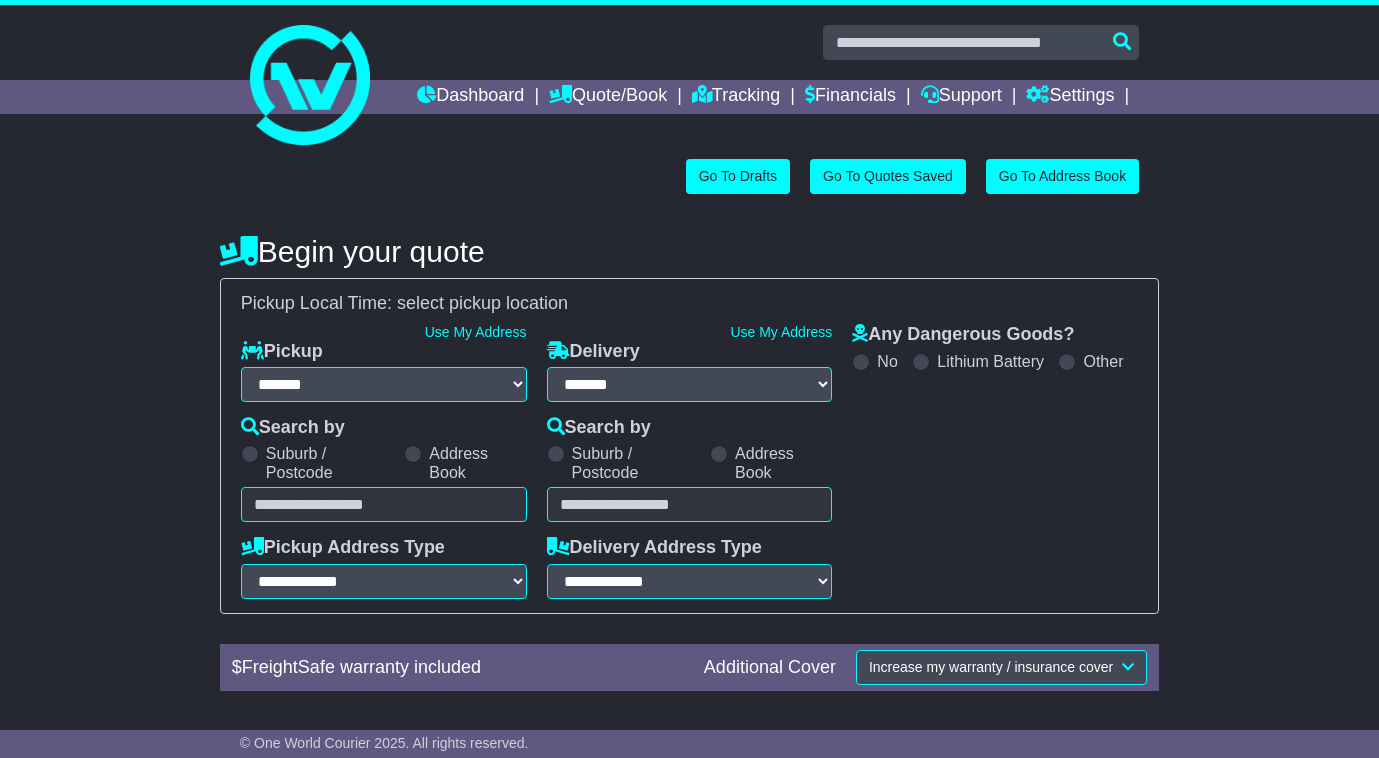 select on "**" 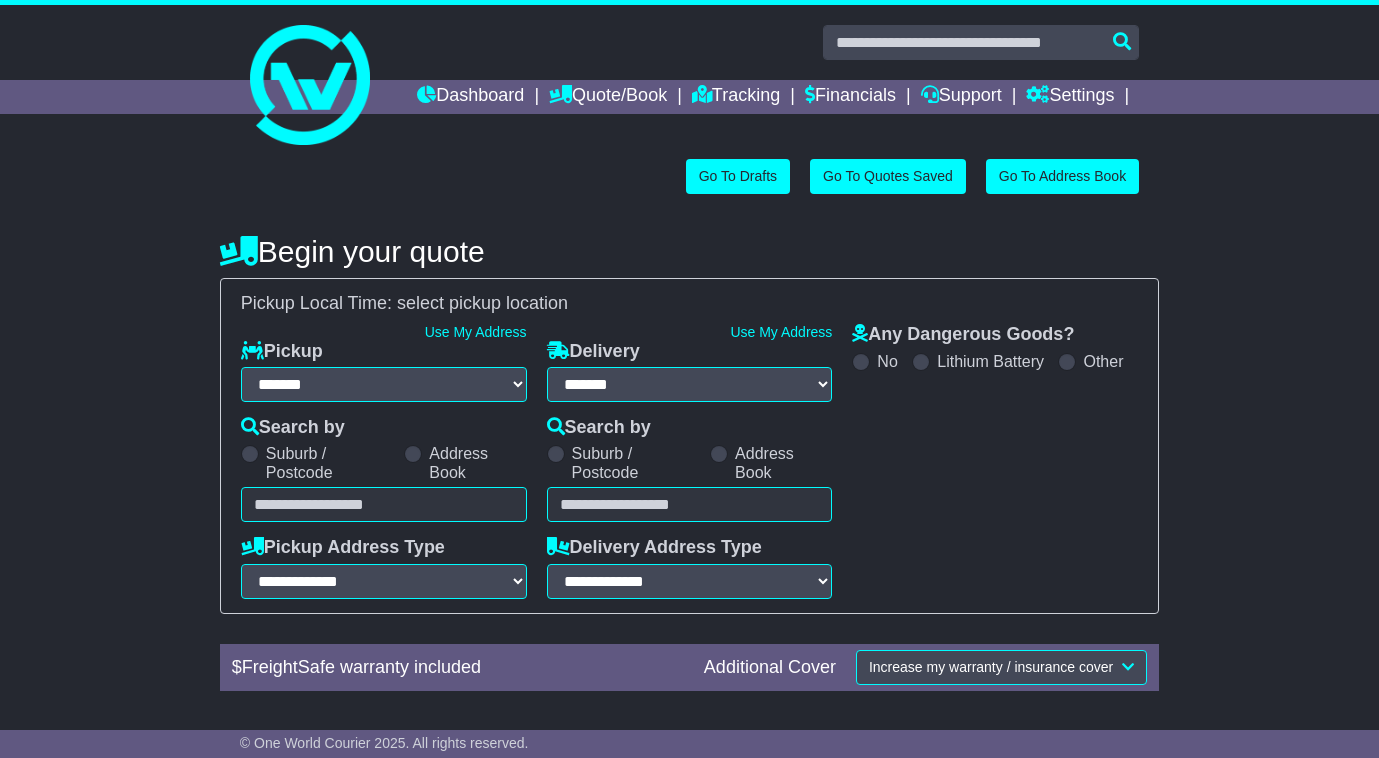 scroll, scrollTop: 0, scrollLeft: 0, axis: both 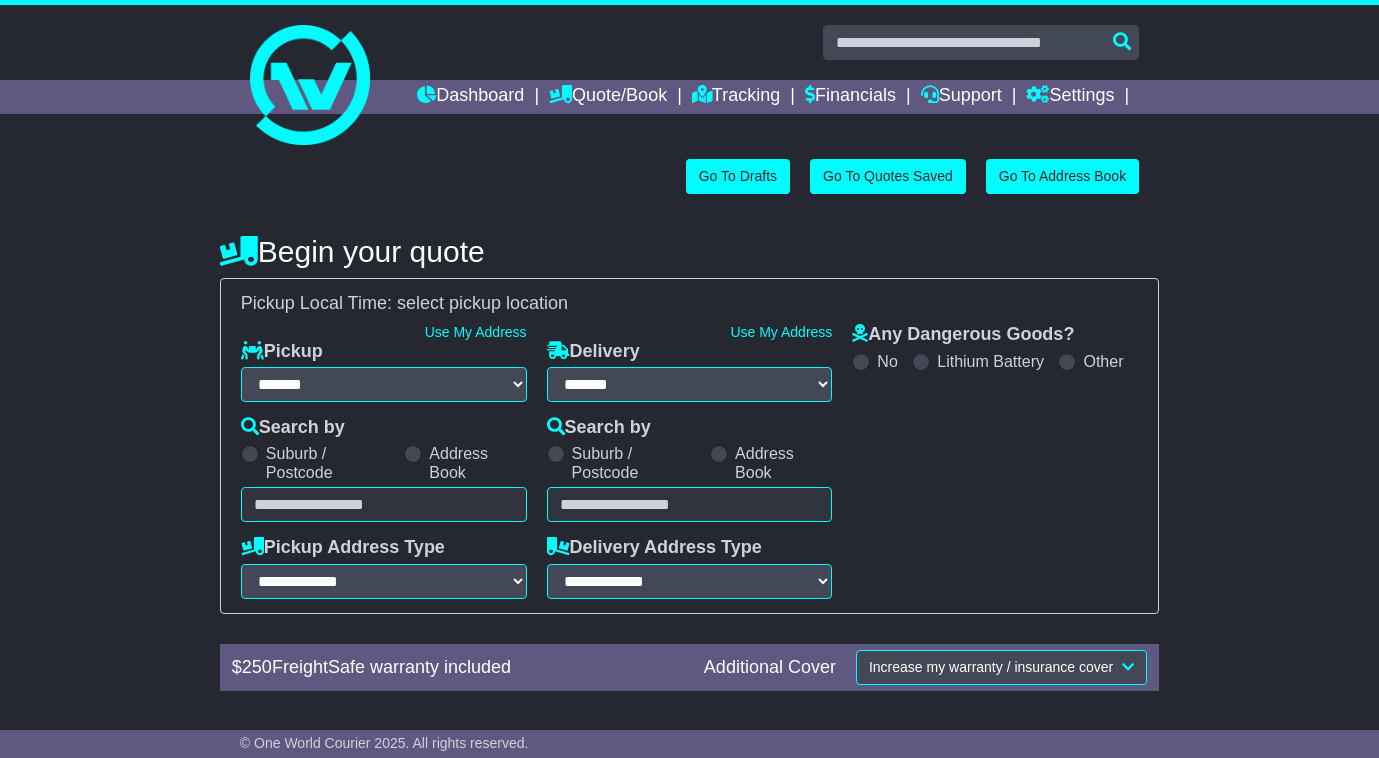 click at bounding box center (384, 504) 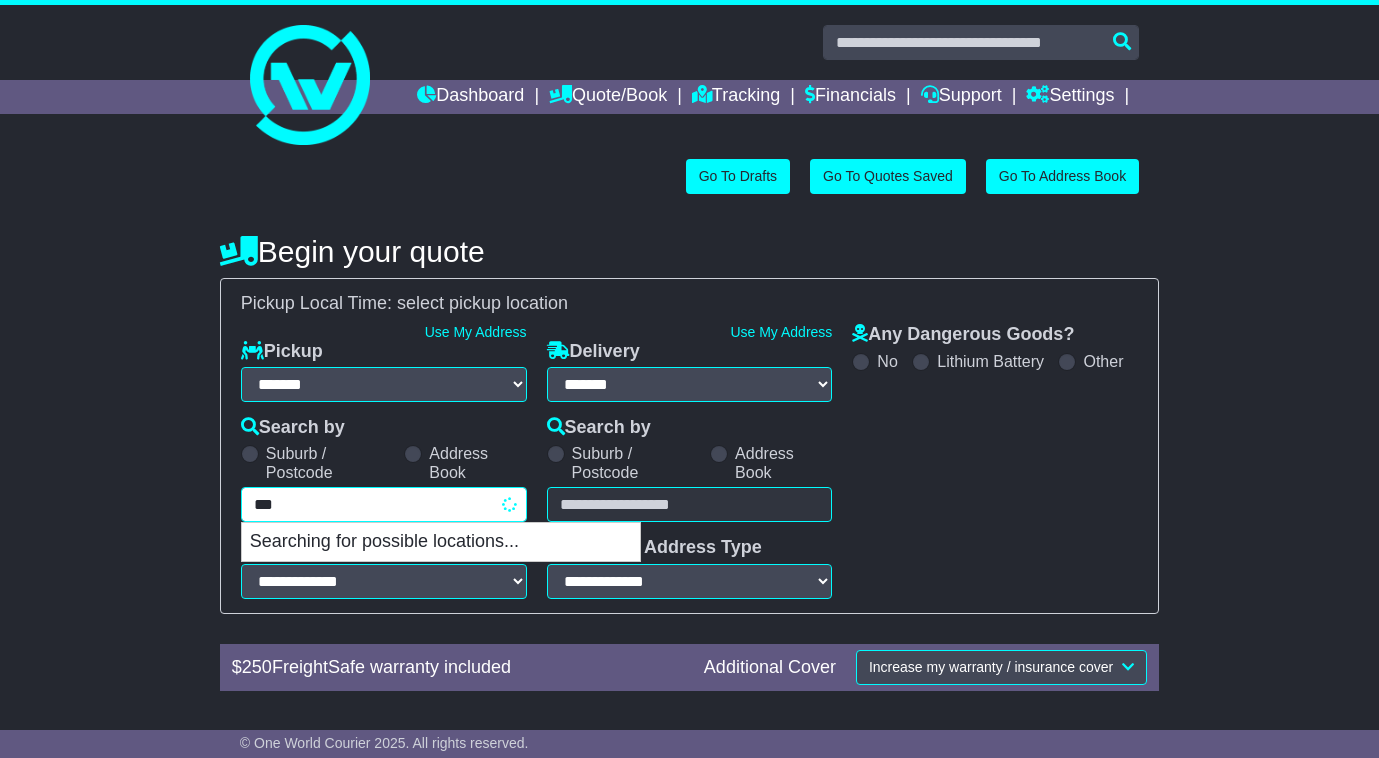 type on "****" 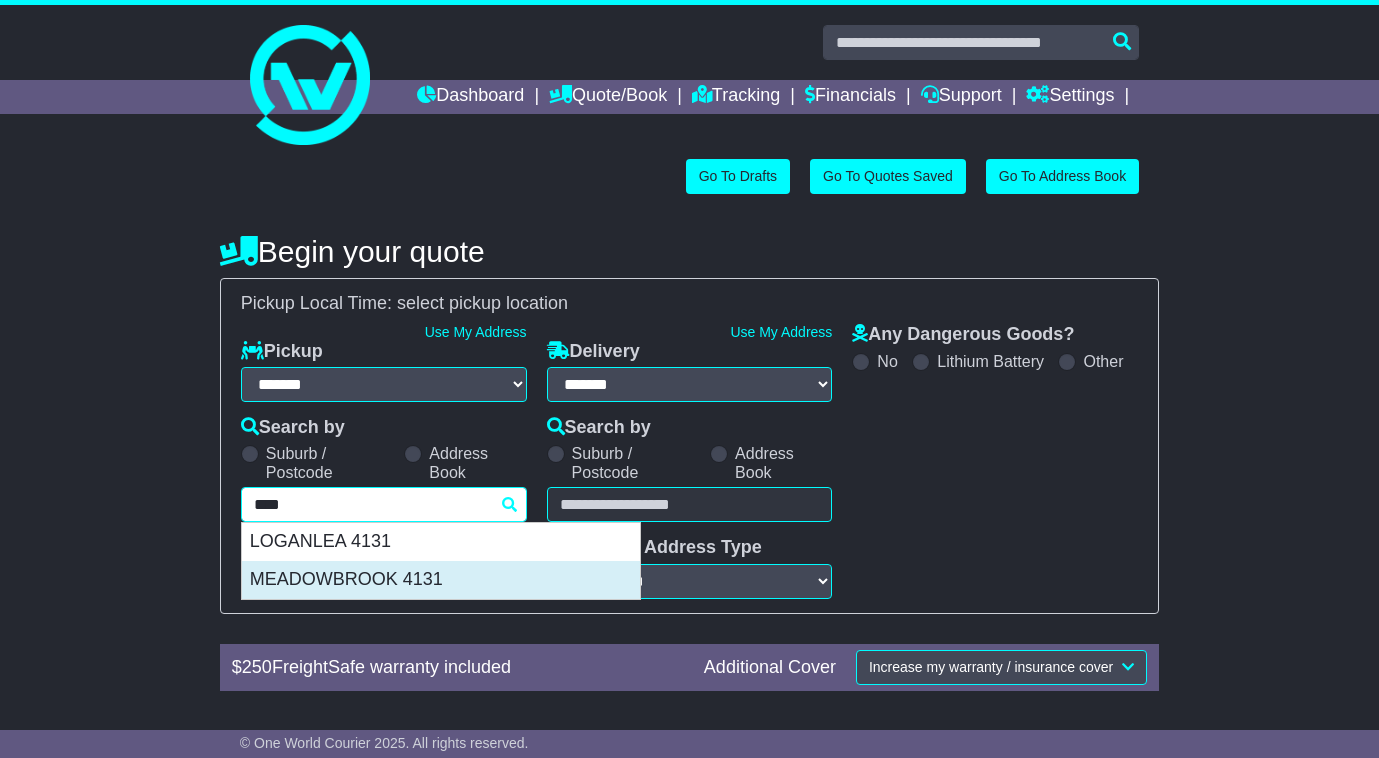 click on "MEADOWBROOK 4131" at bounding box center (441, 580) 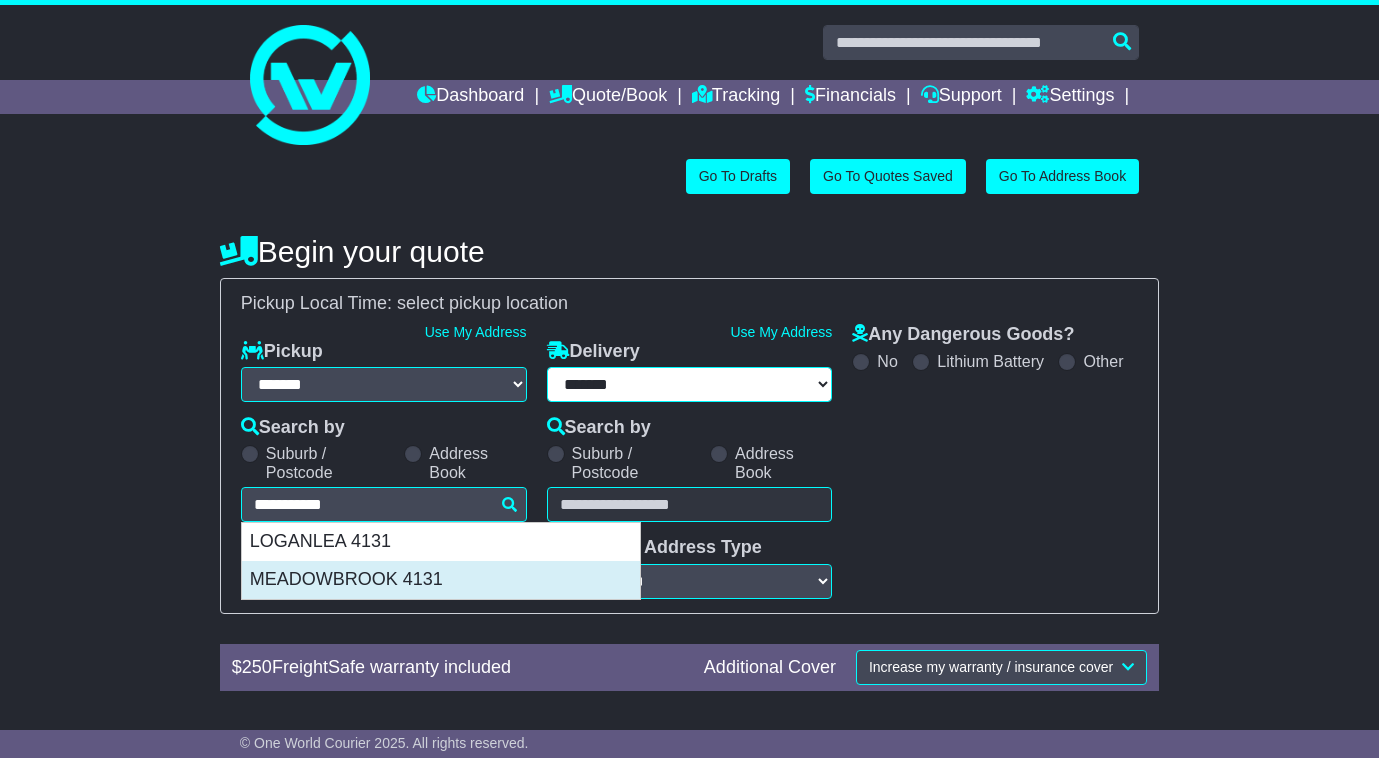 type on "**********" 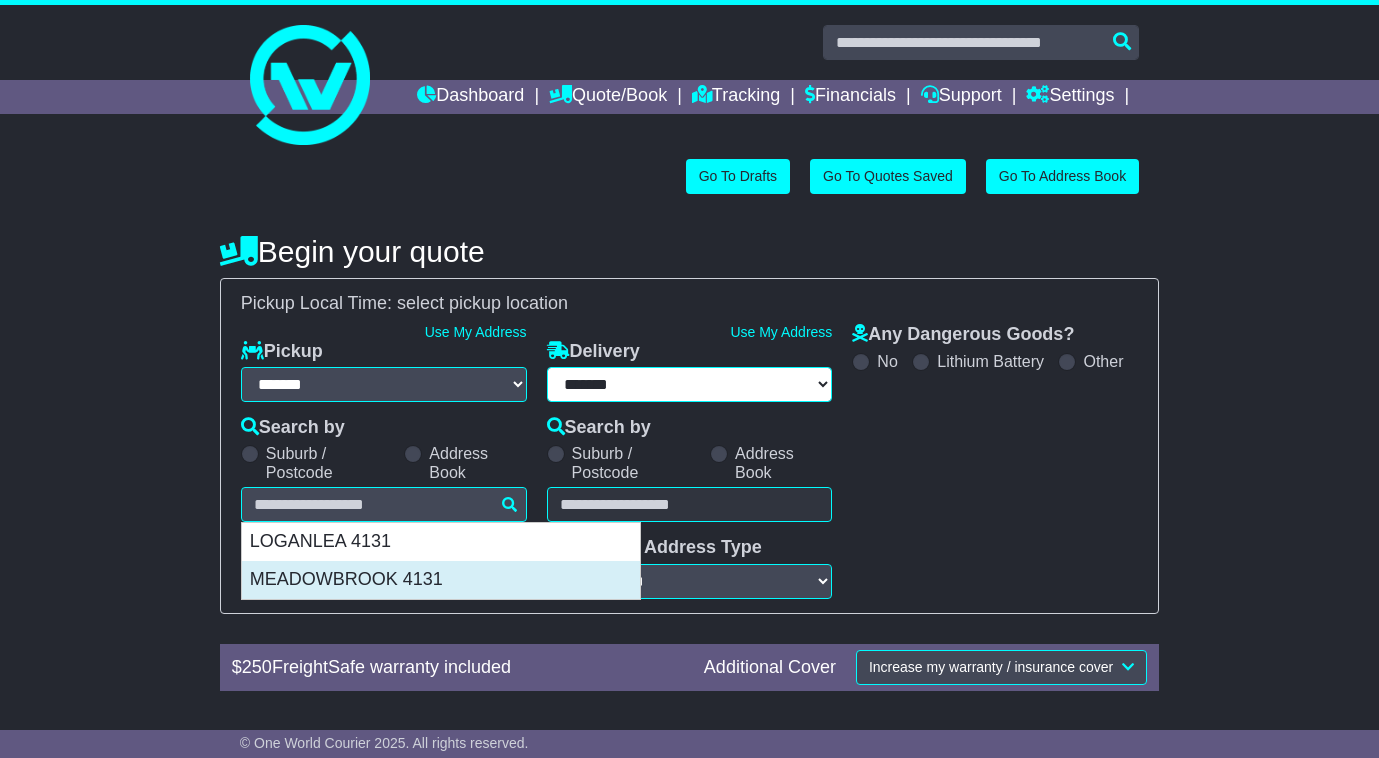 select 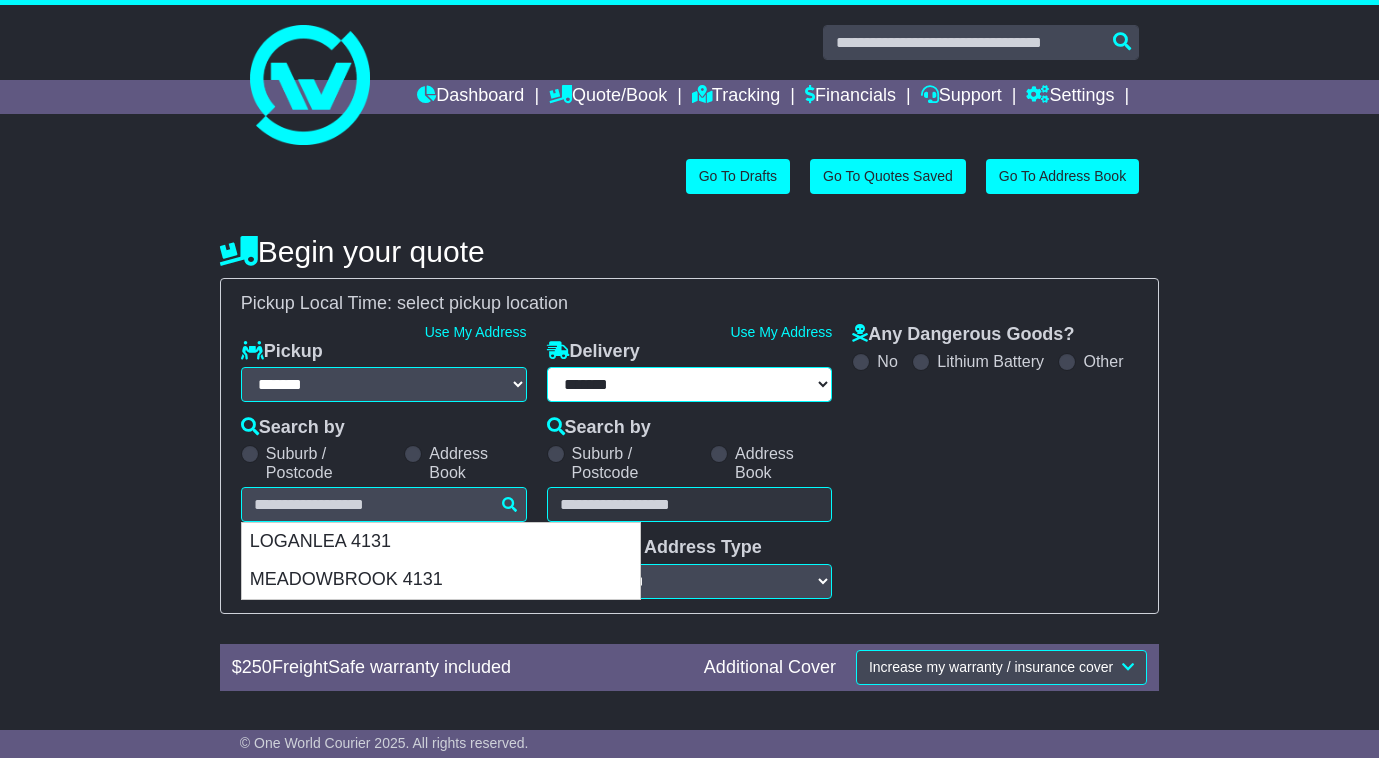 type on "**********" 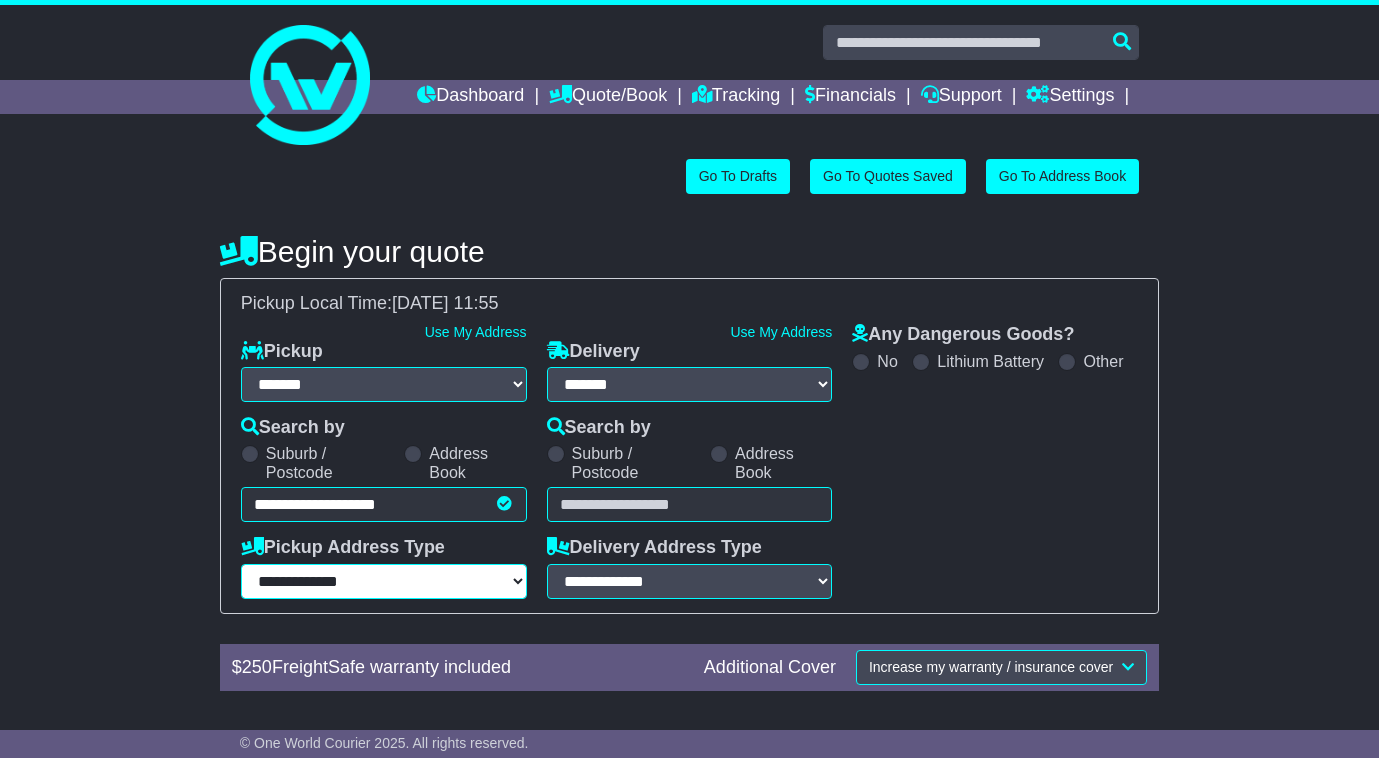 click on "**********" at bounding box center [384, 581] 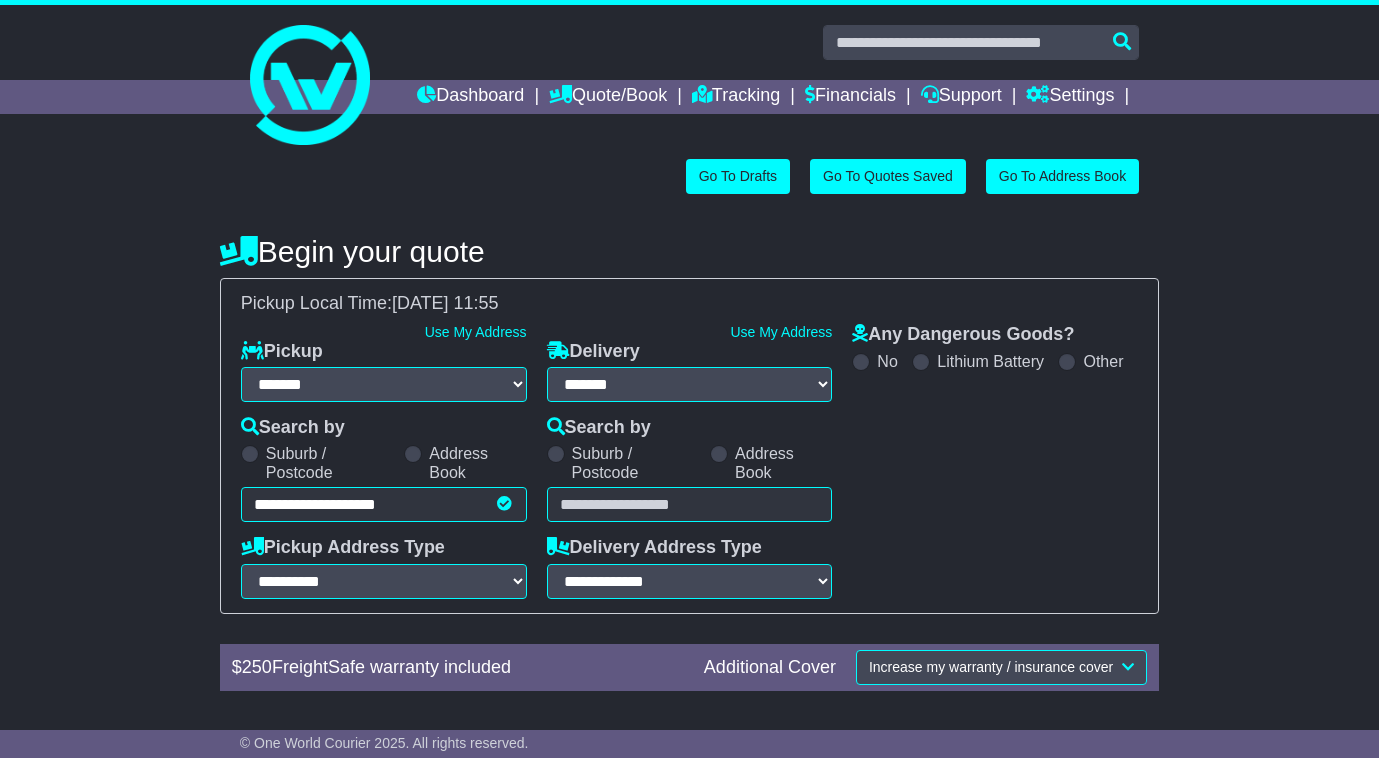 click at bounding box center (690, 504) 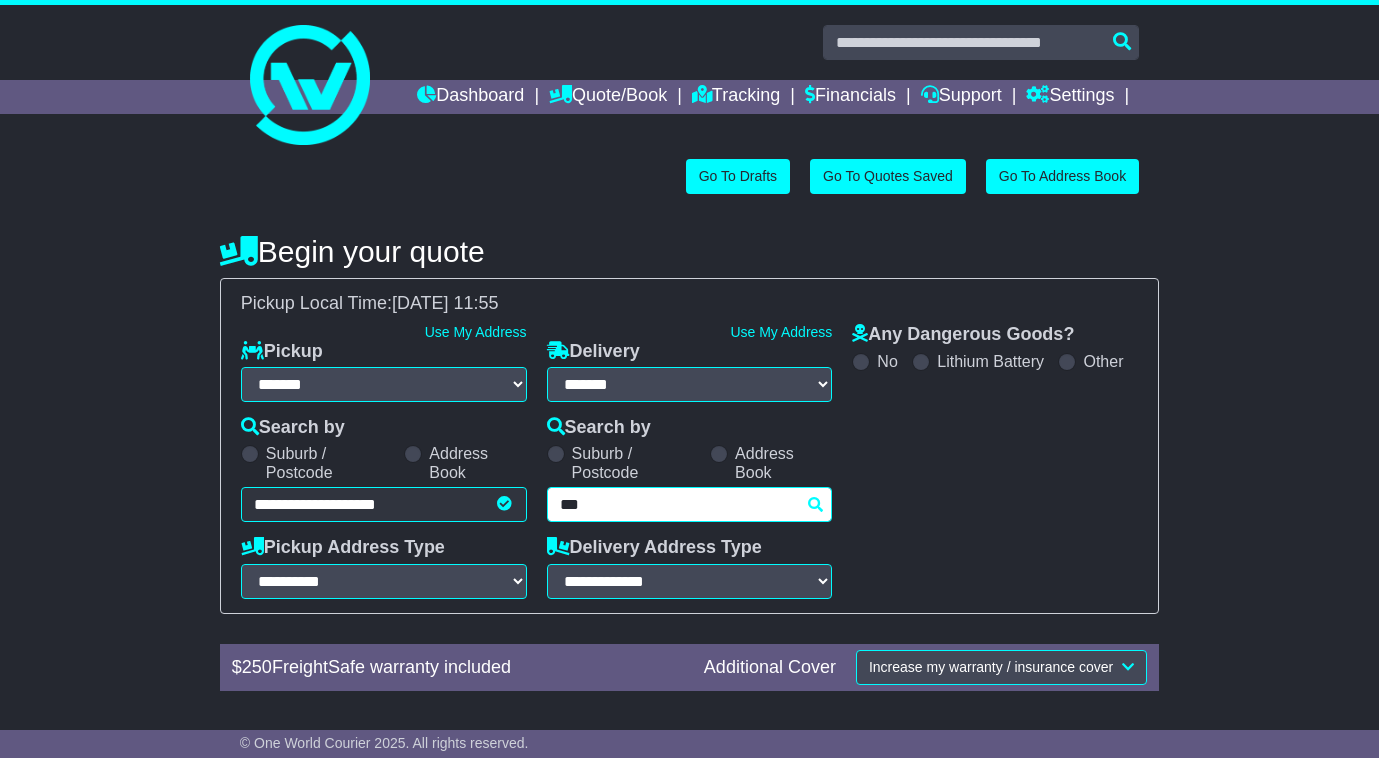 type on "****" 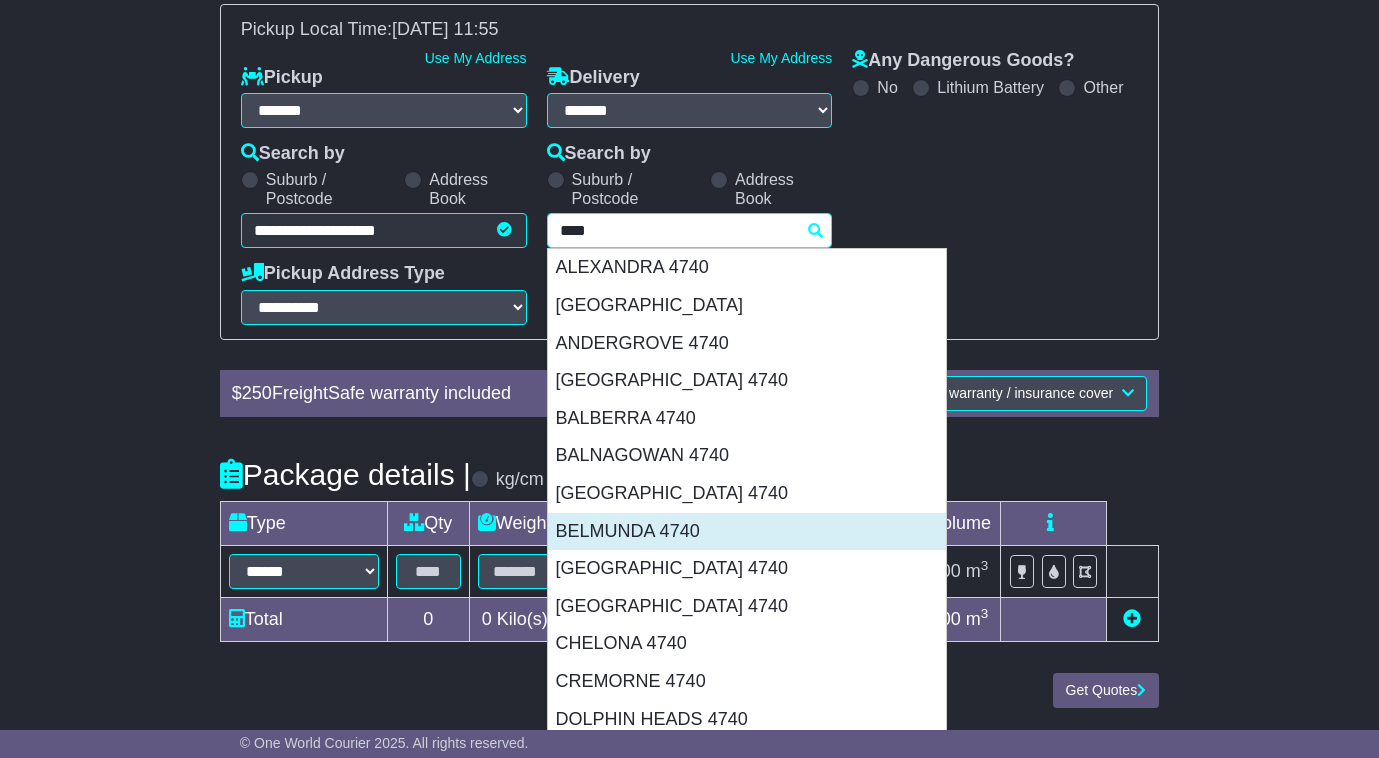 scroll, scrollTop: 308, scrollLeft: 0, axis: vertical 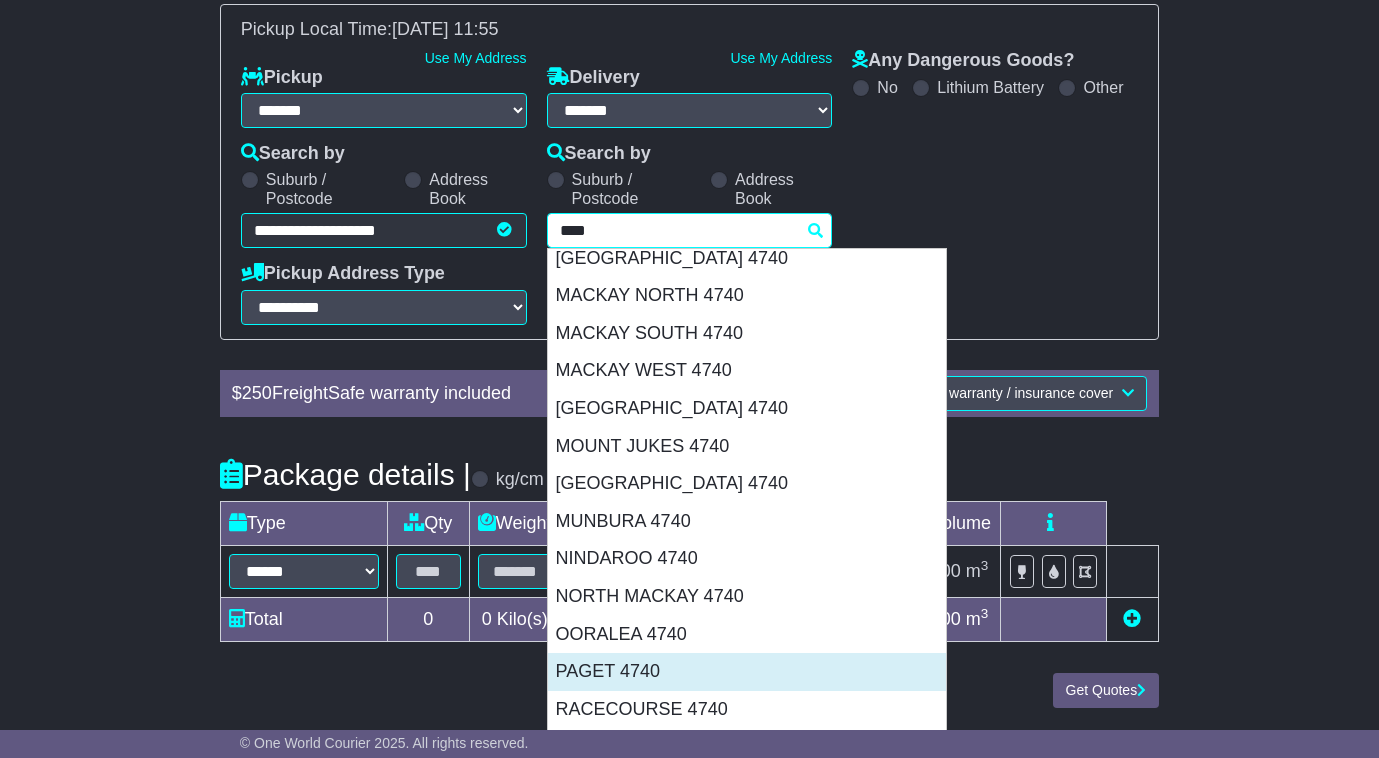 click on "PAGET 4740" at bounding box center (747, 672) 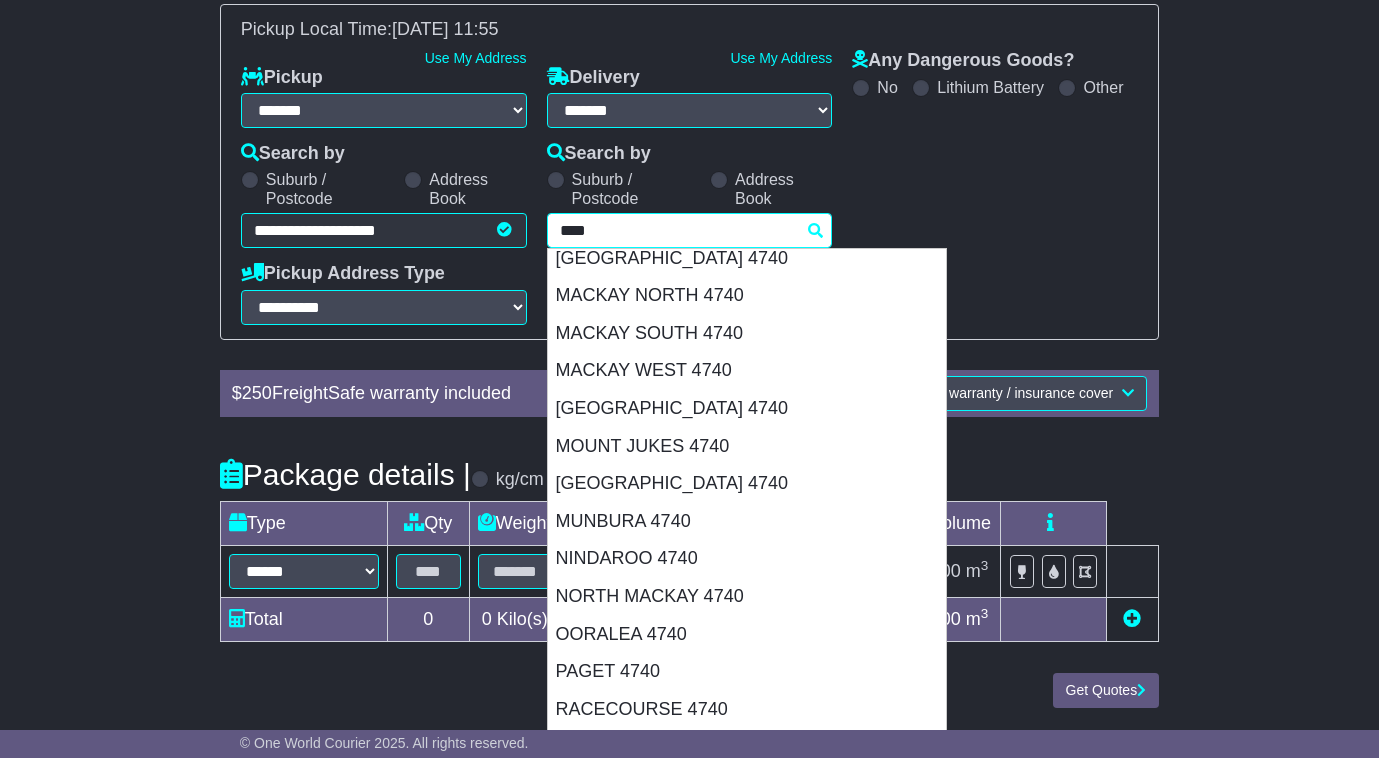 type on "**********" 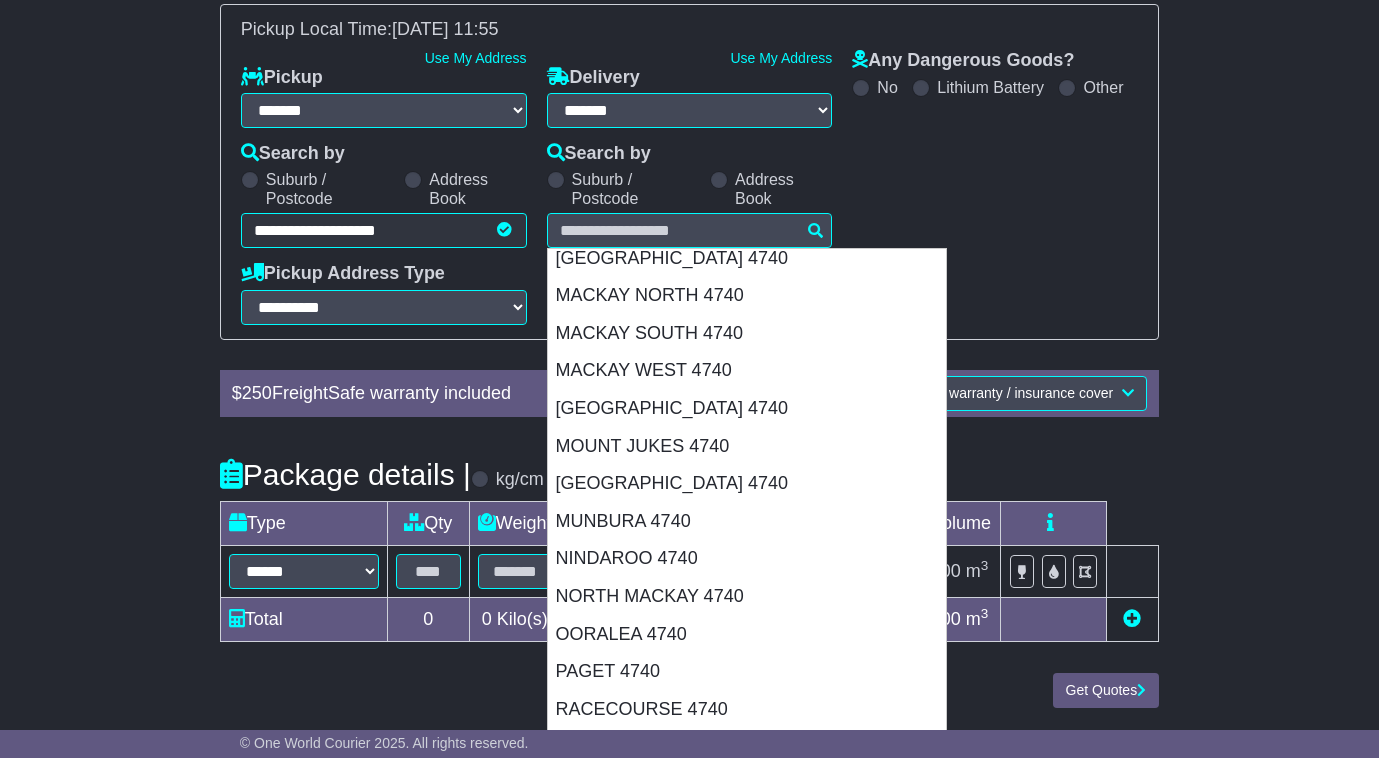 type on "**********" 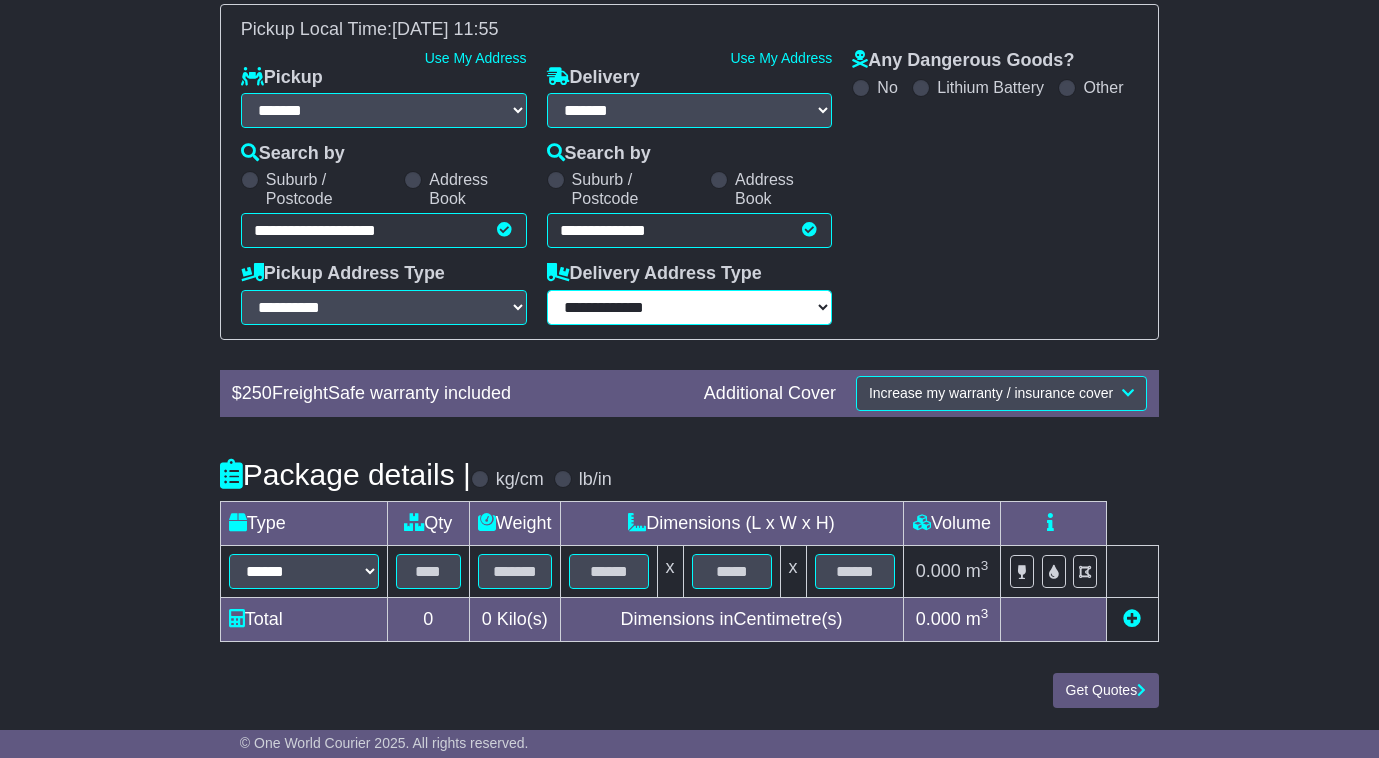 click on "**********" at bounding box center [690, 307] 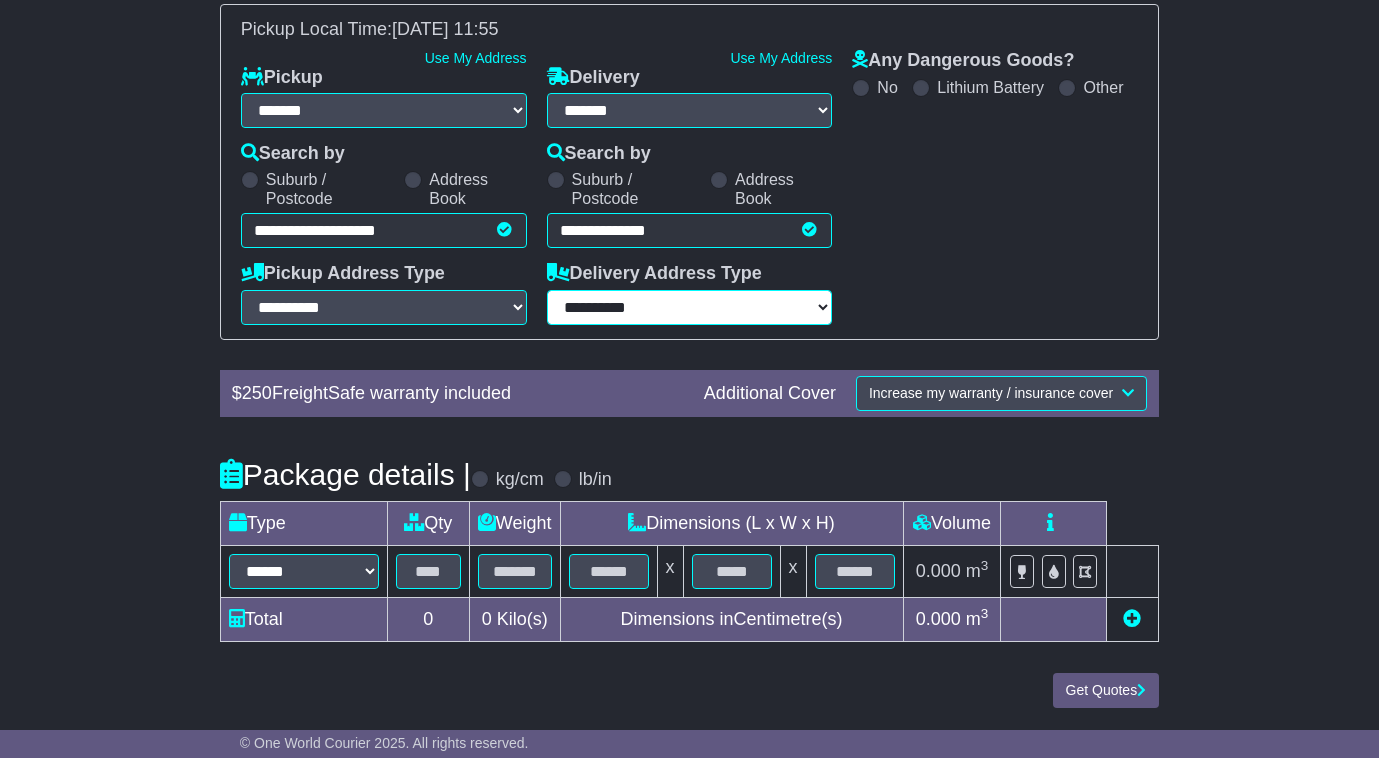 click on "**********" at bounding box center (690, 307) 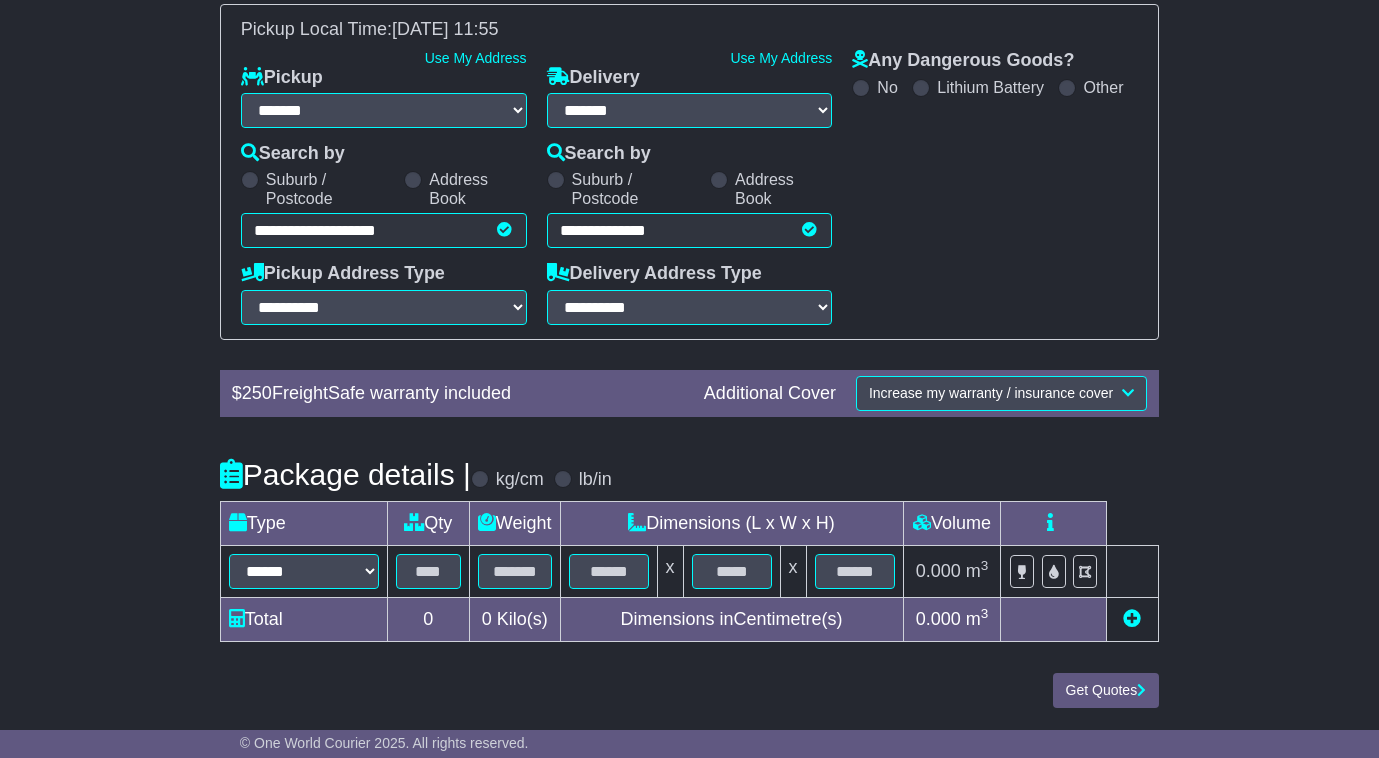 click on "**********" at bounding box center [689, 296] 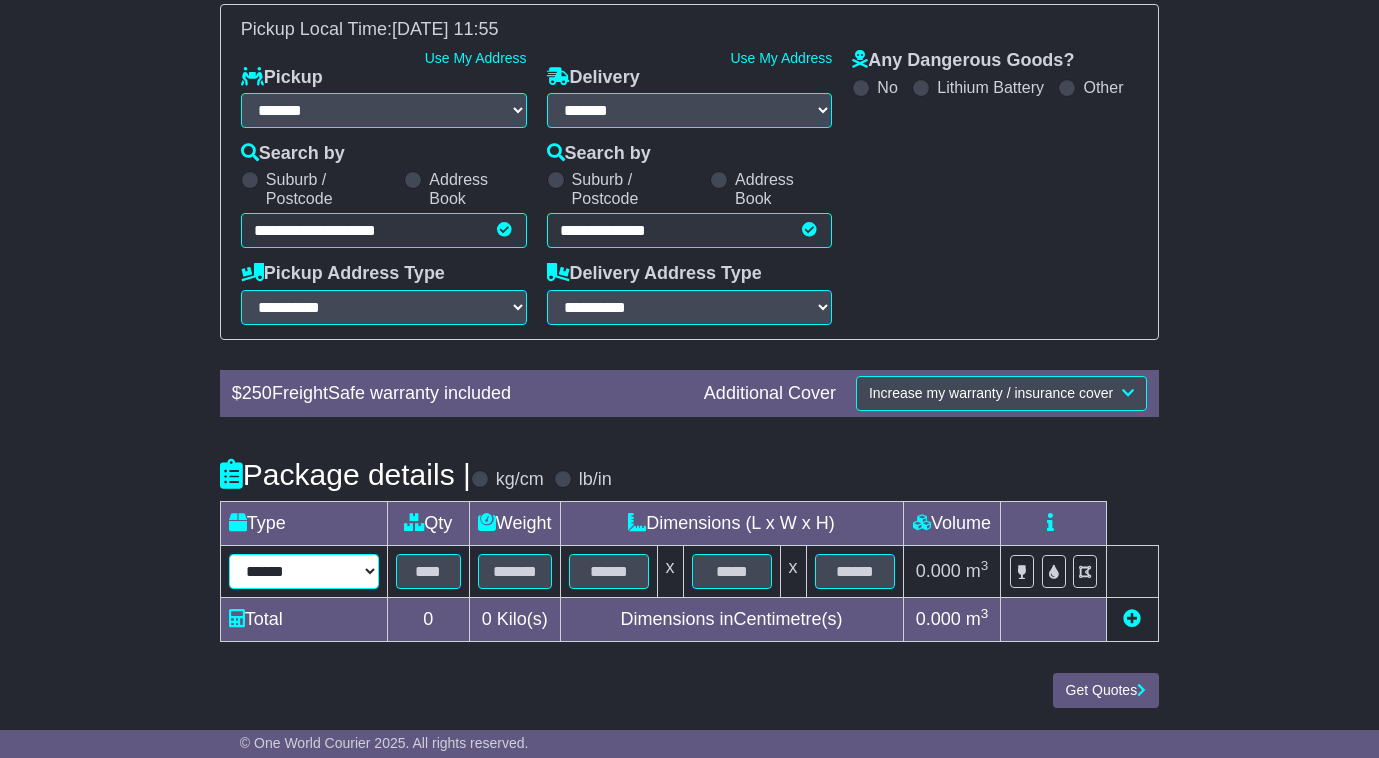 click on "****** ****** *** ******** ***** **** **** ****** *** *******" at bounding box center [304, 571] 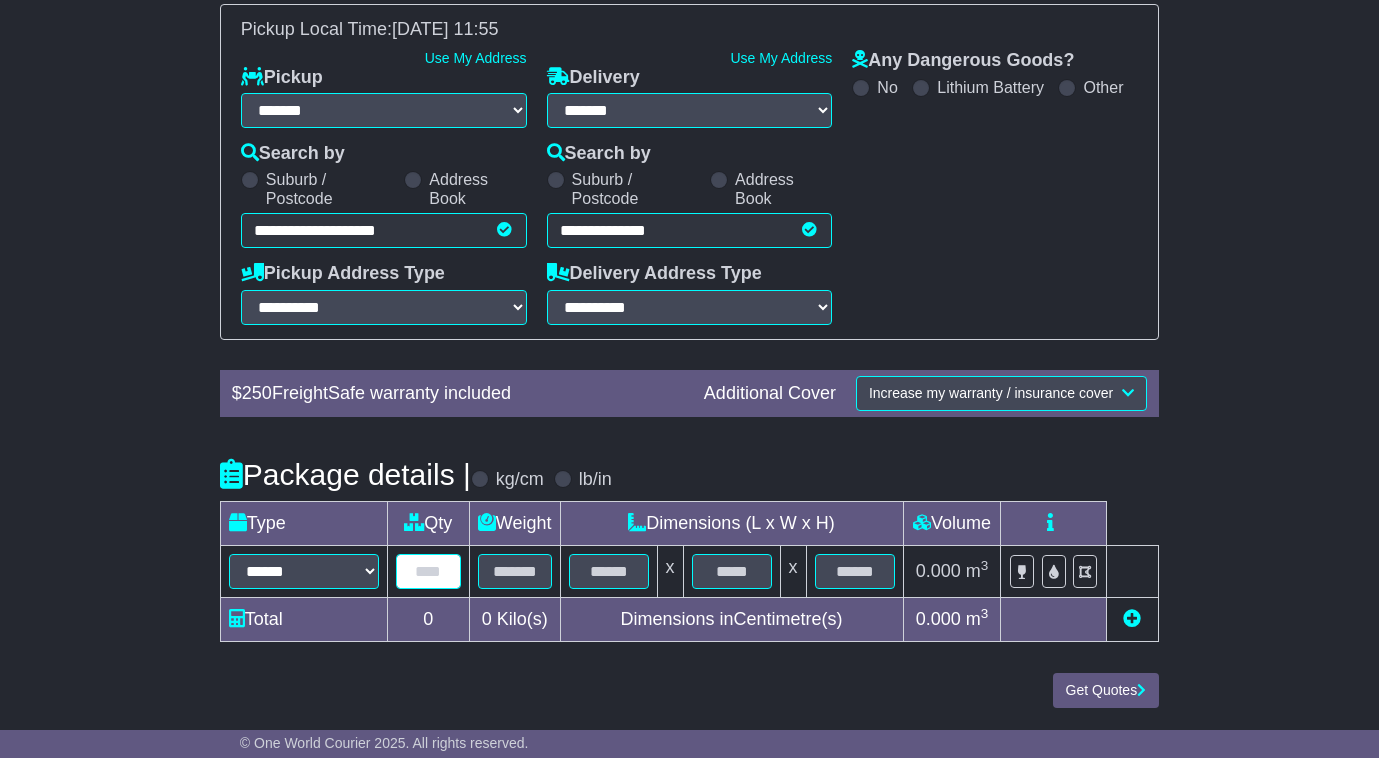 click at bounding box center (428, 571) 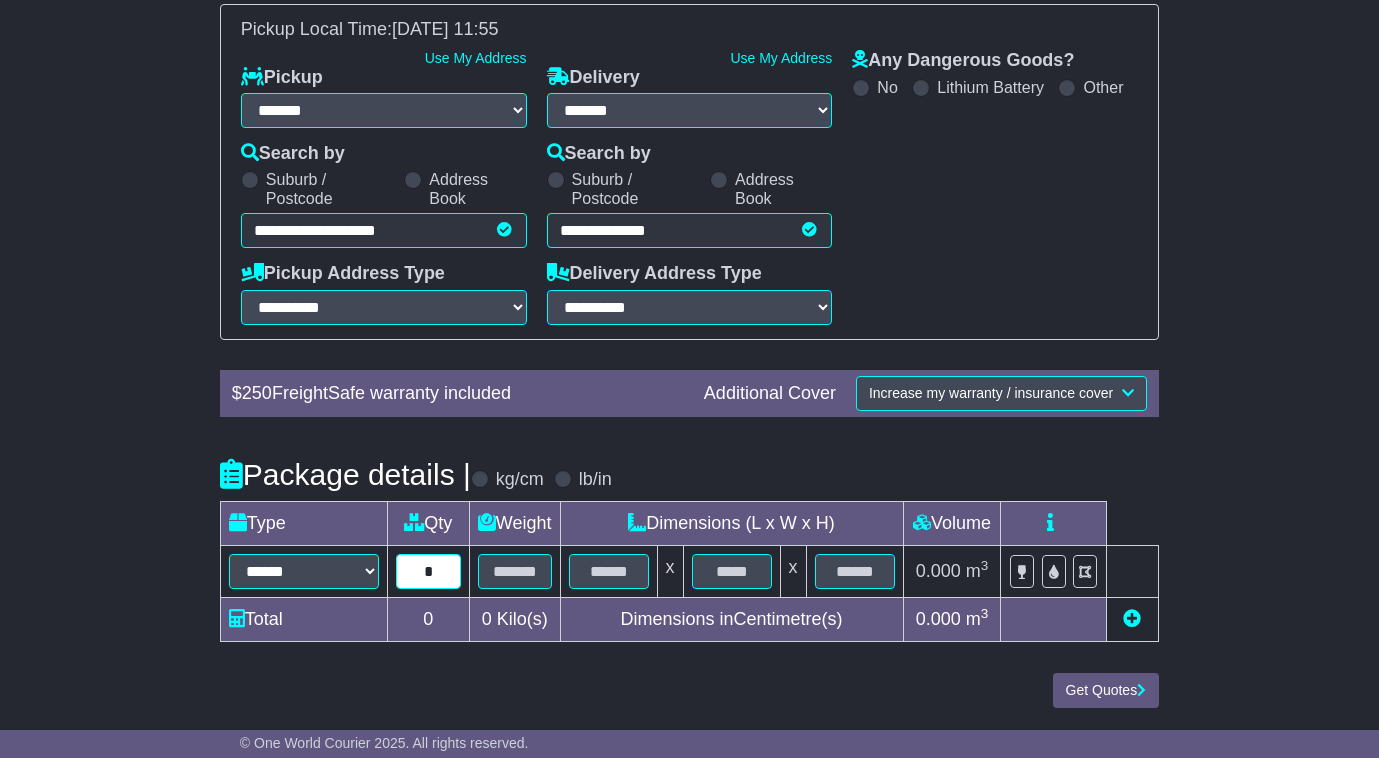 type on "*" 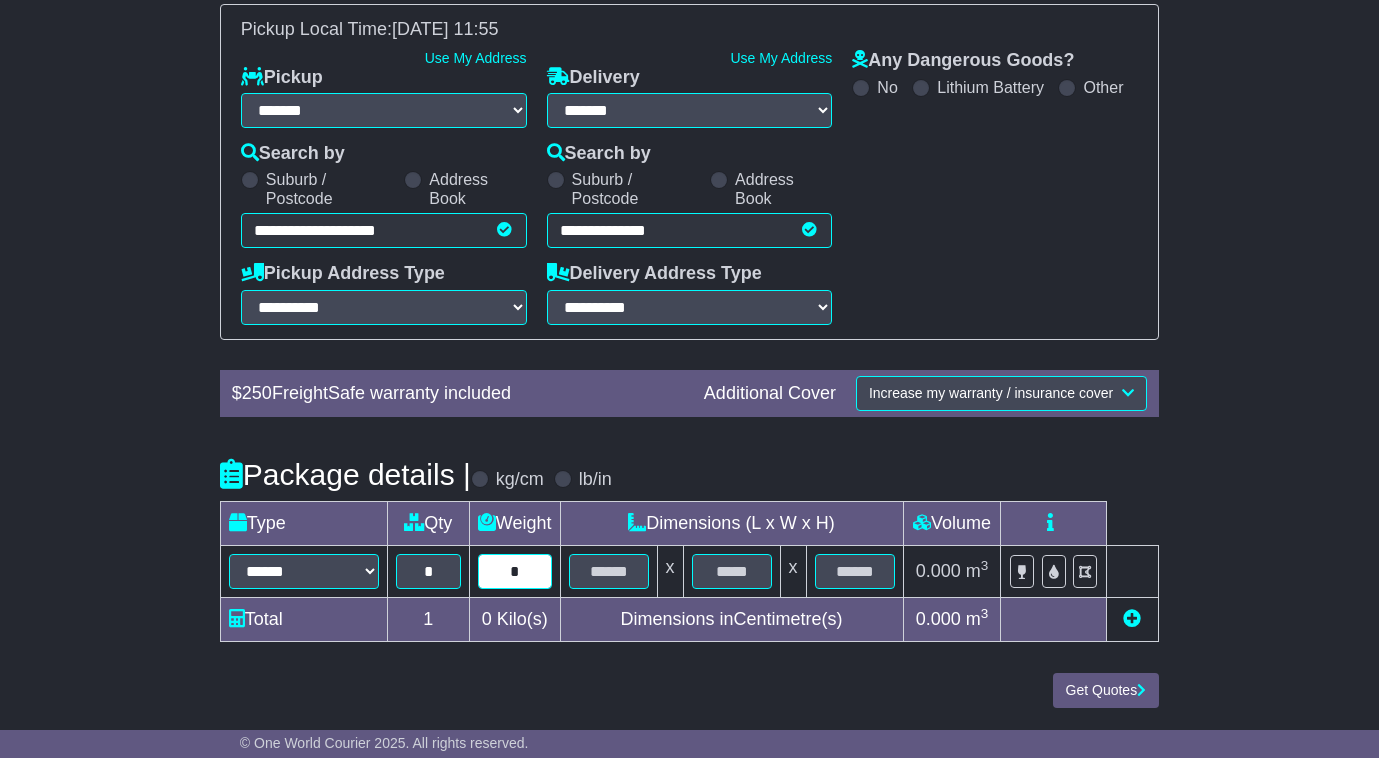 type on "*" 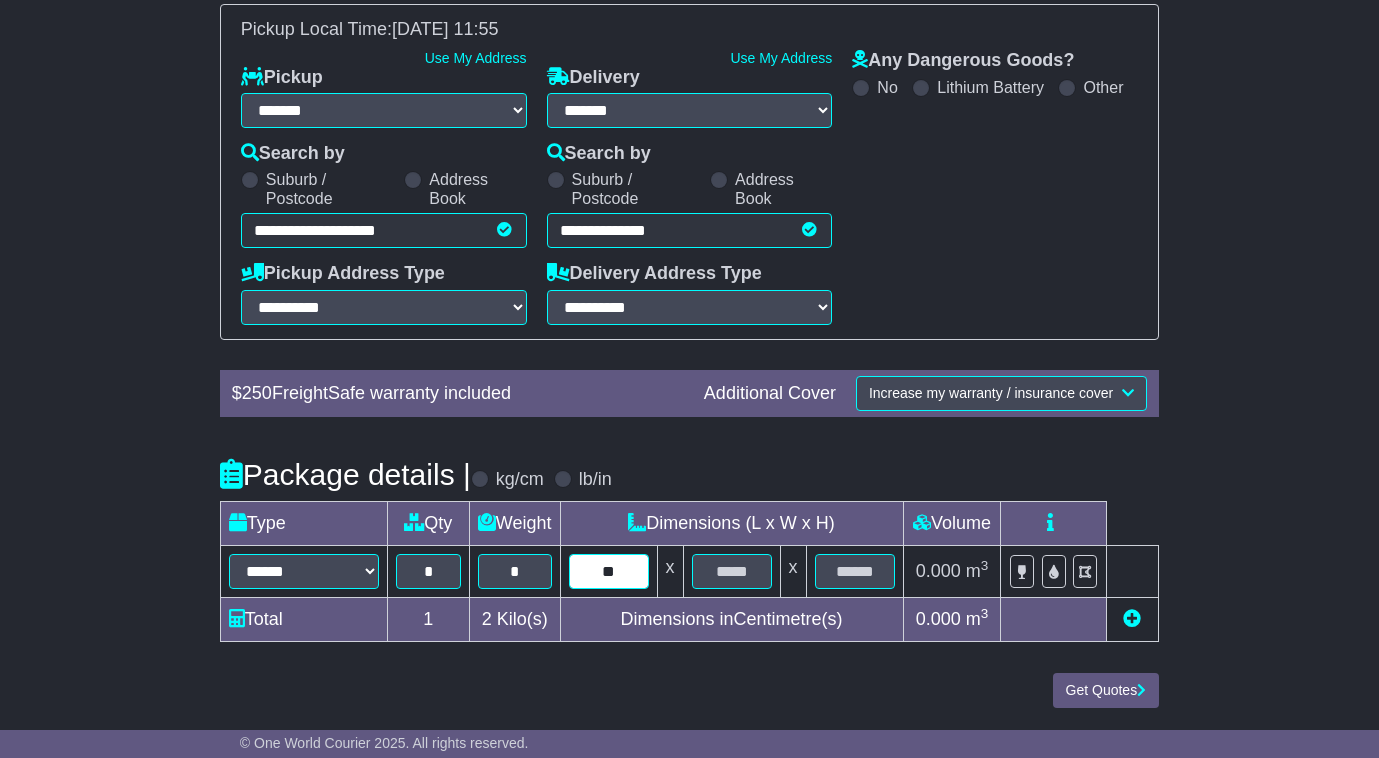 type on "**" 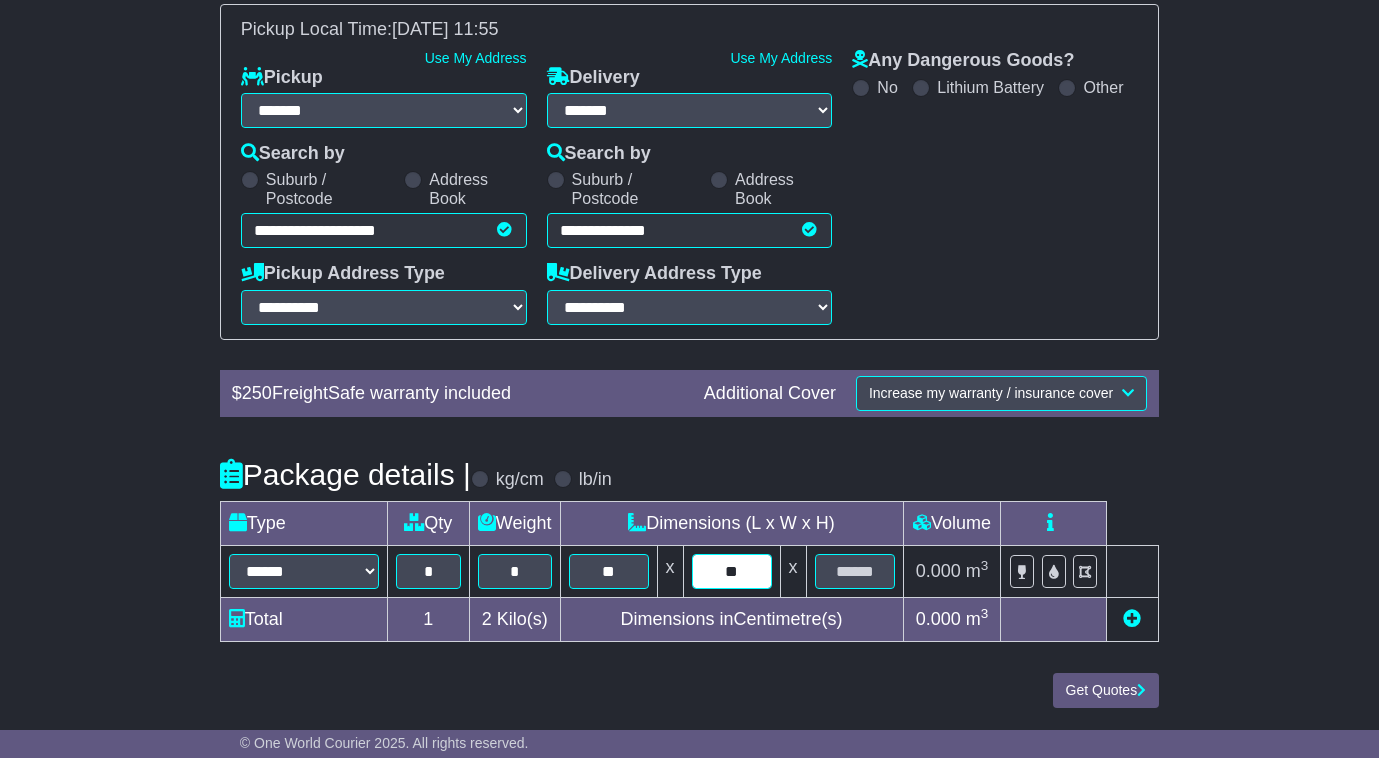 type on "**" 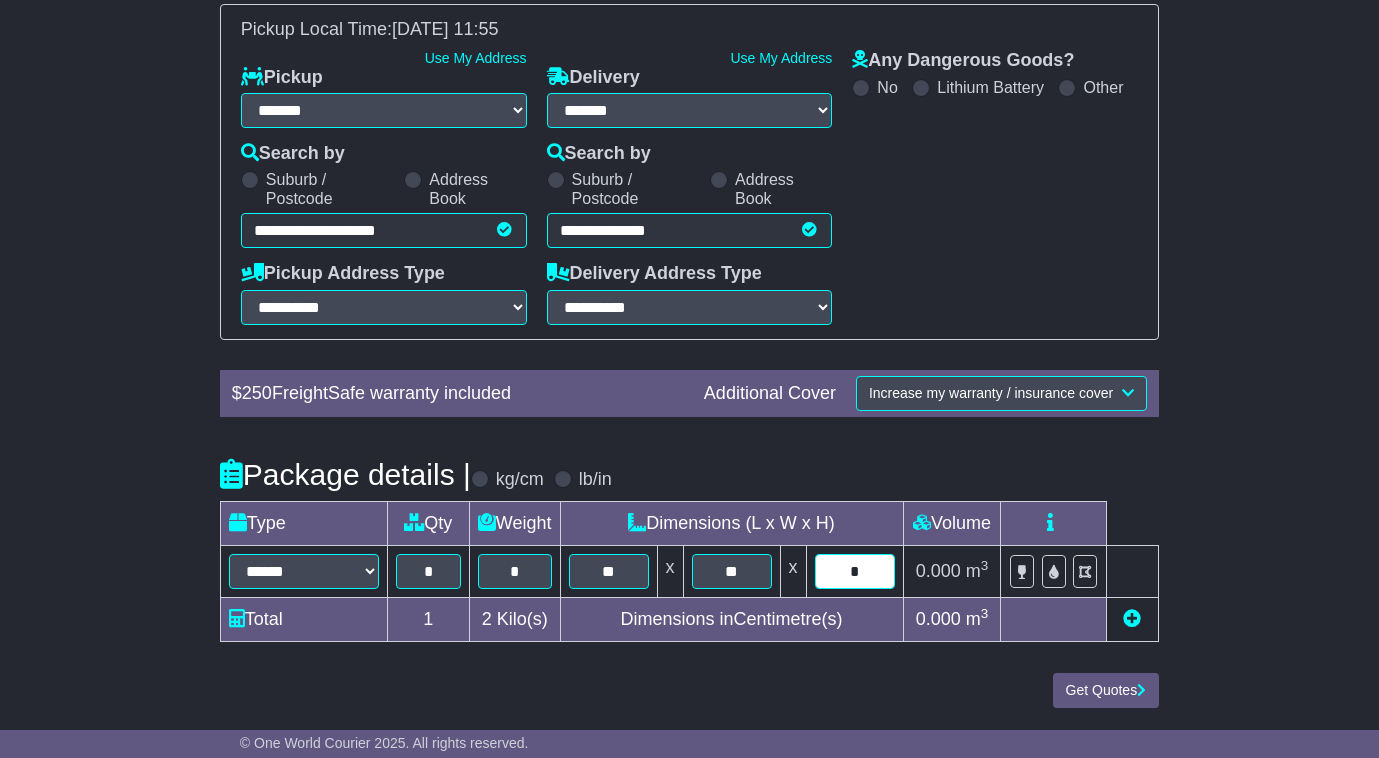 type on "*" 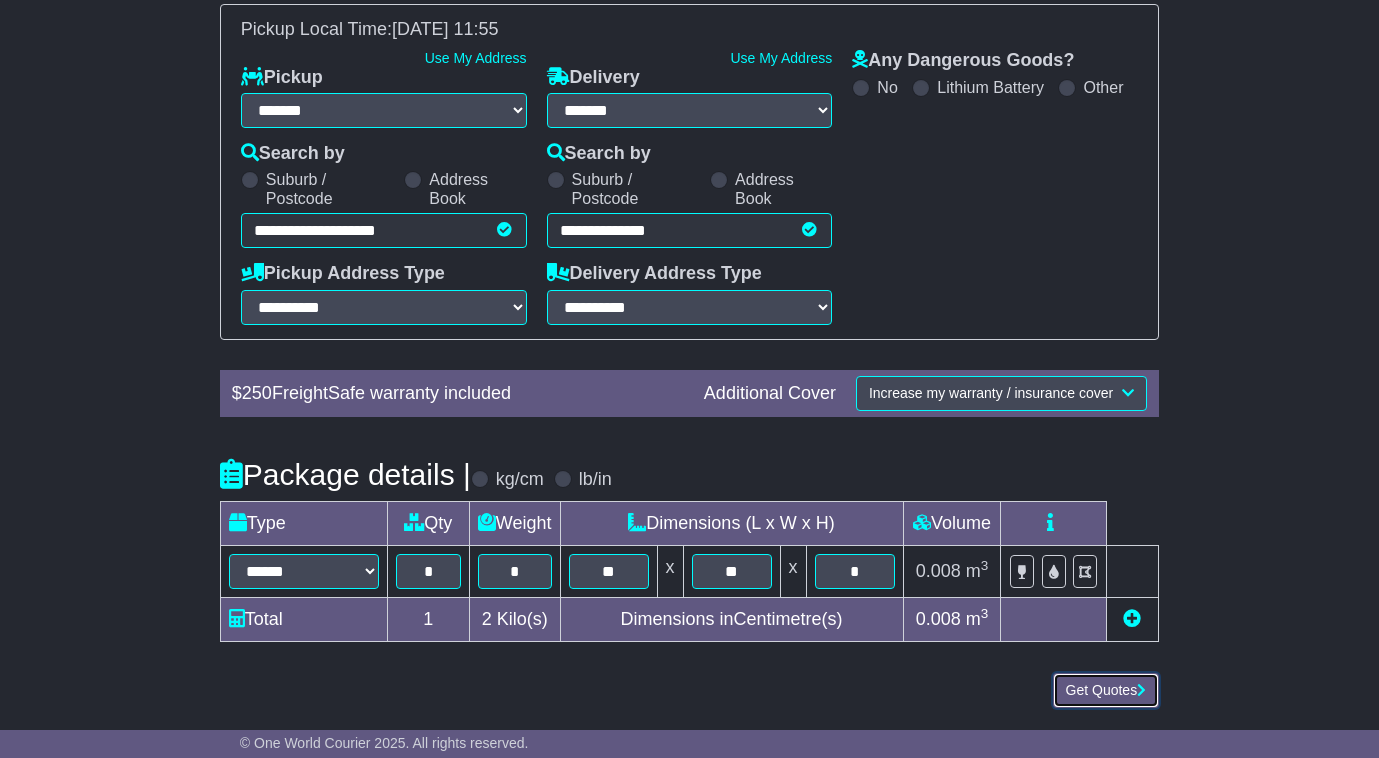 type 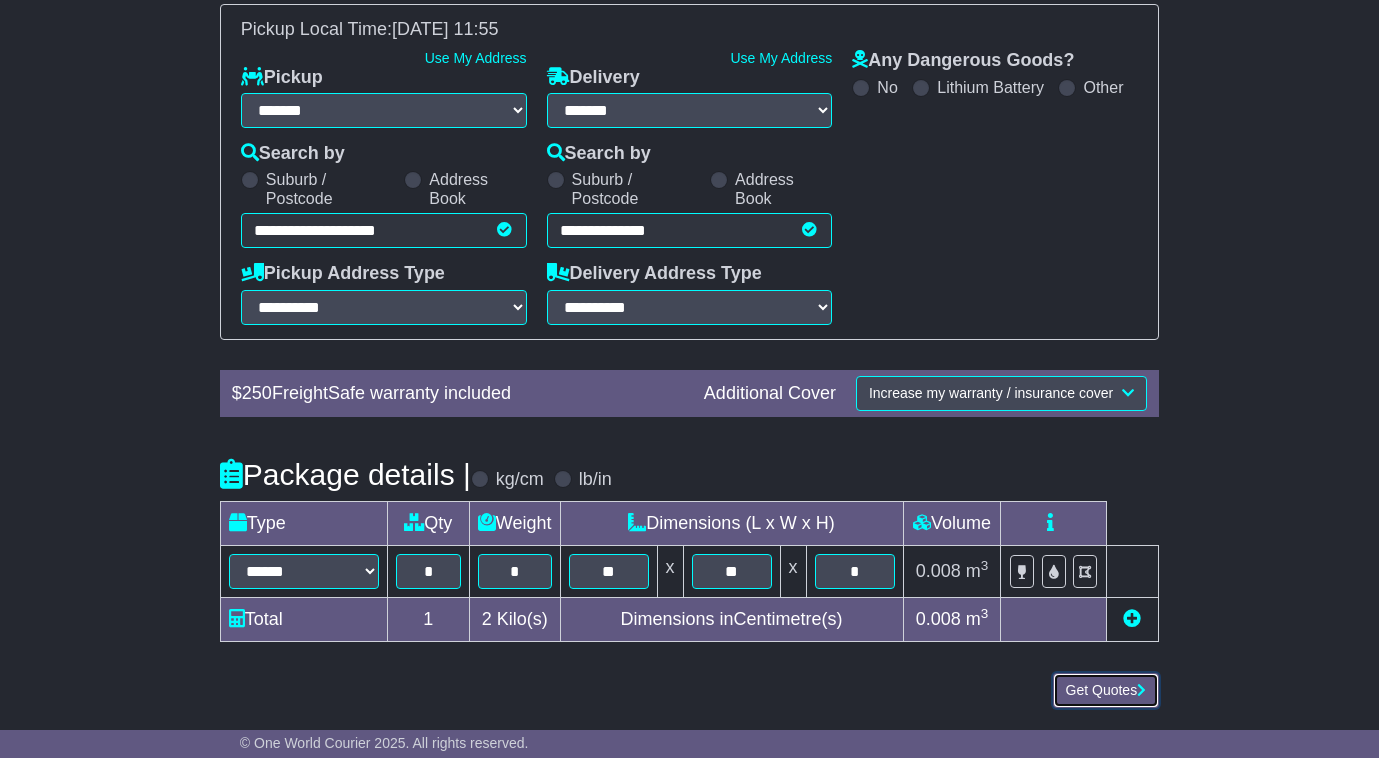 click on "Get Quotes" at bounding box center [1106, 690] 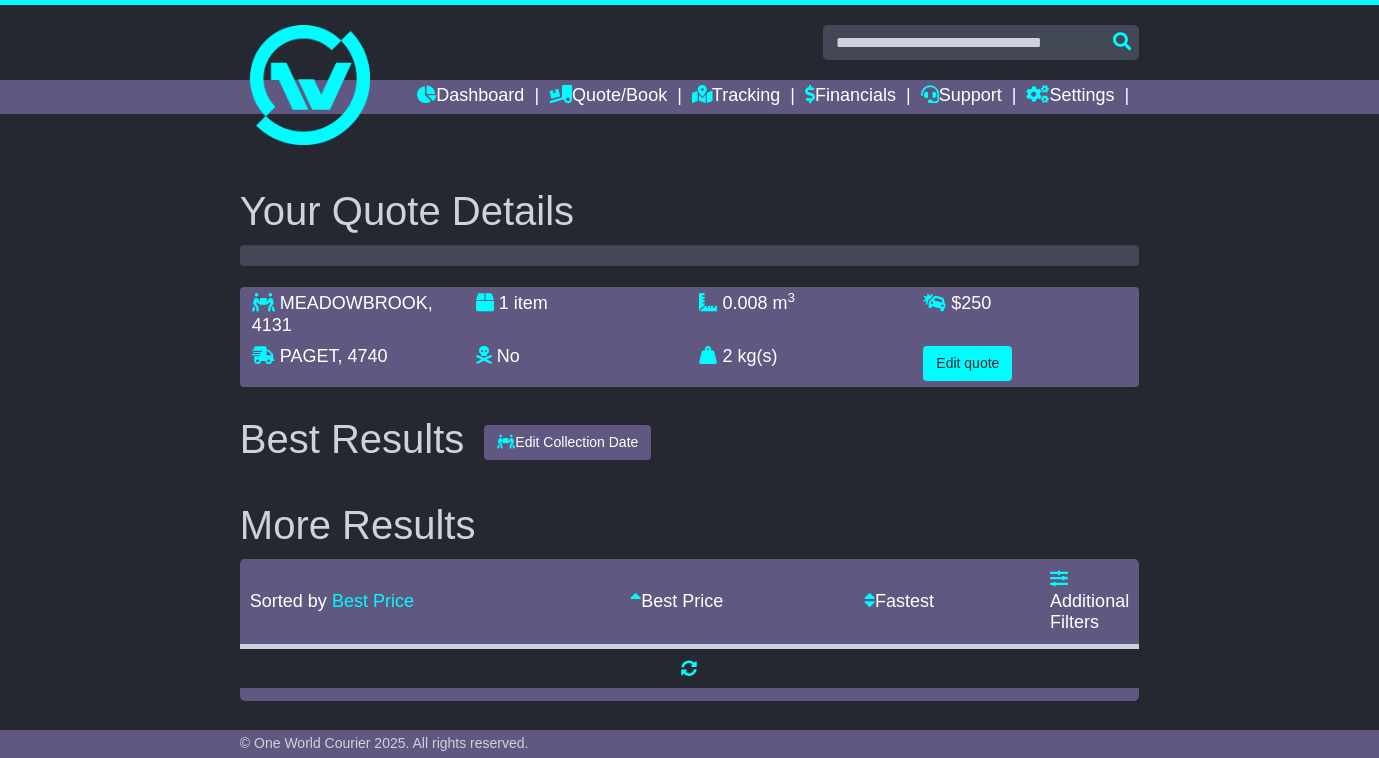 scroll, scrollTop: 0, scrollLeft: 0, axis: both 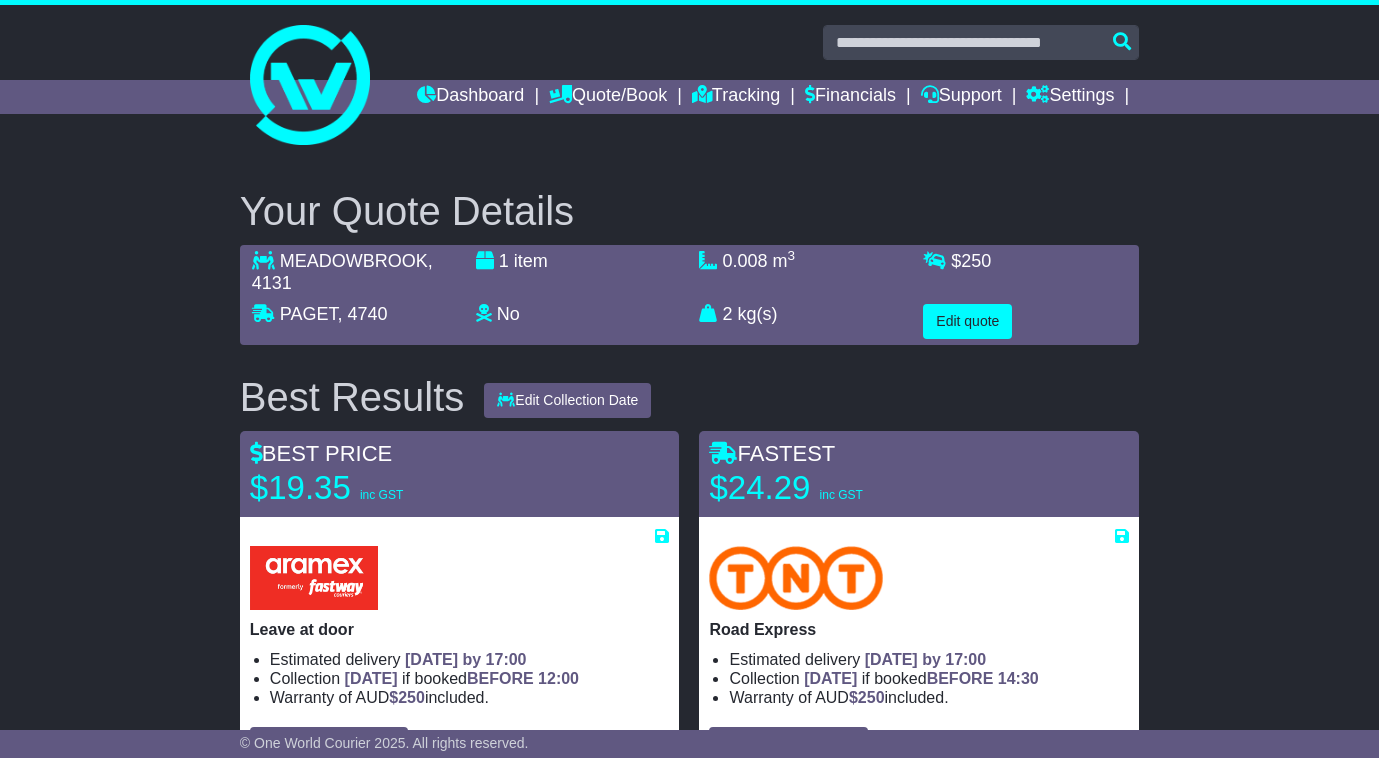click on "Your Quote Details
MEADOWBROOK , 4131
PAGET , 4740
1   item
No
Lithium Battery
Other Dangerous Goods
0.008
m 3
in 3
2
kg(s)
lb(s)
$ 250
Edit quote
Best Results
Edit Collection Date
17 Jul 2025" at bounding box center (689, 1744) 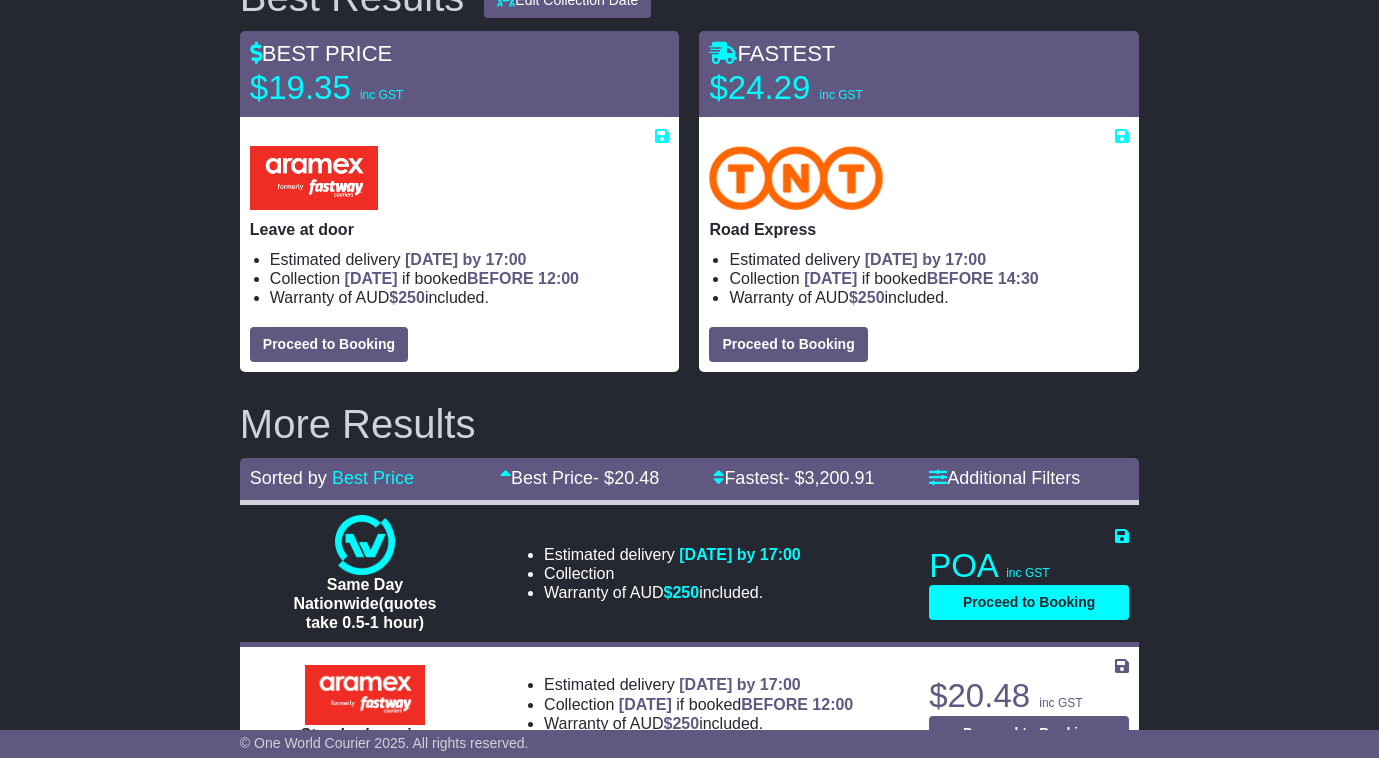 scroll, scrollTop: 300, scrollLeft: 0, axis: vertical 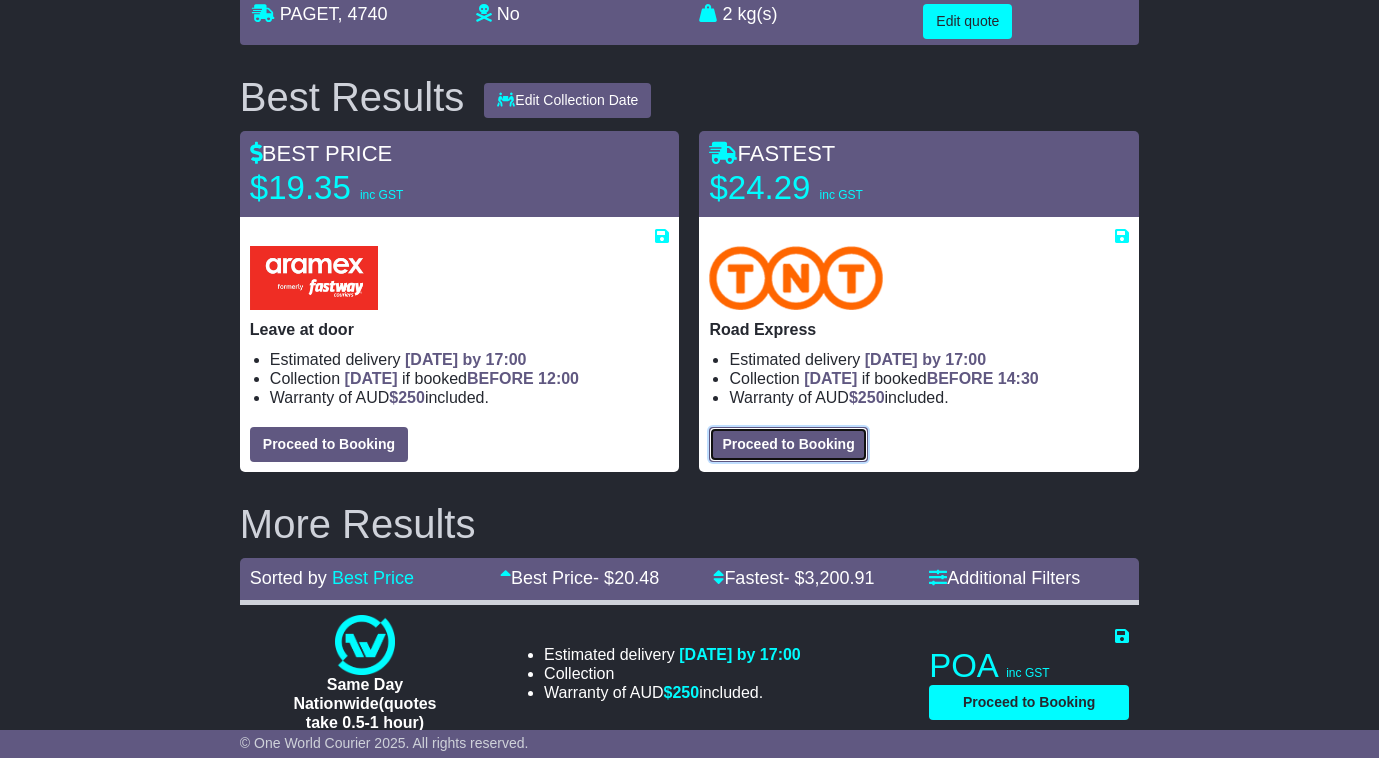 click on "Proceed to Booking" at bounding box center [788, 444] 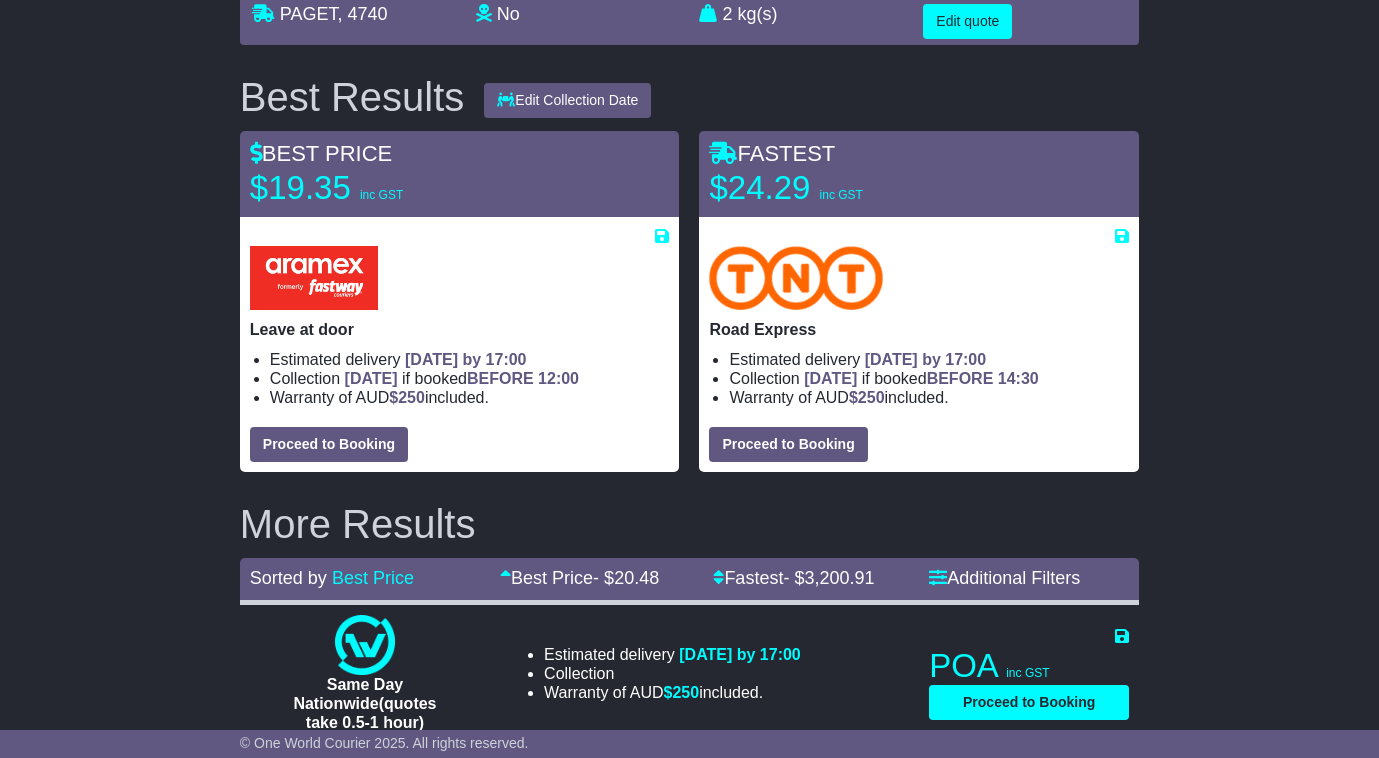 select on "****" 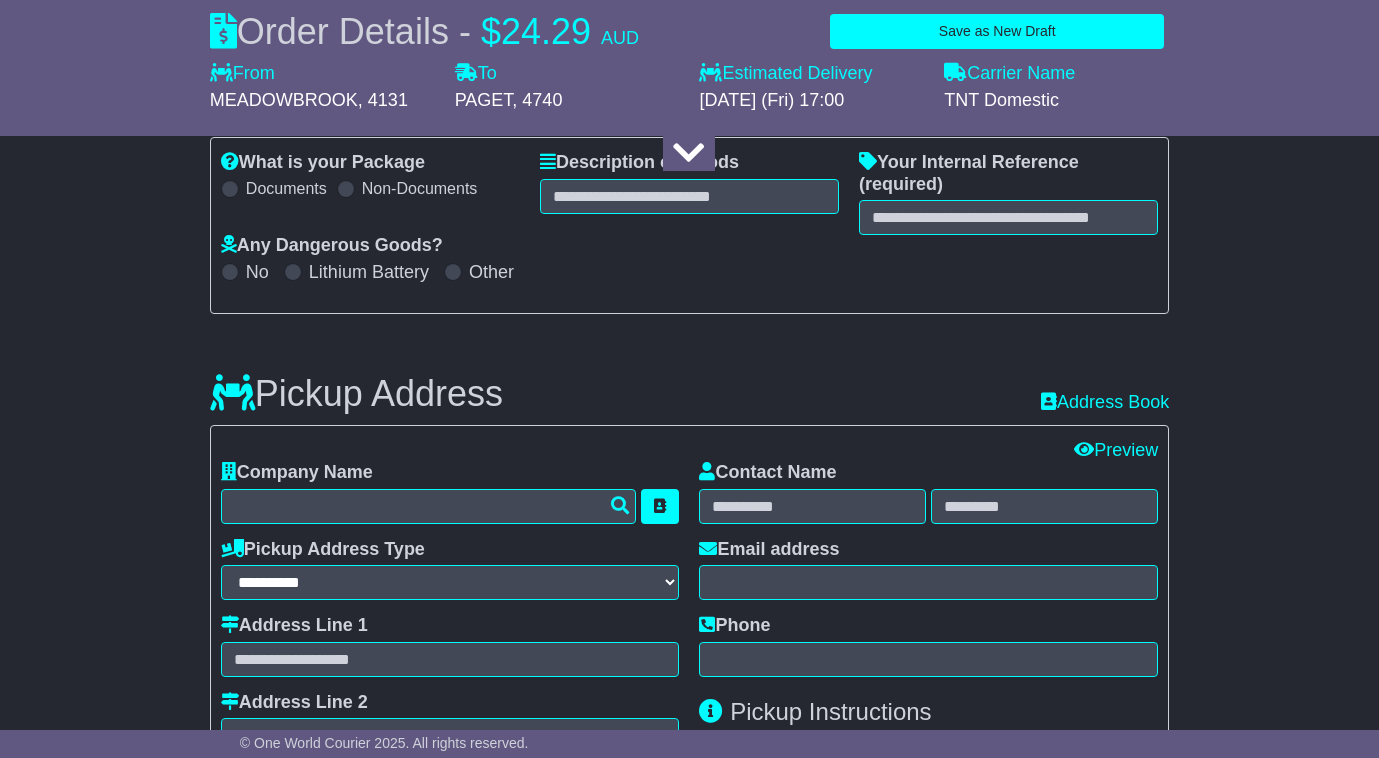 select 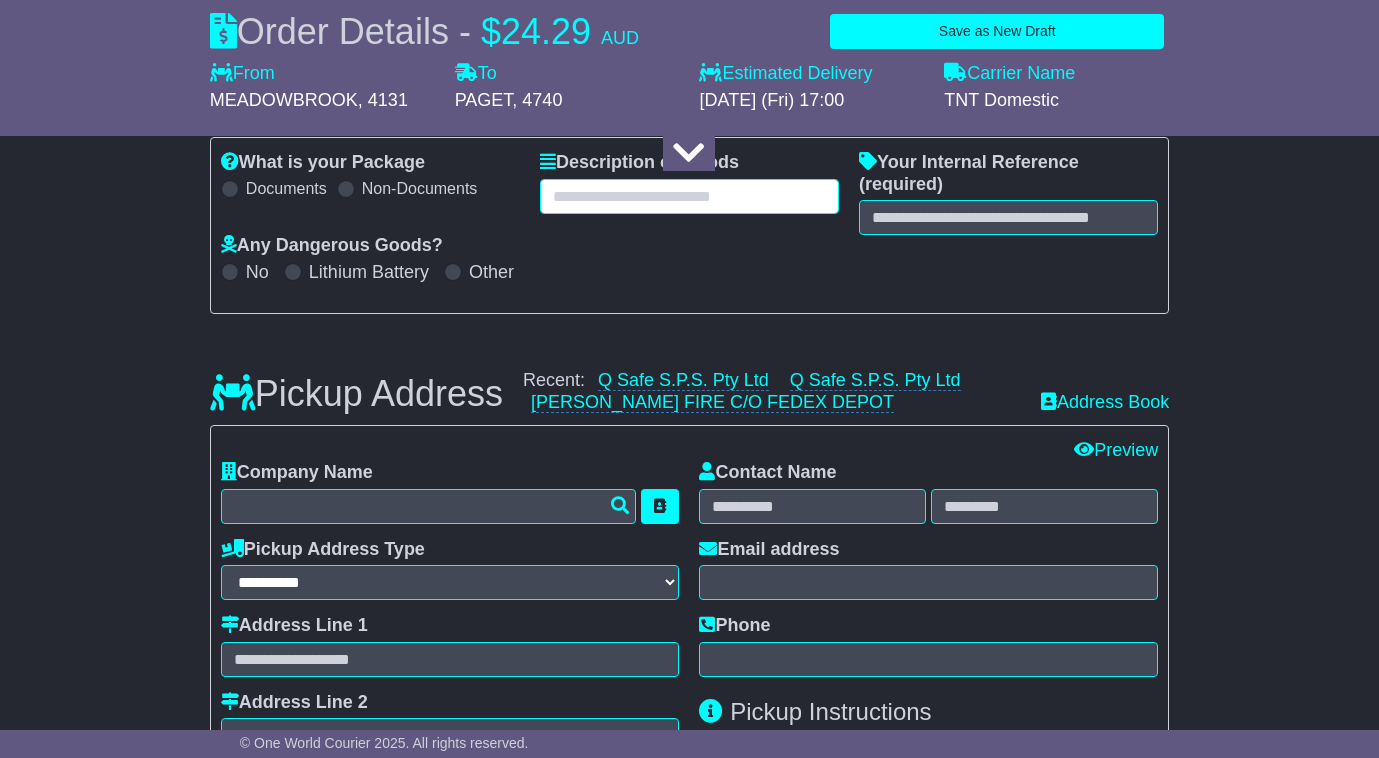 click at bounding box center [689, 196] 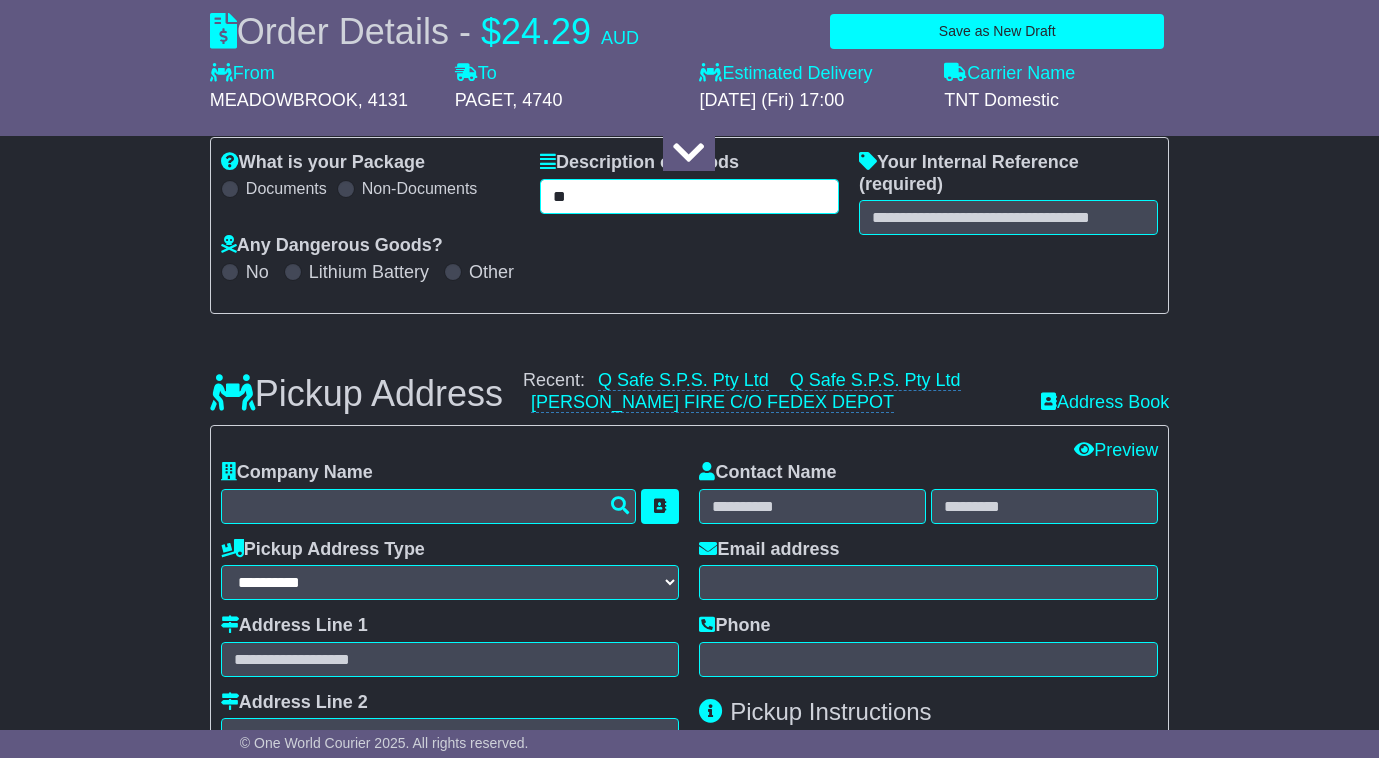 type on "*" 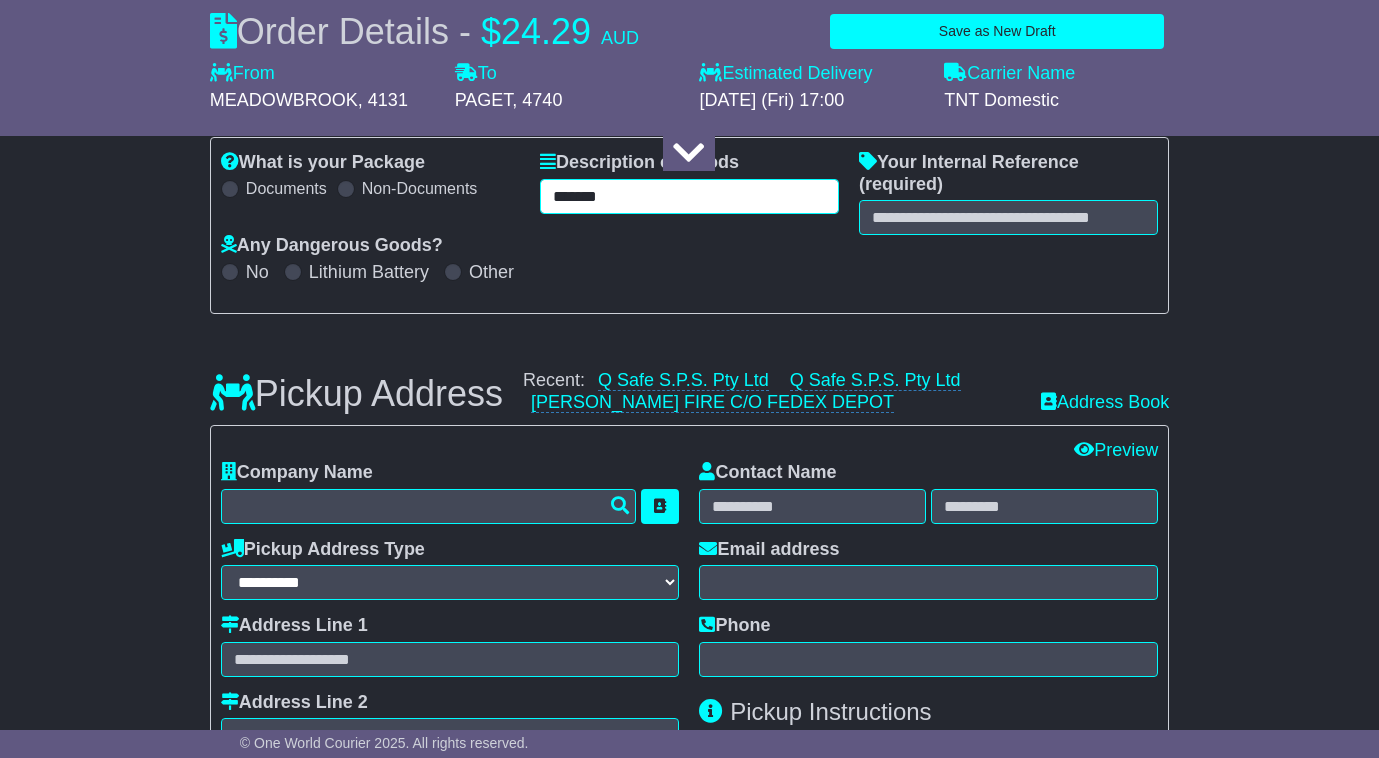 type on "*******" 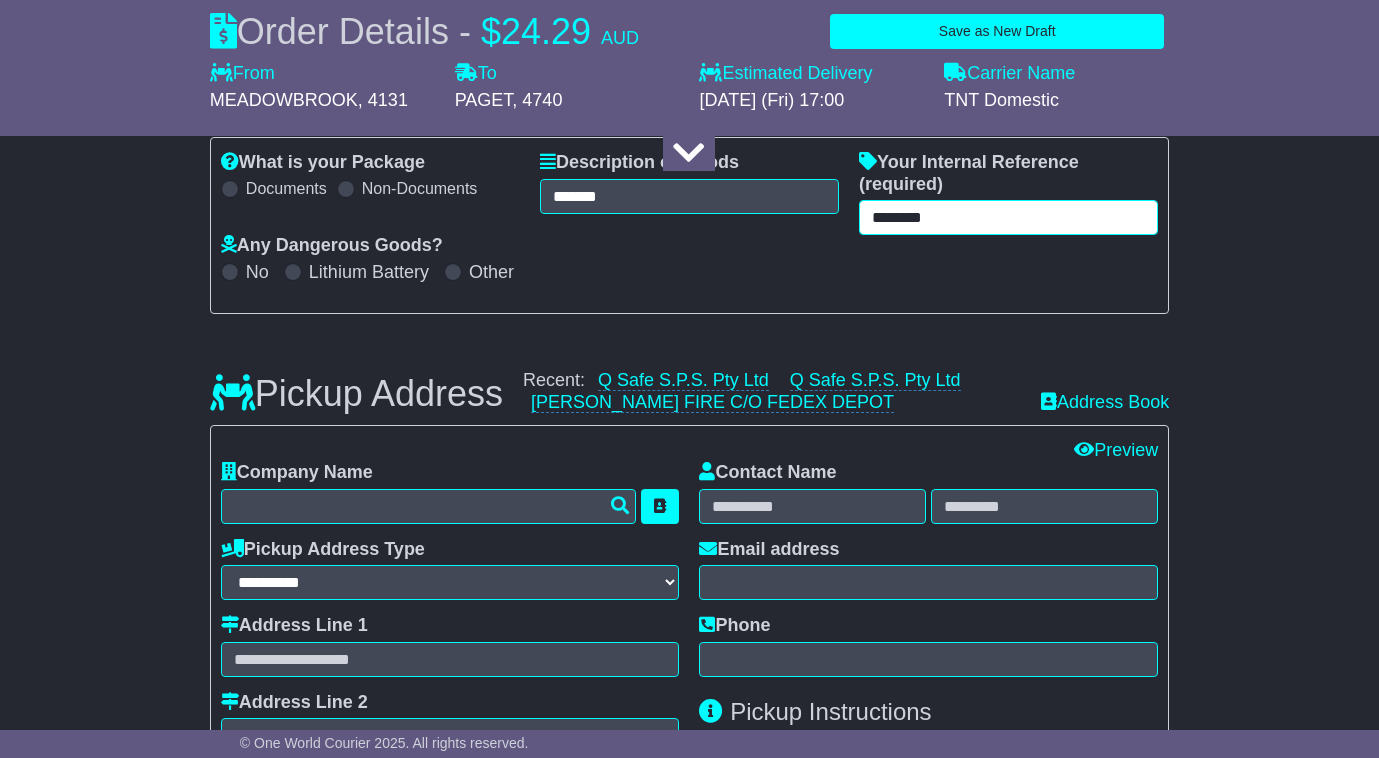 type on "********" 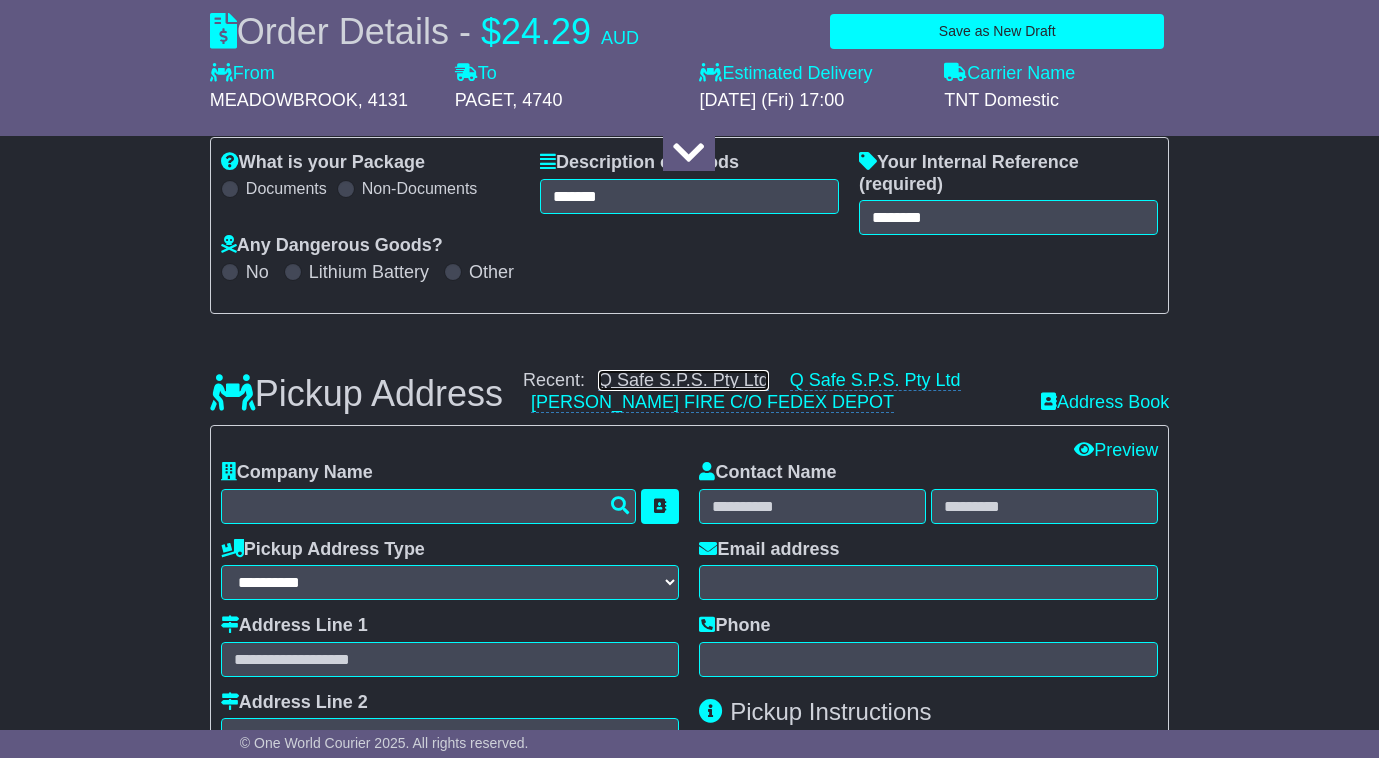 click on "Q Safe S.P.S. Pty Ltd" at bounding box center (683, 380) 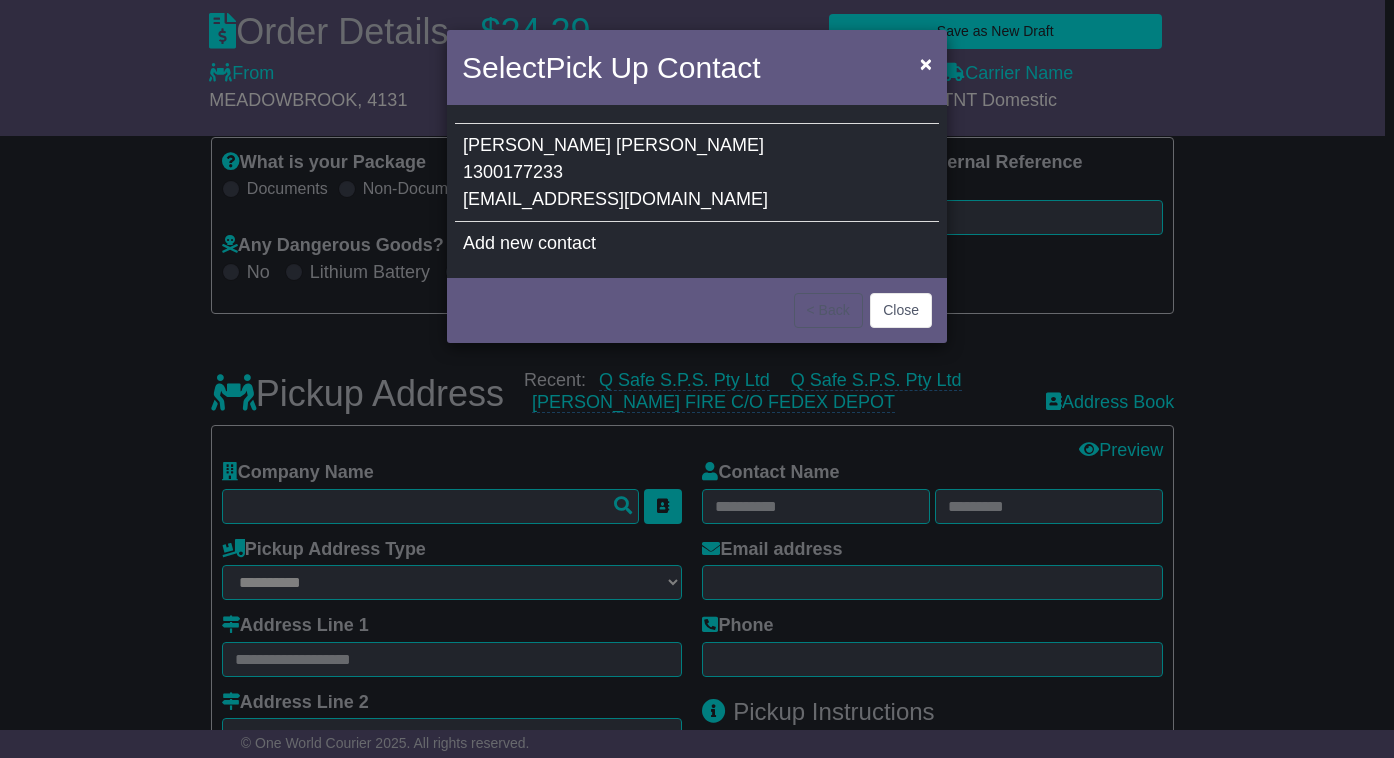 click on "[EMAIL_ADDRESS][DOMAIN_NAME]" at bounding box center [615, 199] 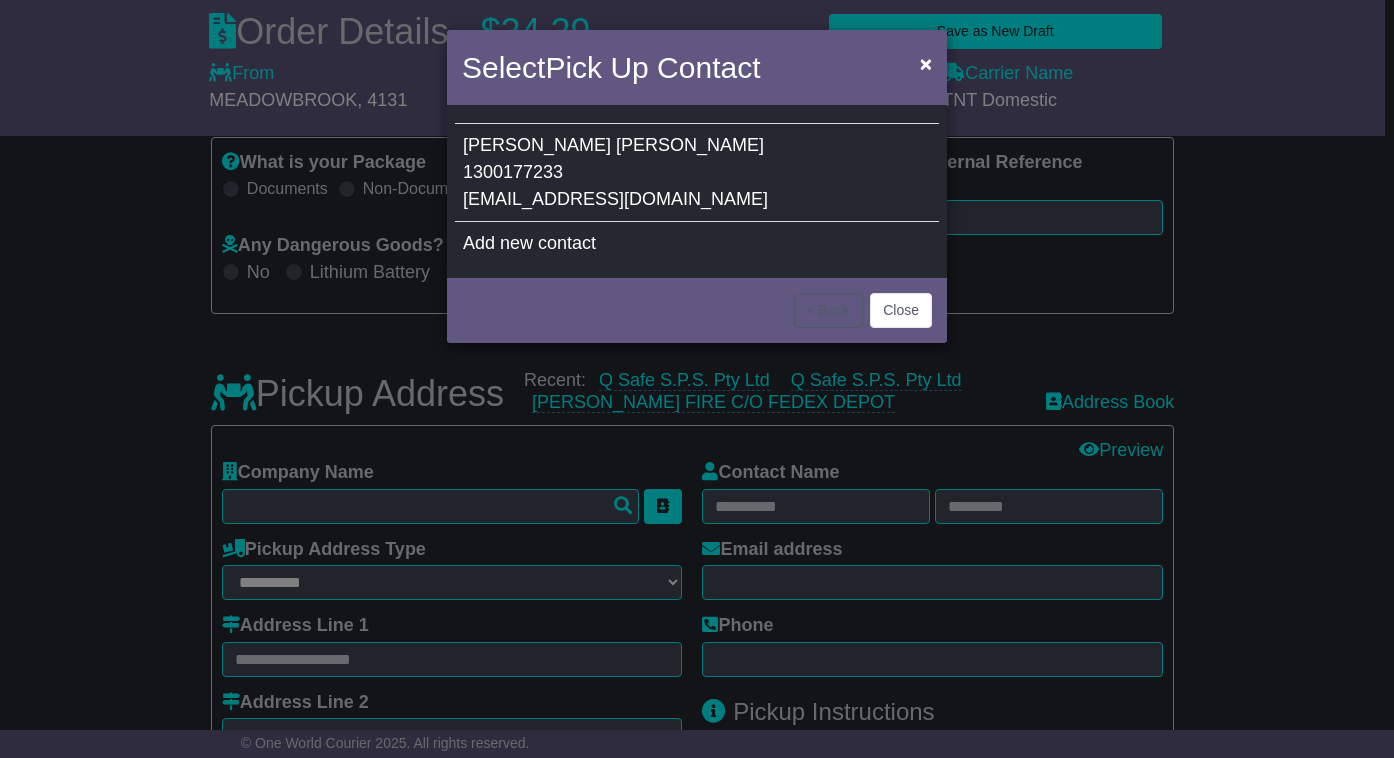 type on "**********" 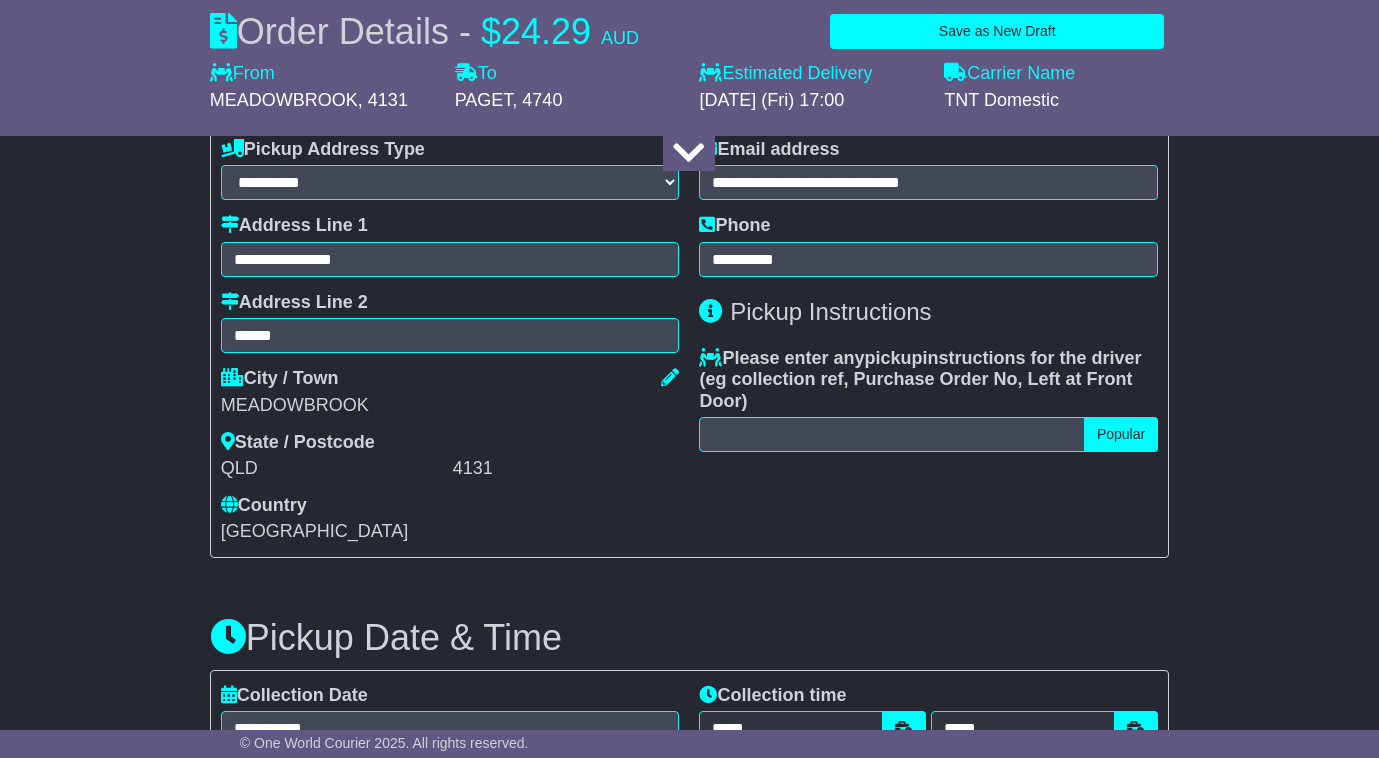 scroll, scrollTop: 1000, scrollLeft: 0, axis: vertical 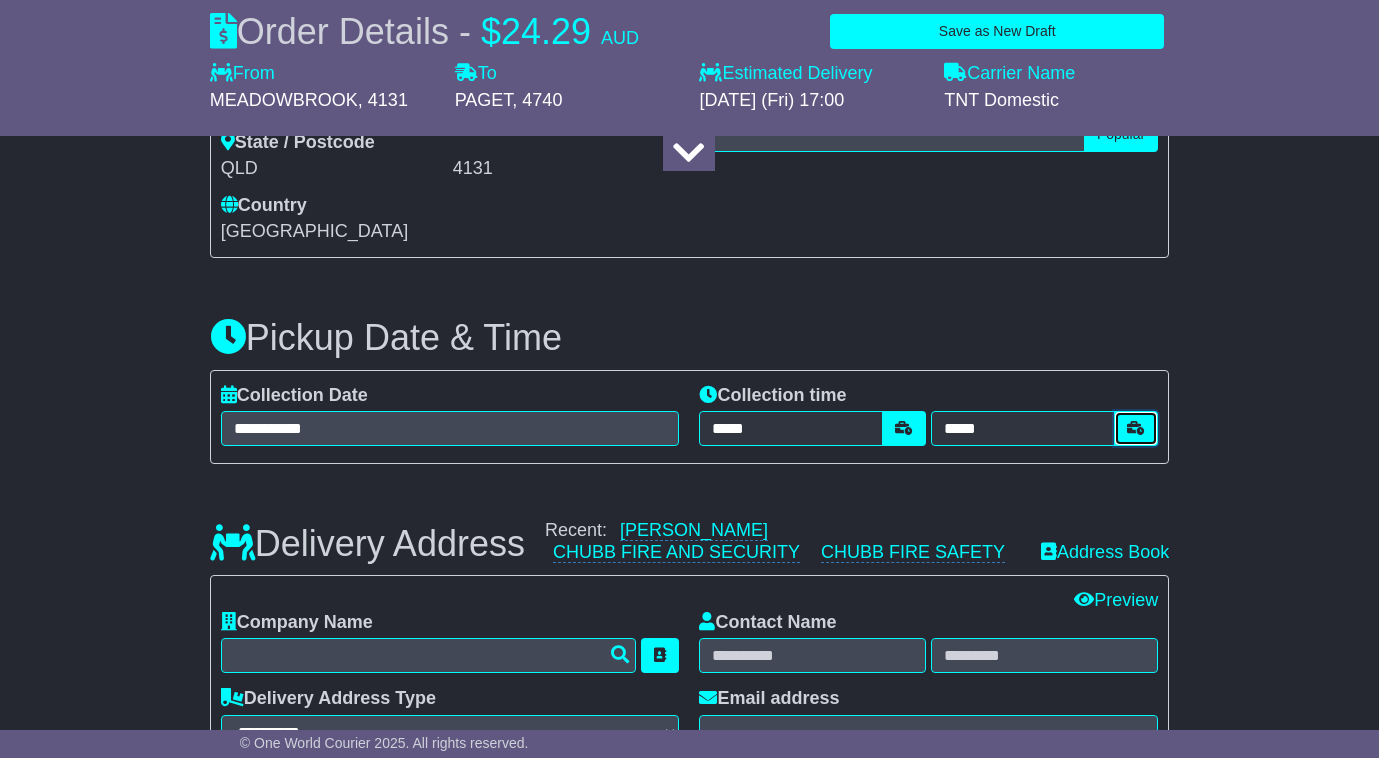 click at bounding box center (1136, 428) 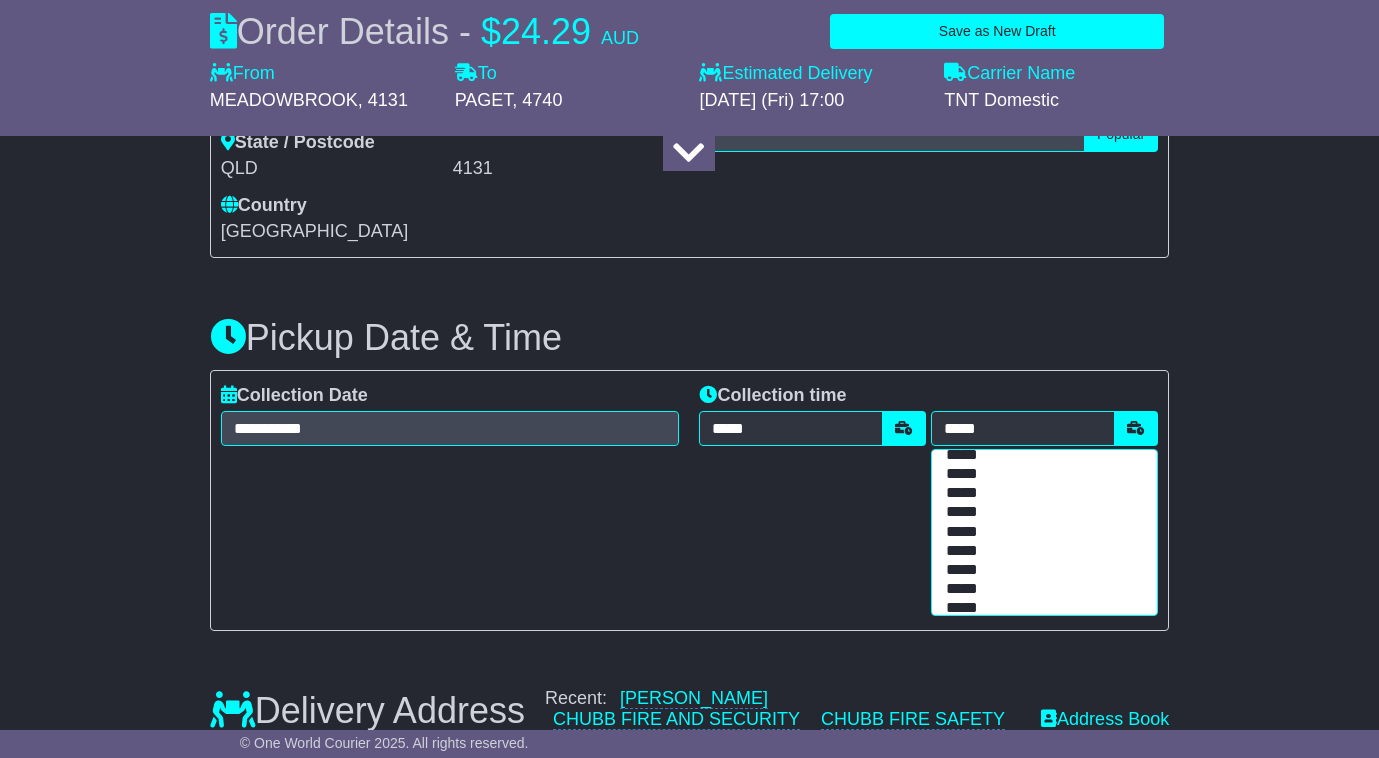 scroll, scrollTop: 289, scrollLeft: 0, axis: vertical 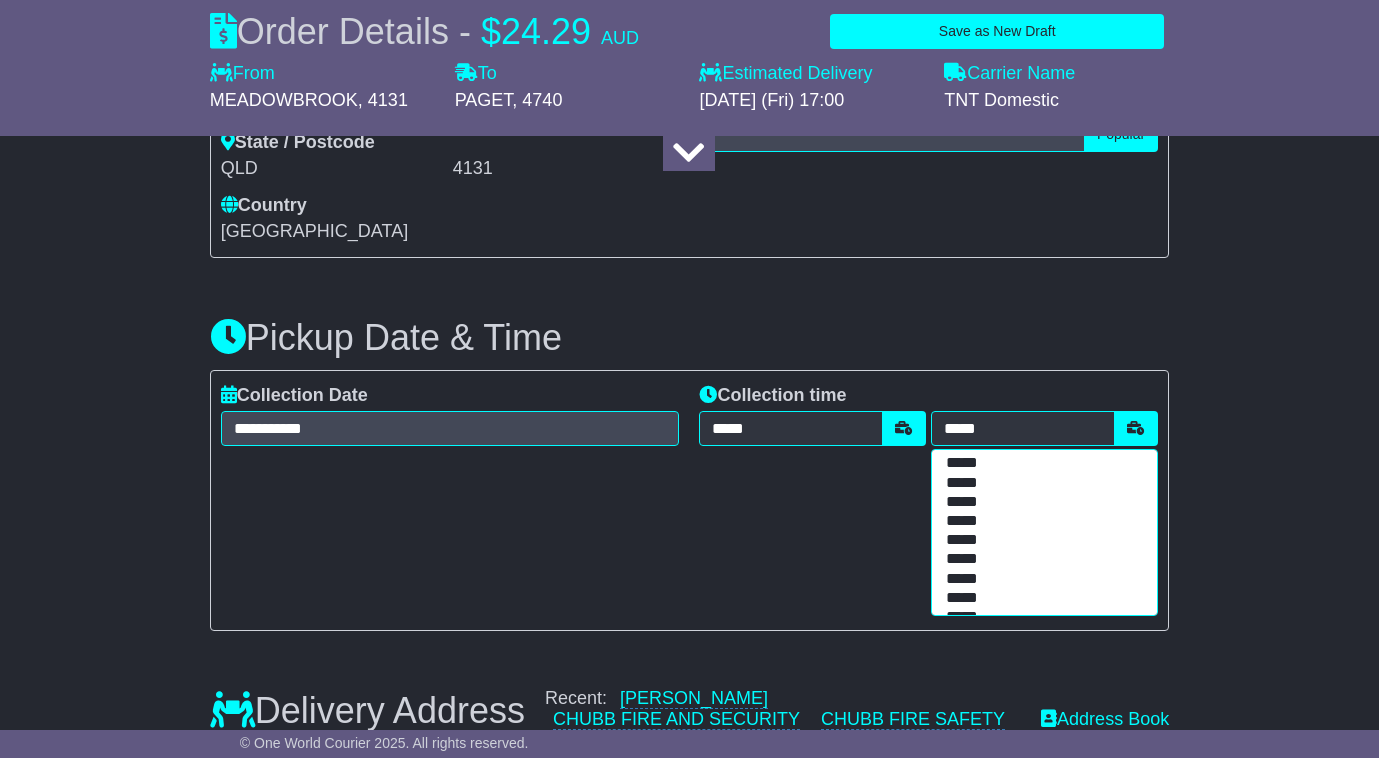 click on "*****" at bounding box center (1040, 521) 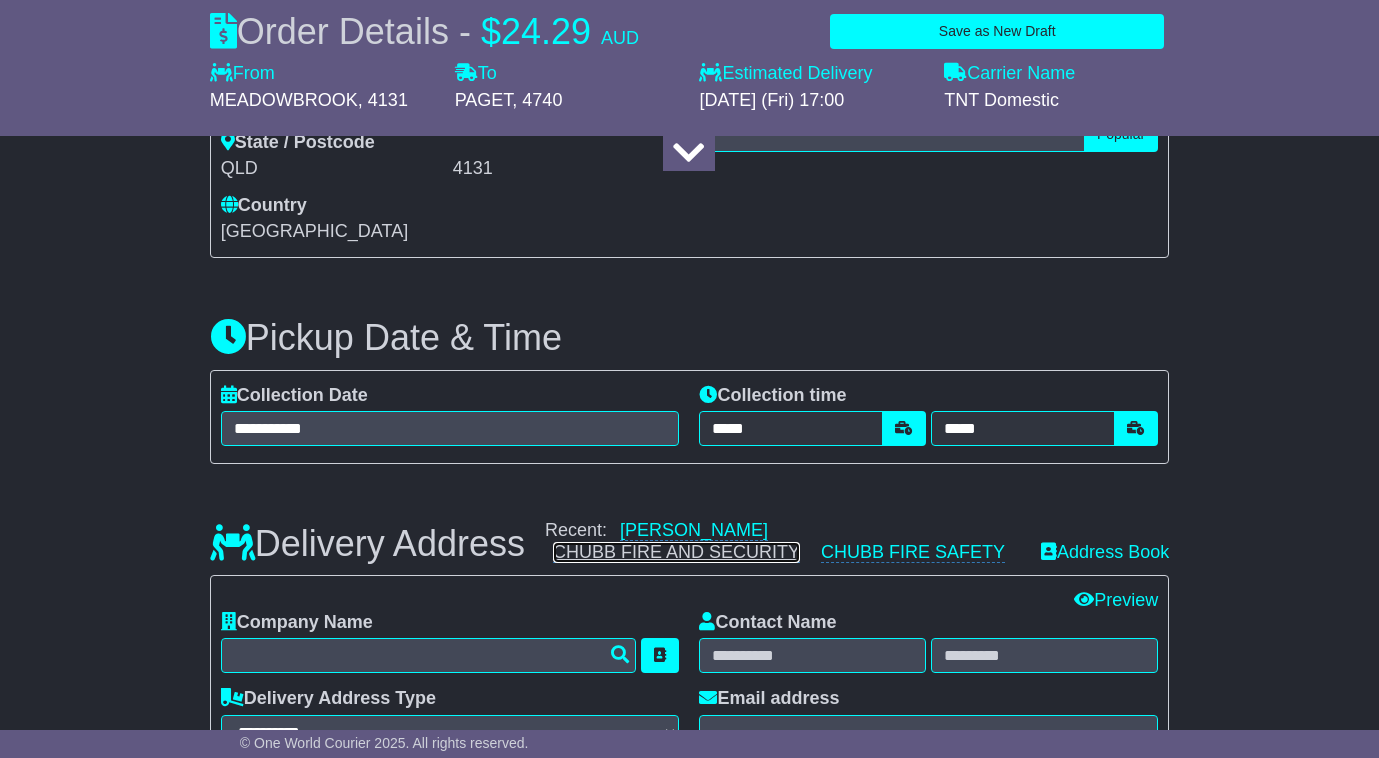 click on "CHUBB FIRE AND SECURITY" at bounding box center (676, 552) 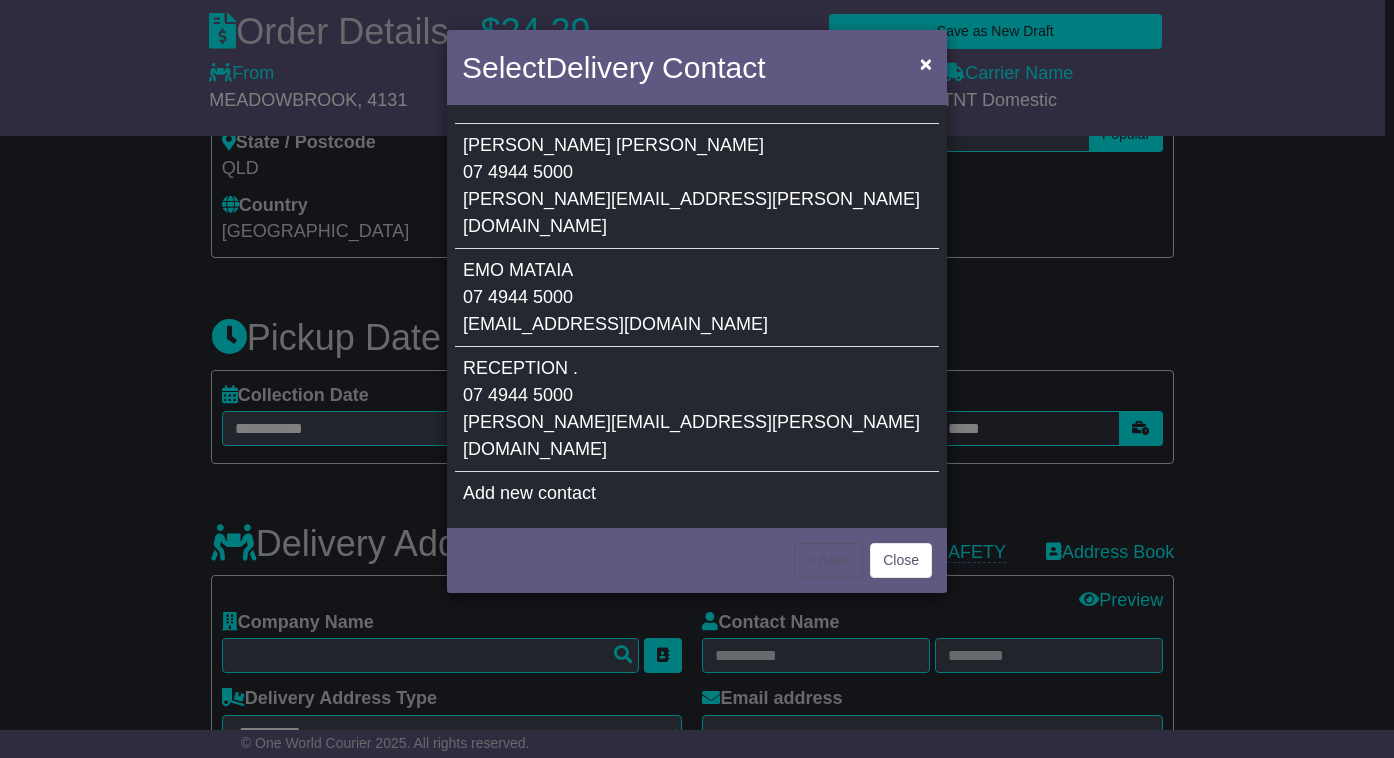 click on "Select  Delivery   Contact
×
NICOLE   O'SULLIVAN
07 4944 5000
nicole.osullivan@chubbfs.com
EMO   MATAIA
07 4944 5000
emo.mataia@chubbfs.com
RECEPTION   ." at bounding box center [697, 379] 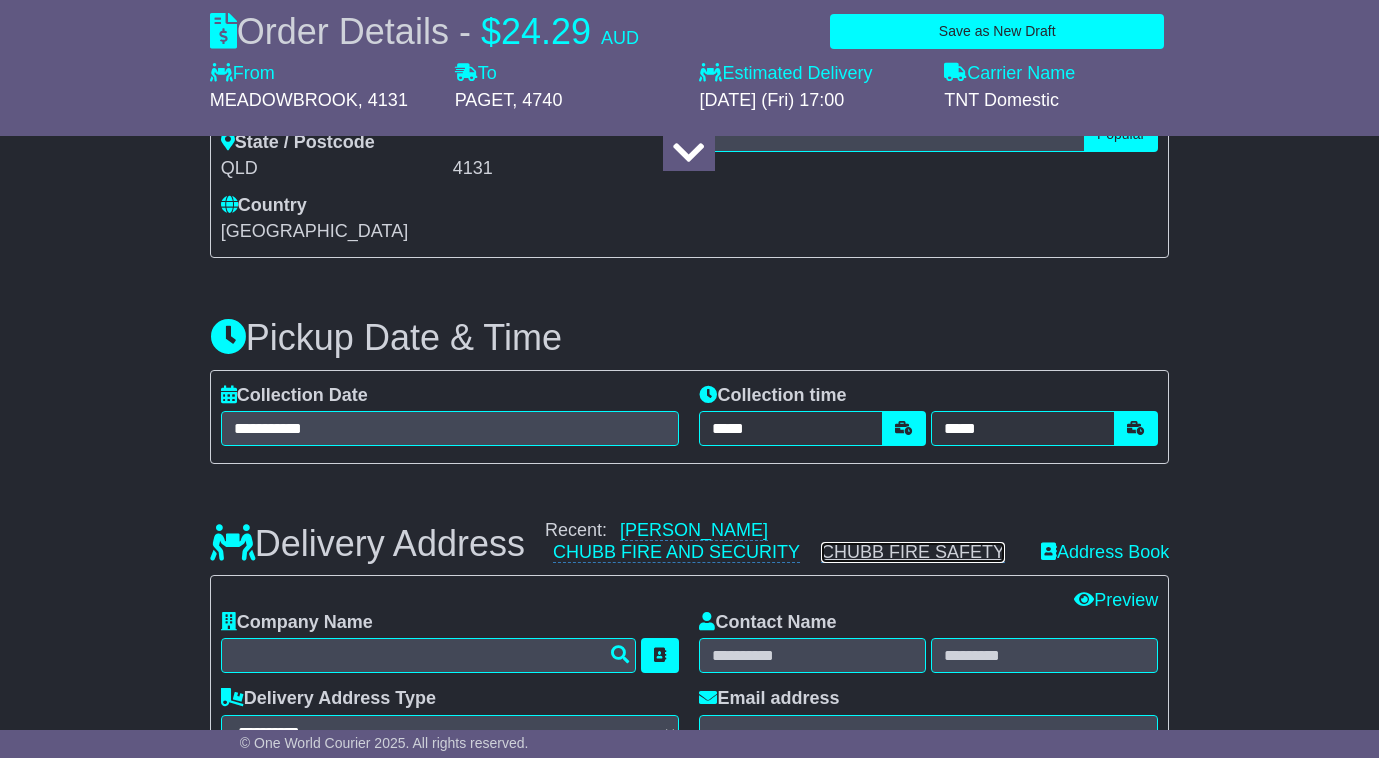 click on "CHUBB FIRE SAFETY" at bounding box center (913, 552) 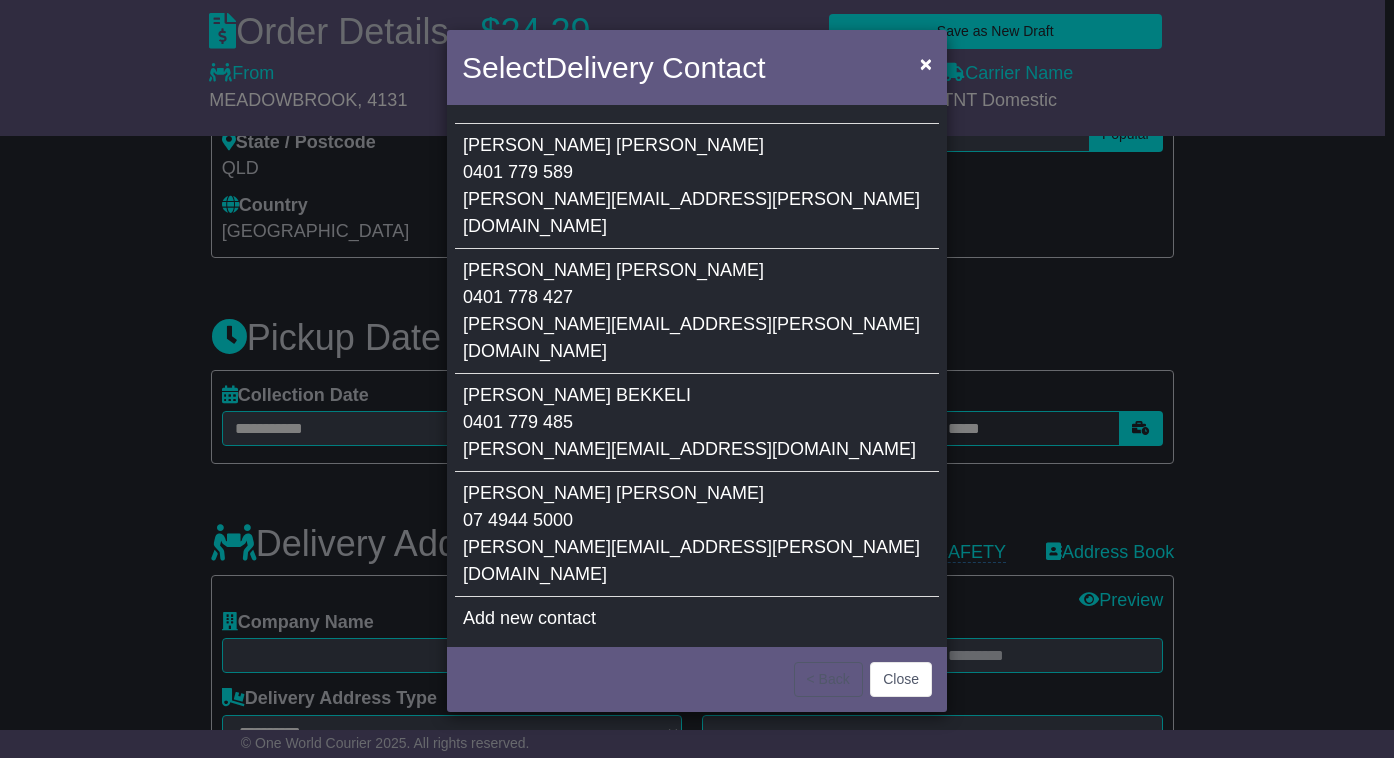 click on "FARRELL" at bounding box center [690, 493] 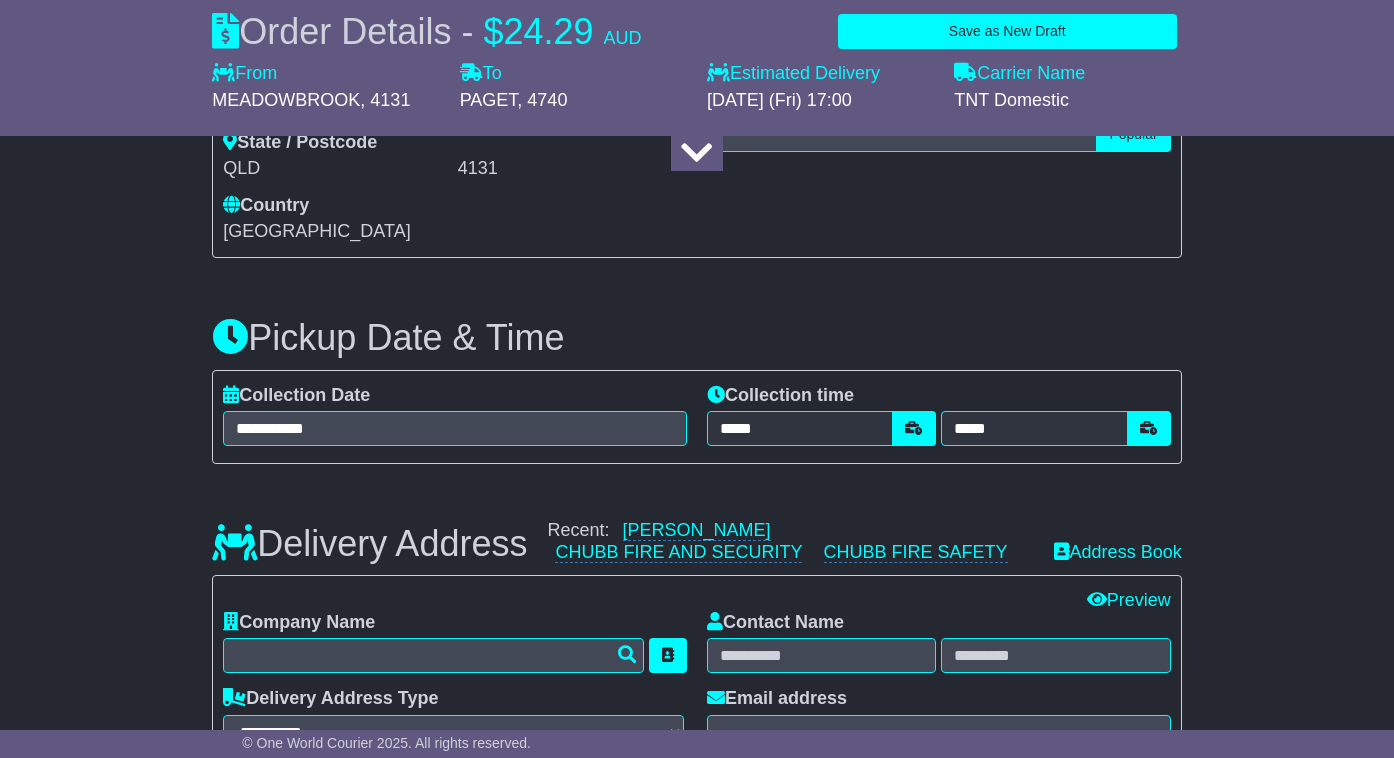 type on "**********" 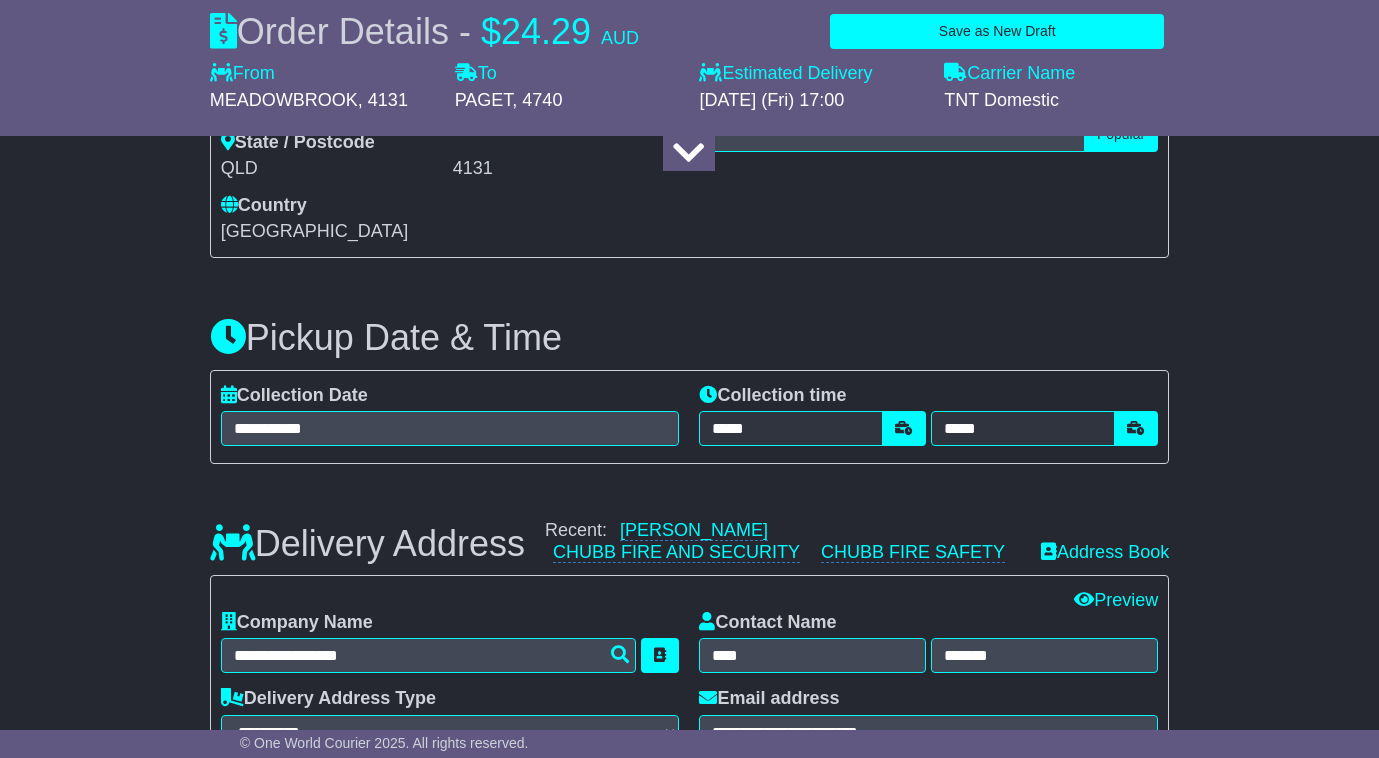 click on "About your package
What is your Package
Documents
Non-Documents
What are the Incoterms?
***
***
***
***
***
***
Description of Goods
*******
Attention: dangerous goods are not allowed by service.
Your Internal Reference (required)
********
Any Dangerous Goods?
No" at bounding box center (689, 692) 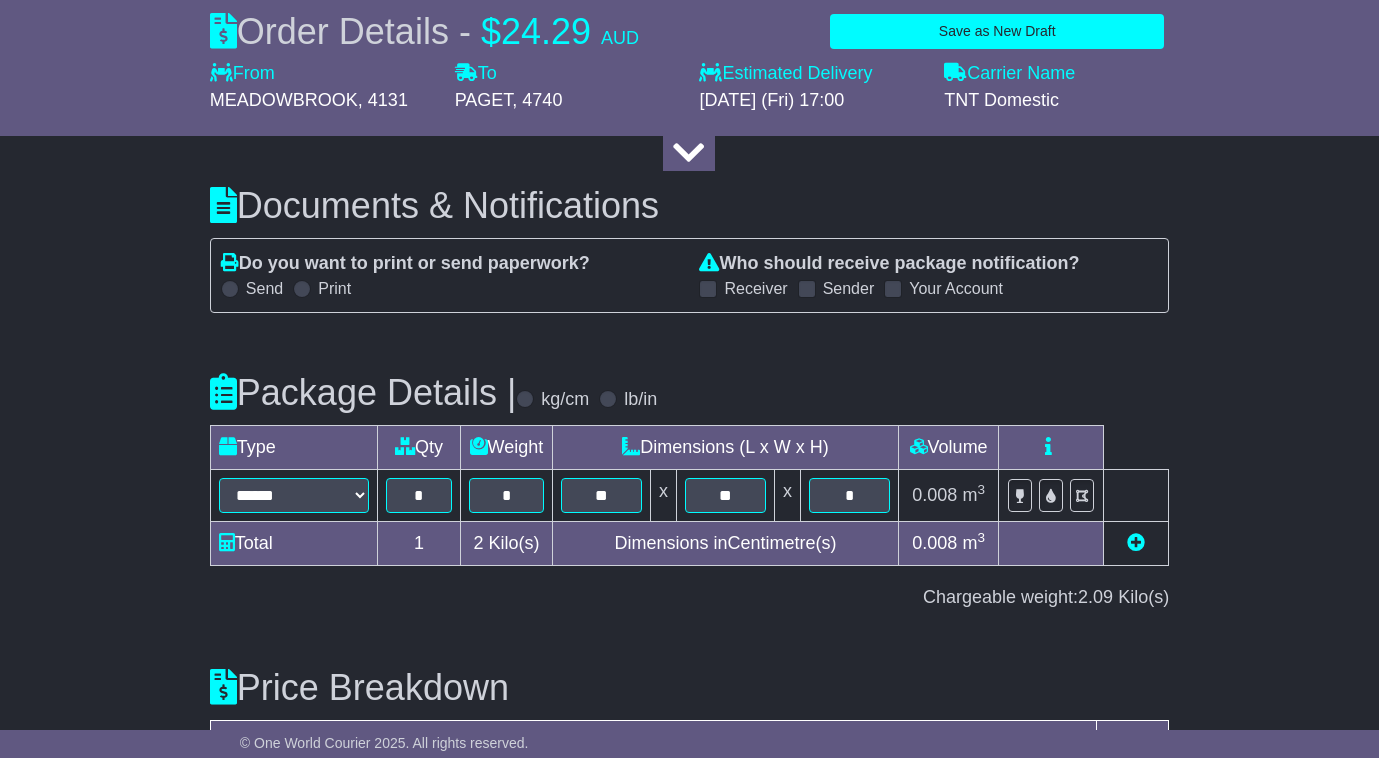 scroll, scrollTop: 2411, scrollLeft: 0, axis: vertical 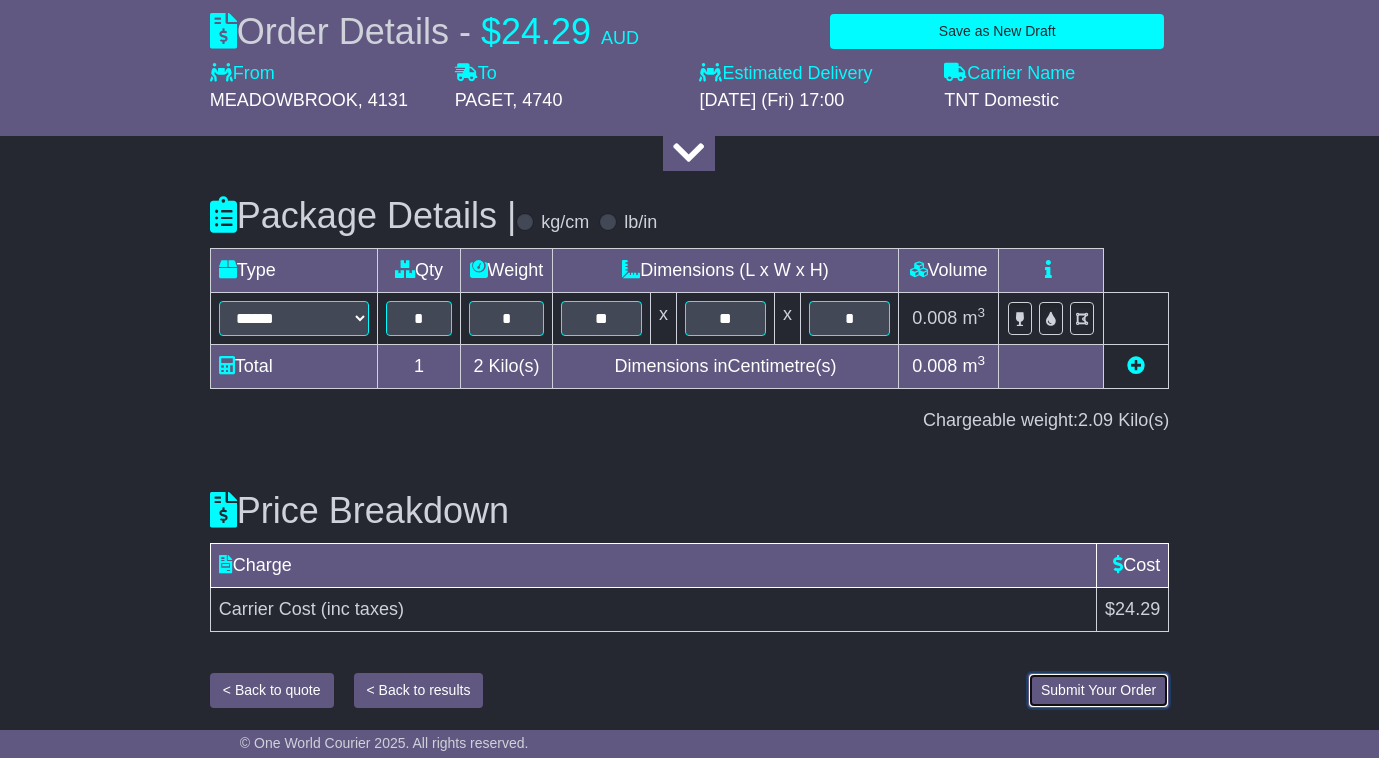 click on "Submit Your Order" at bounding box center [1098, 690] 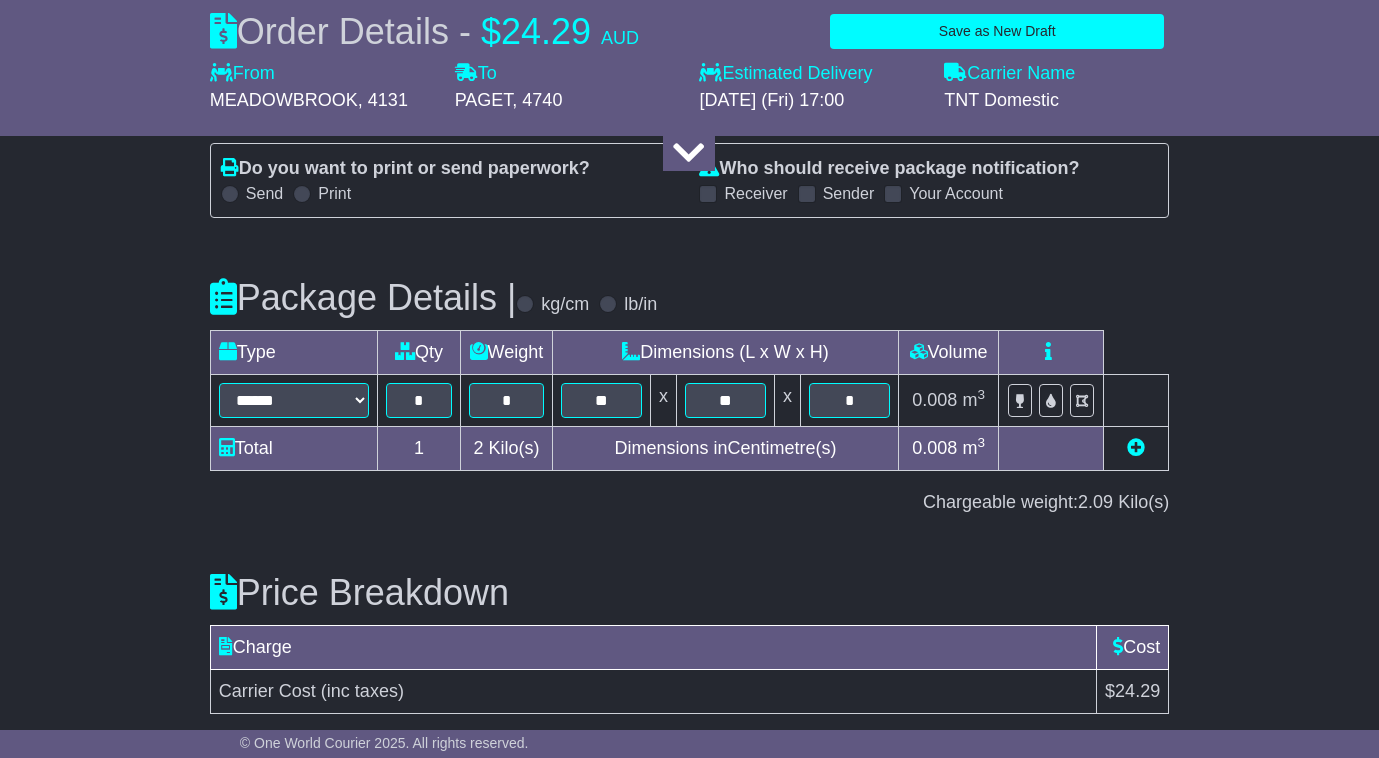 scroll, scrollTop: 2411, scrollLeft: 0, axis: vertical 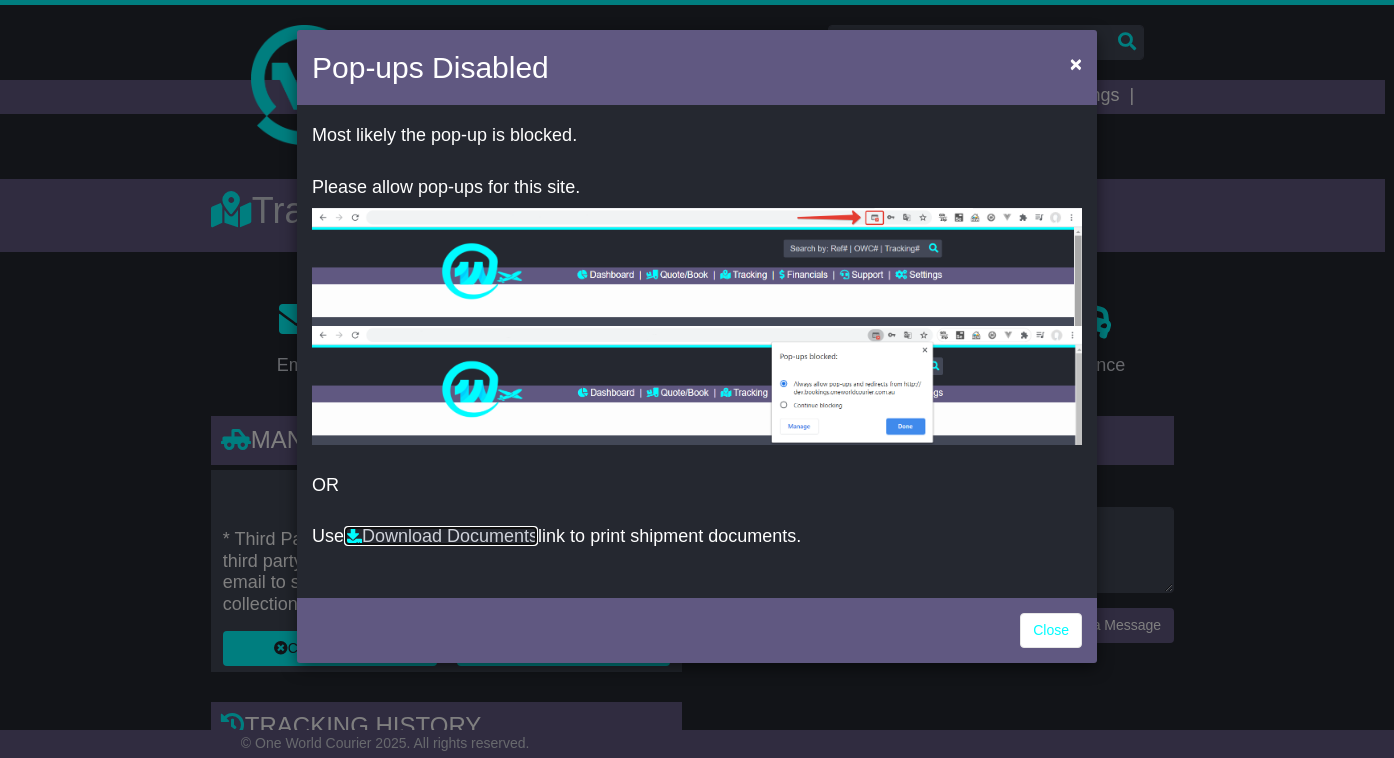 click on "Download Documents" at bounding box center [441, 536] 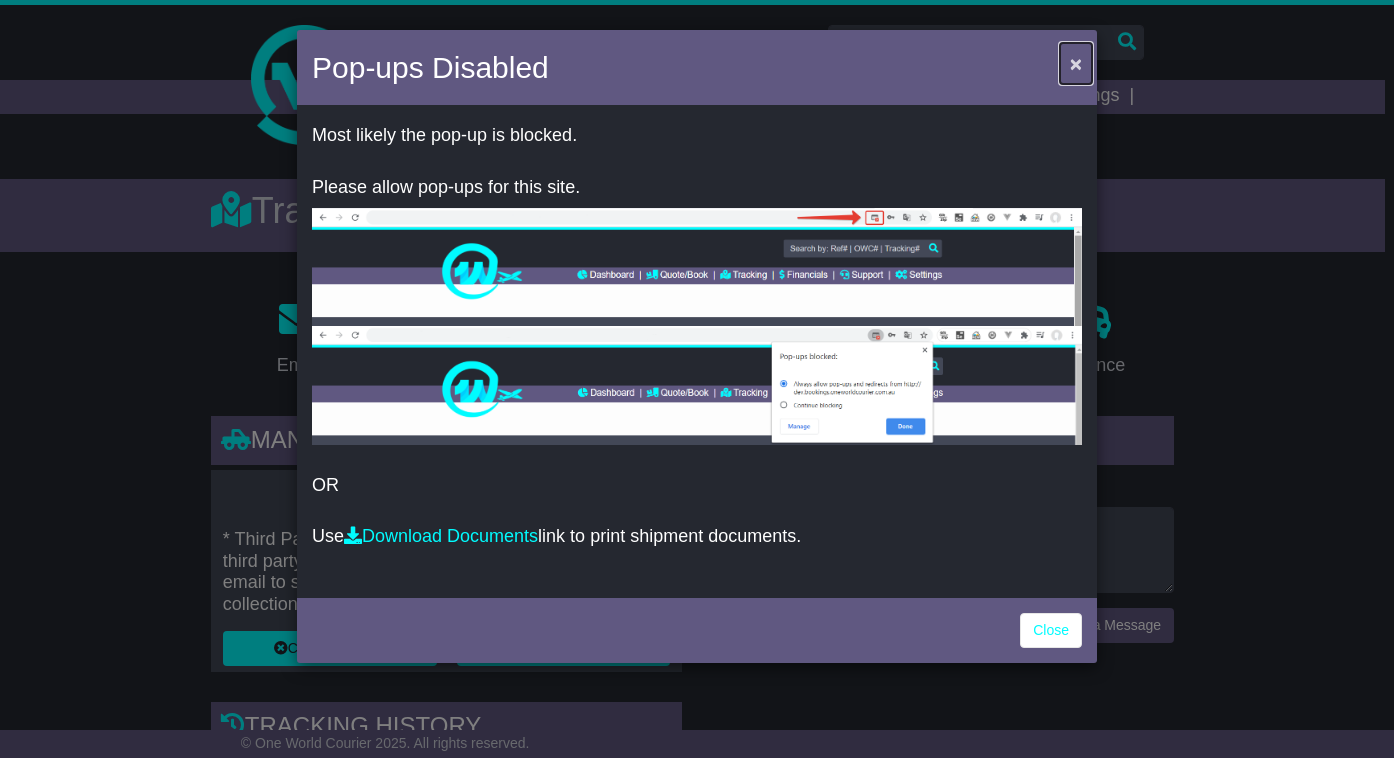 click on "×" at bounding box center [1076, 63] 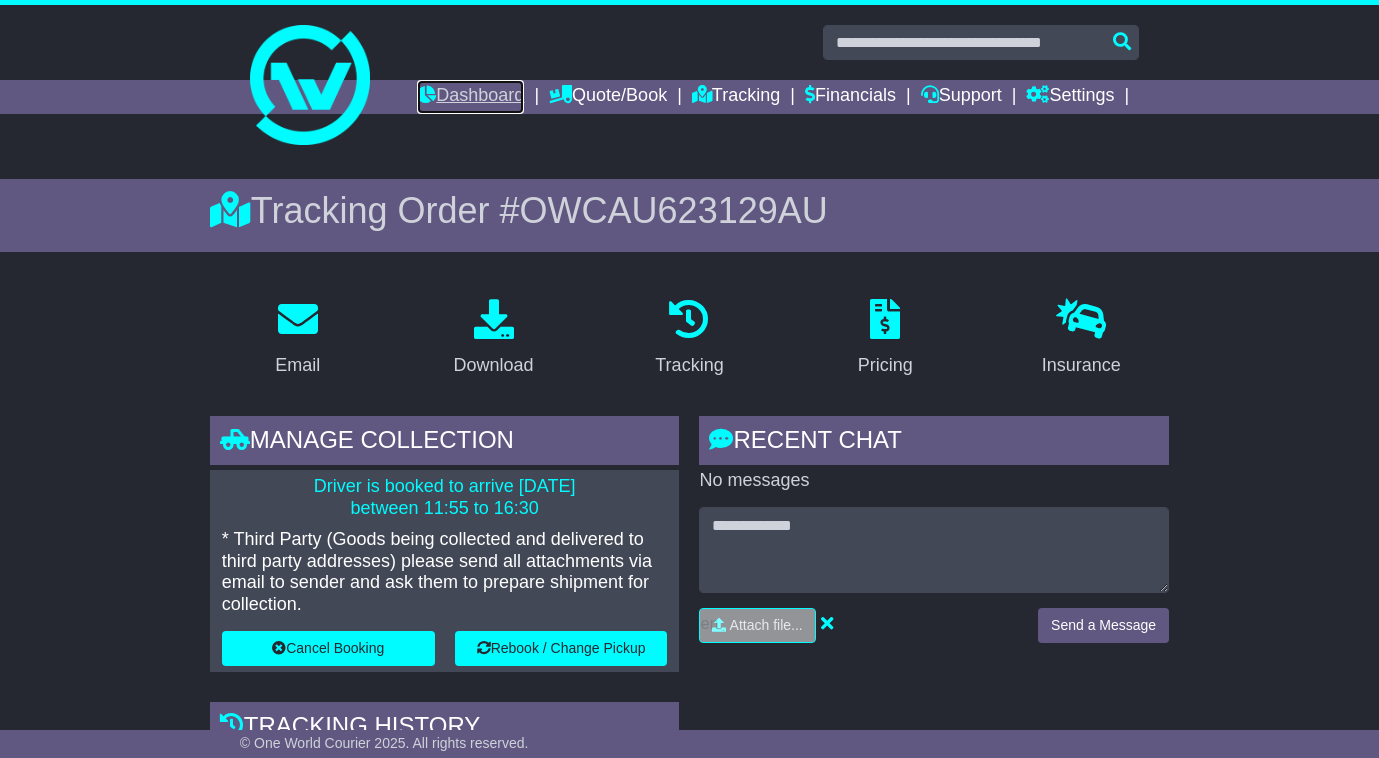 click on "Dashboard" at bounding box center (470, 97) 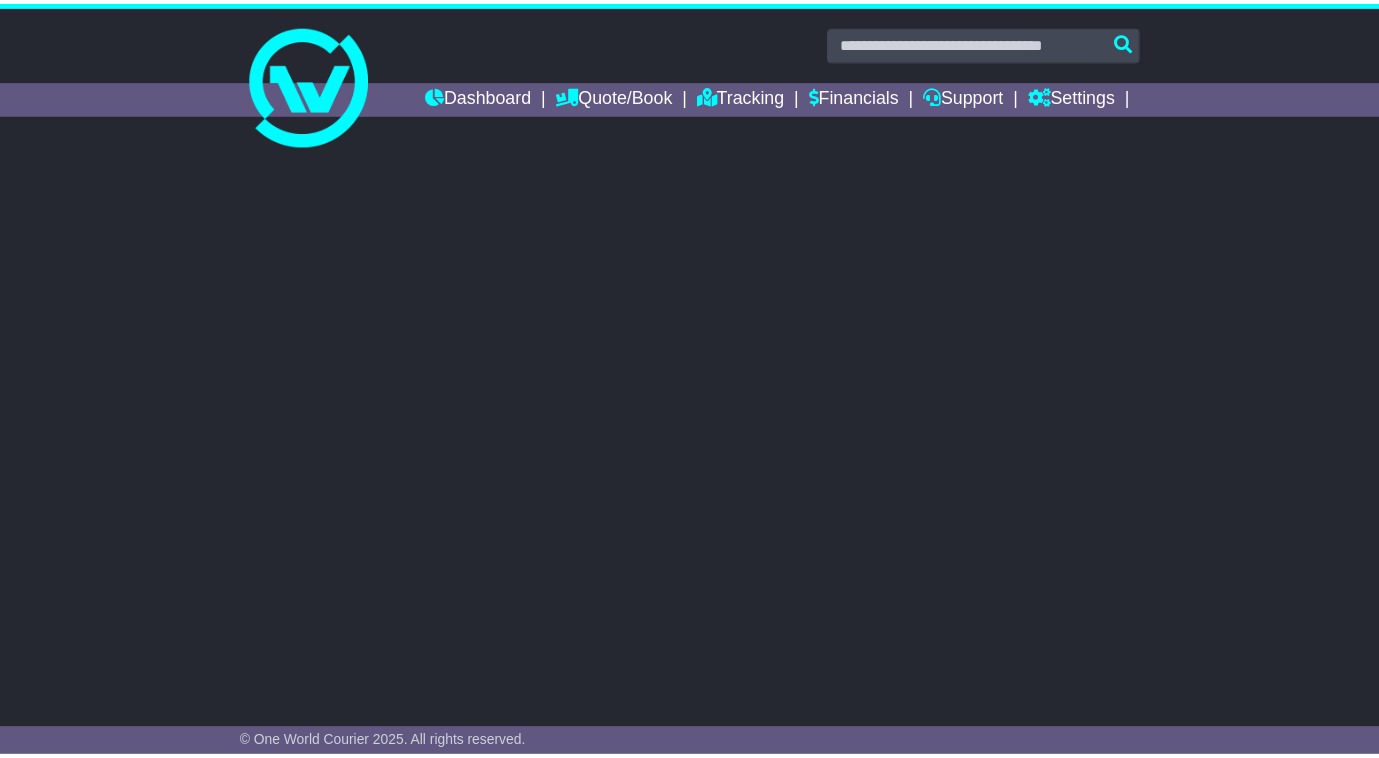 scroll, scrollTop: 0, scrollLeft: 0, axis: both 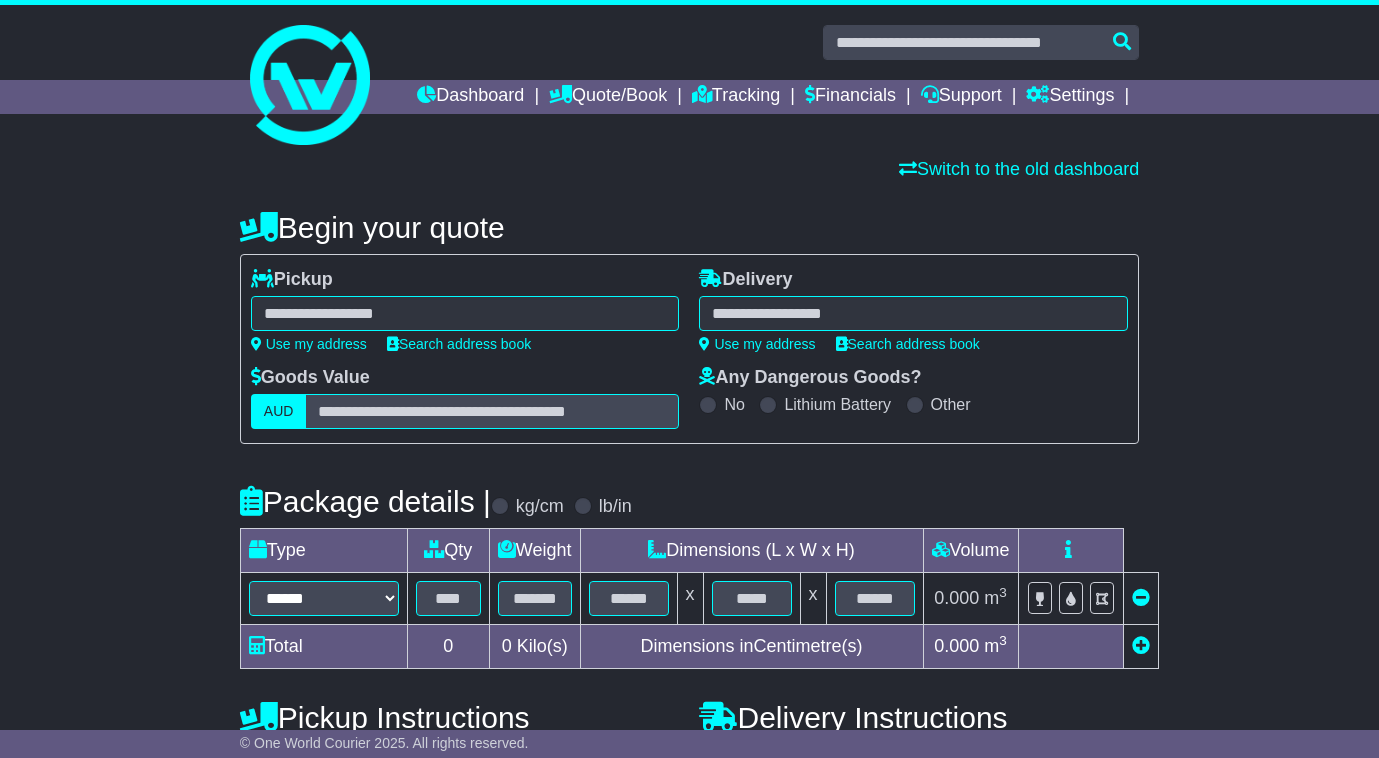 click at bounding box center [465, 313] 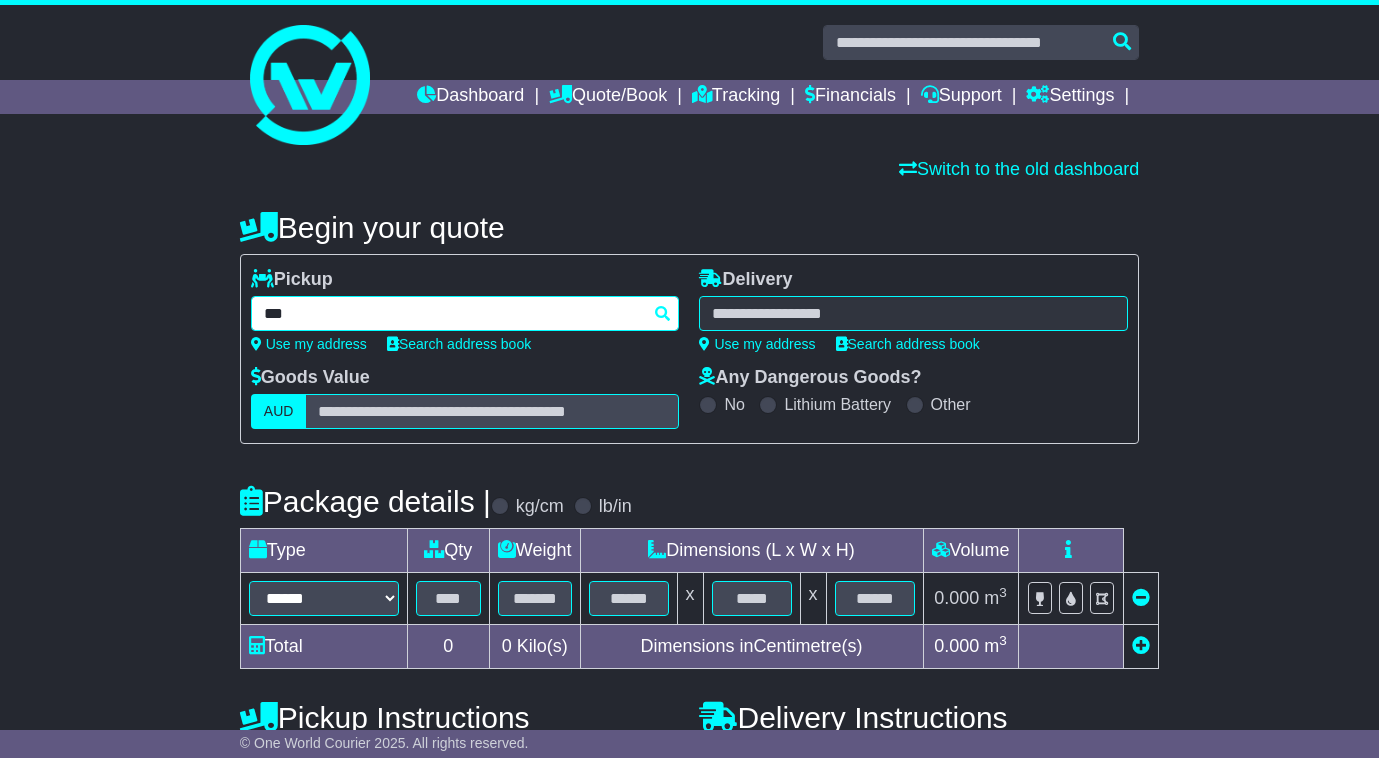 type on "****" 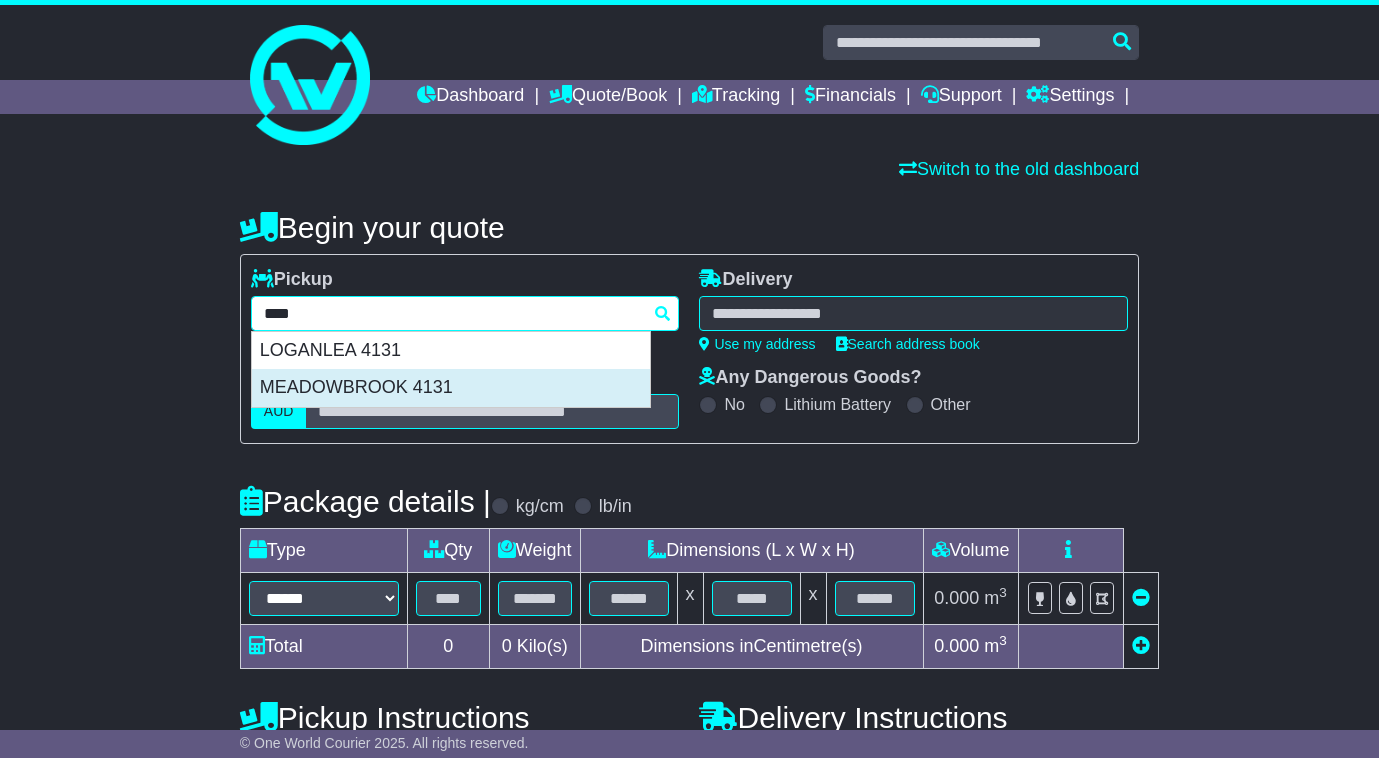 click on "MEADOWBROOK 4131" at bounding box center [451, 388] 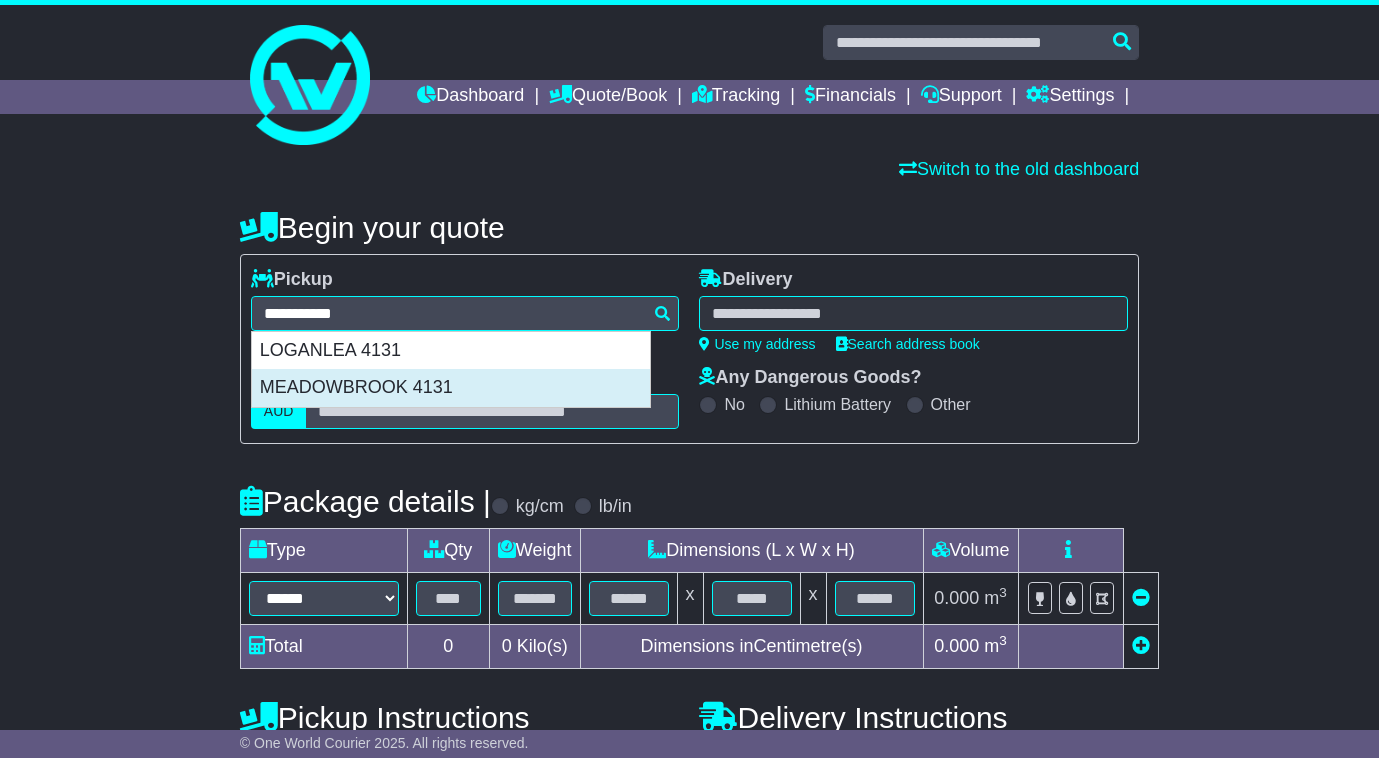 type on "**********" 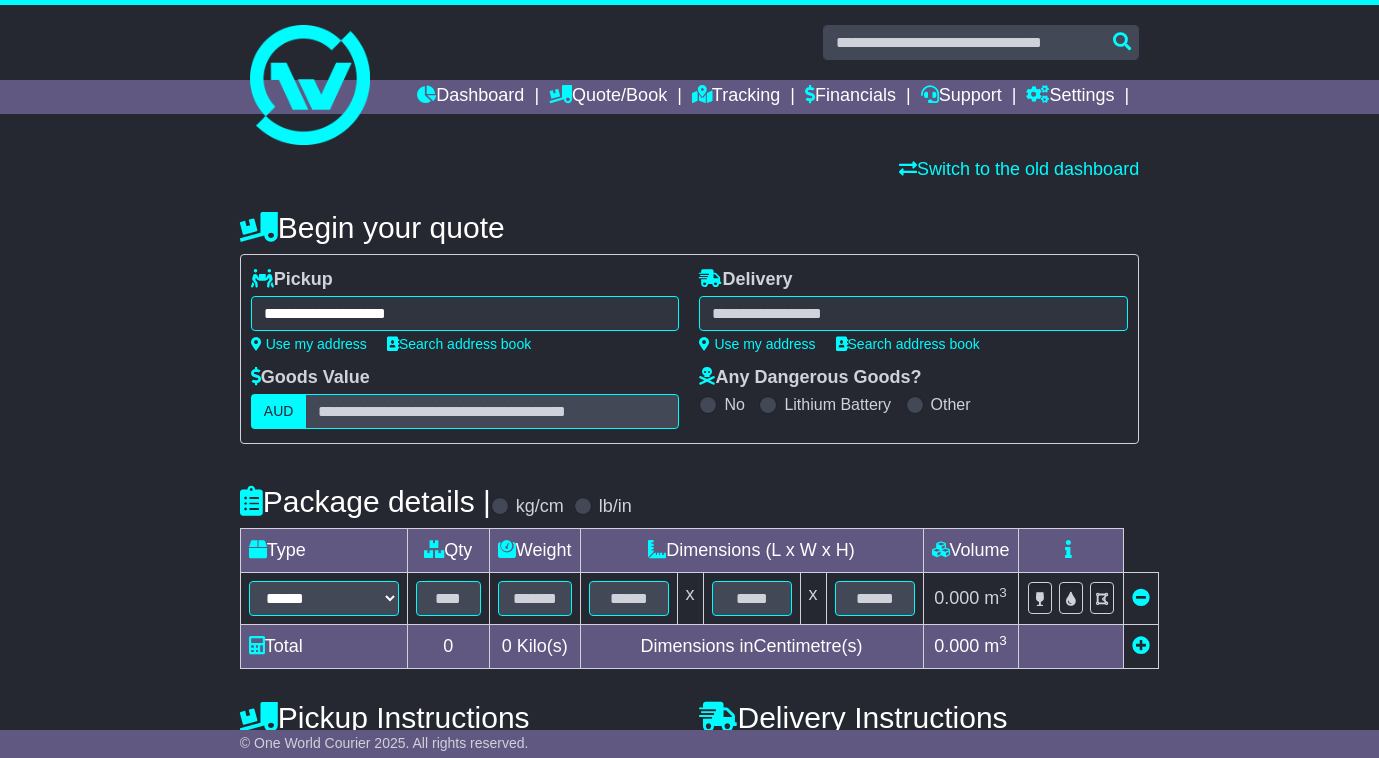 click at bounding box center (913, 313) 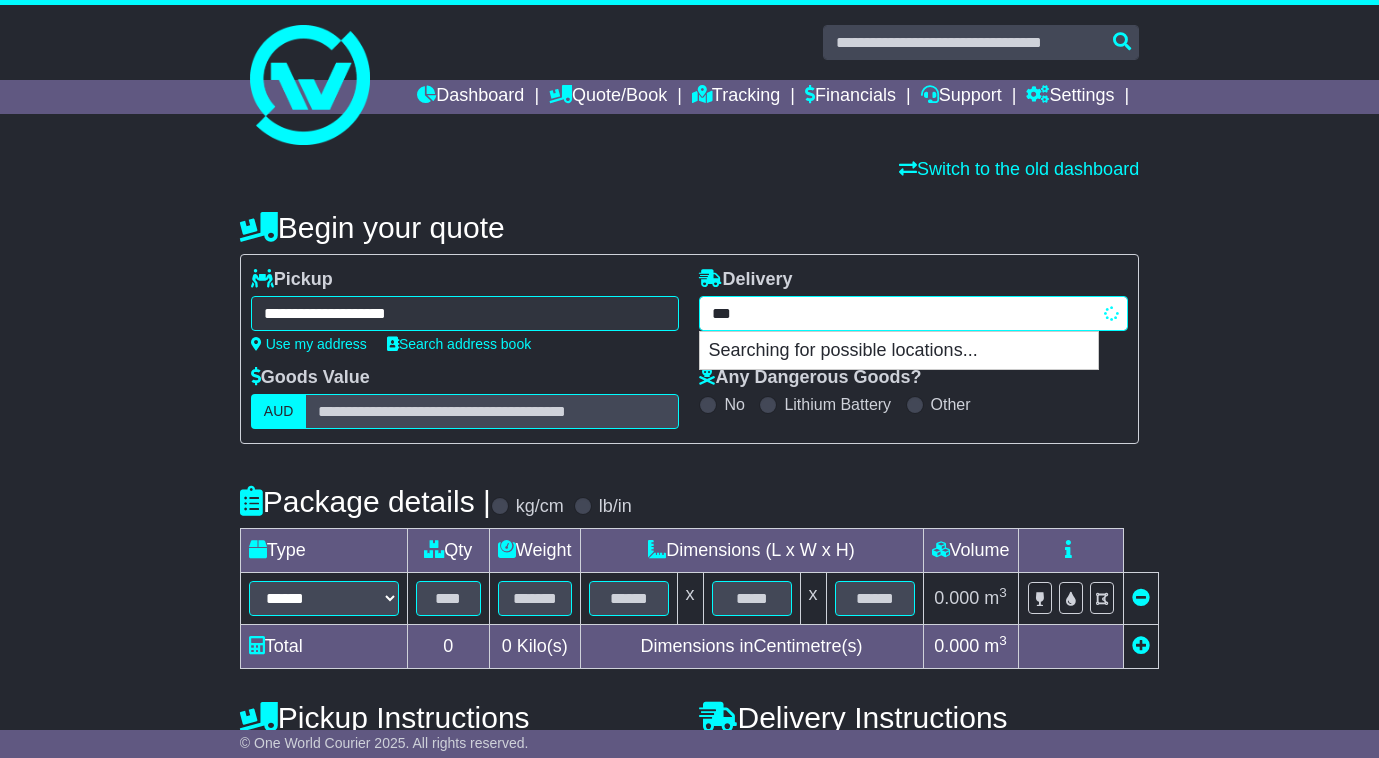 type on "****" 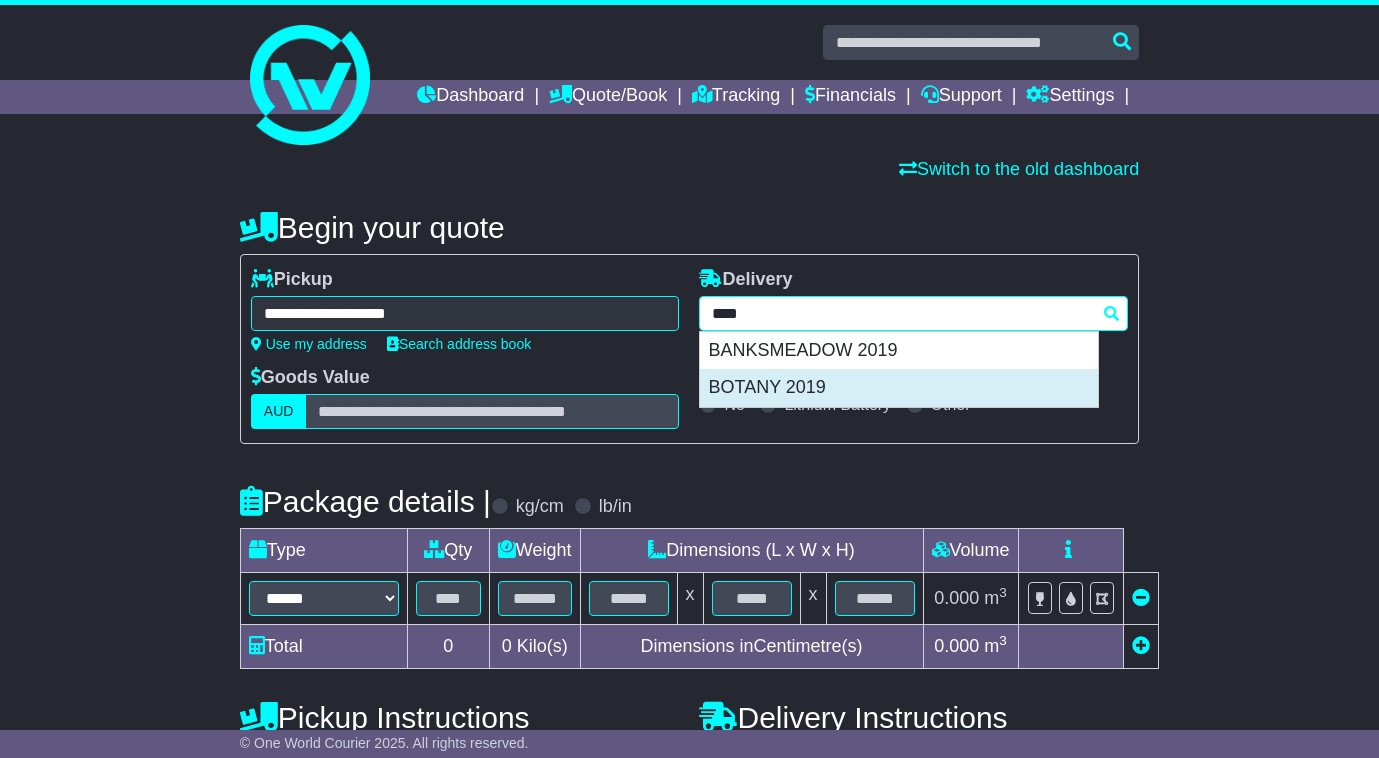 click on "BOTANY 2019" at bounding box center (899, 388) 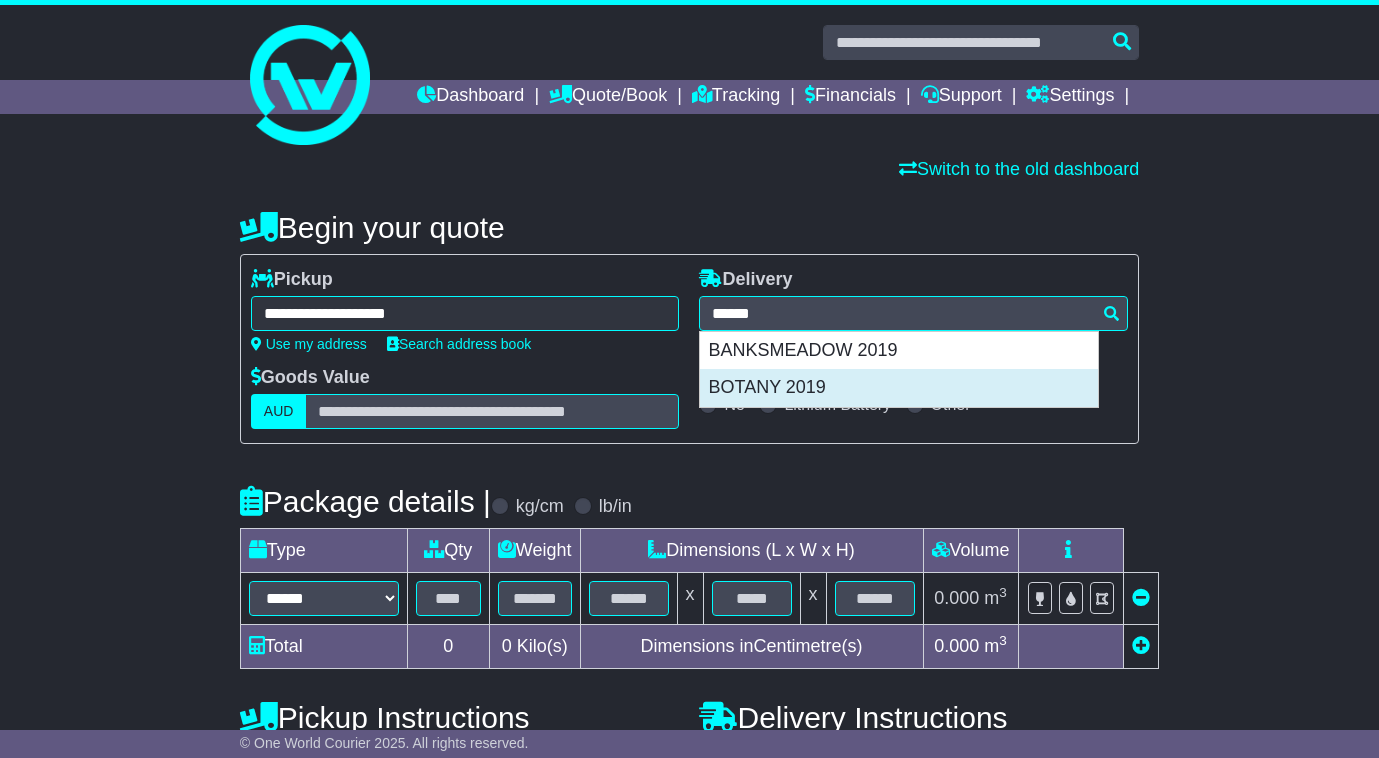 type on "**********" 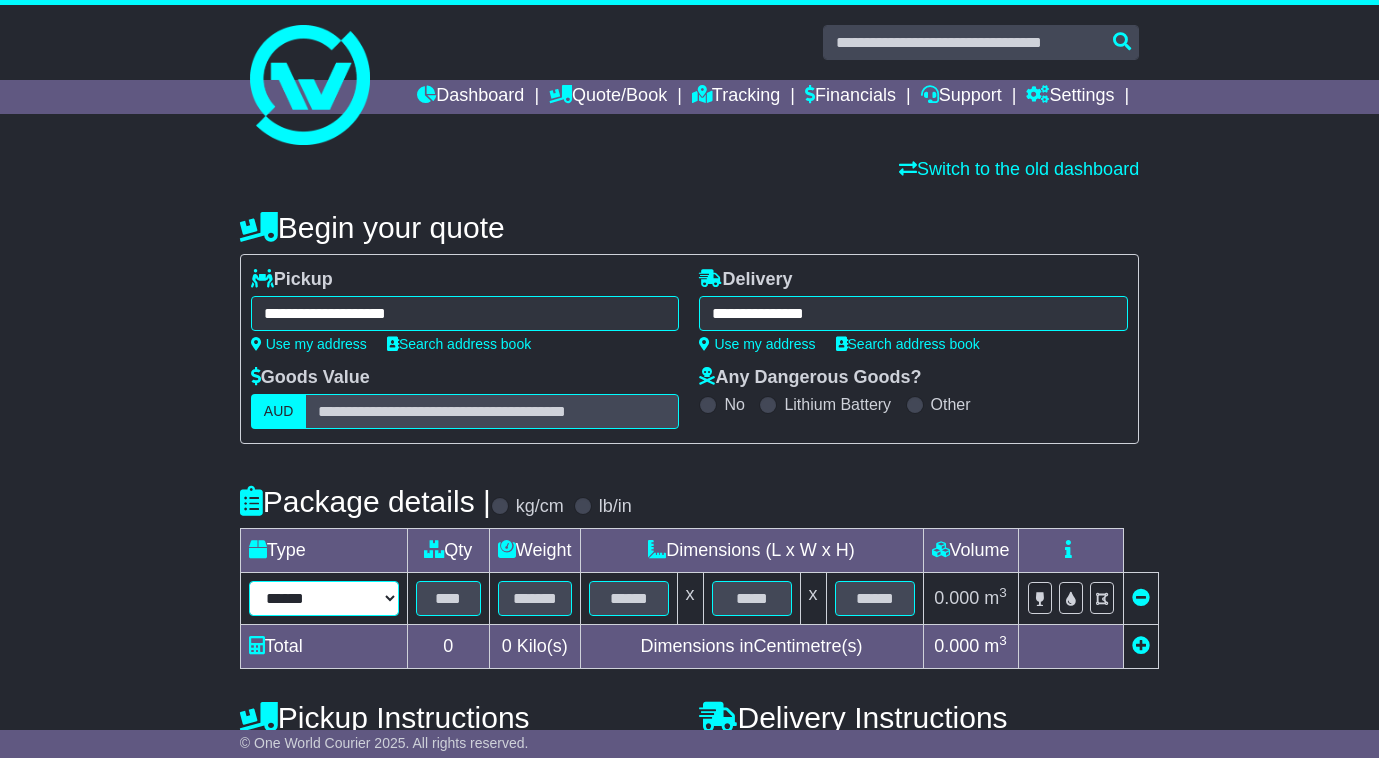 click on "****** ****** *** ******** ***** **** **** ****** *** *******" at bounding box center [324, 598] 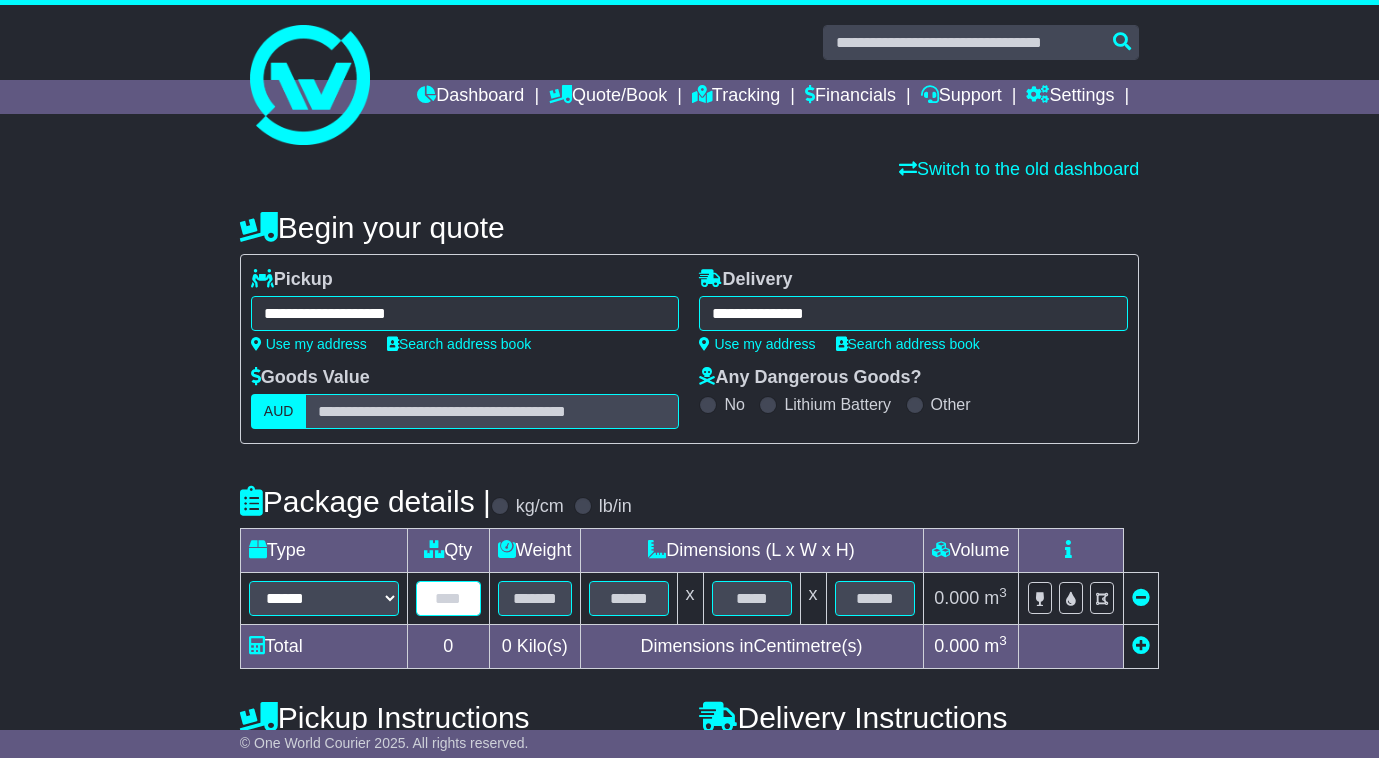 click at bounding box center [448, 598] 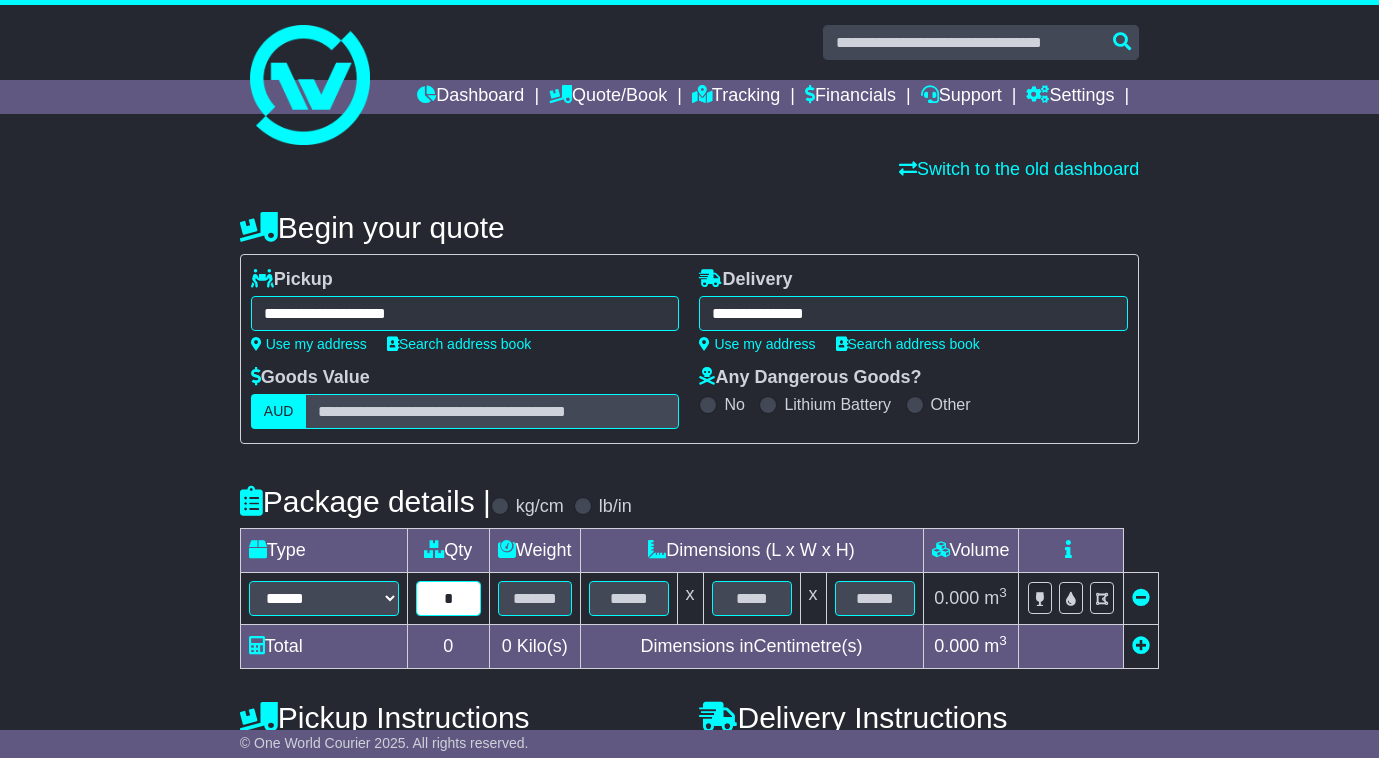 type on "*" 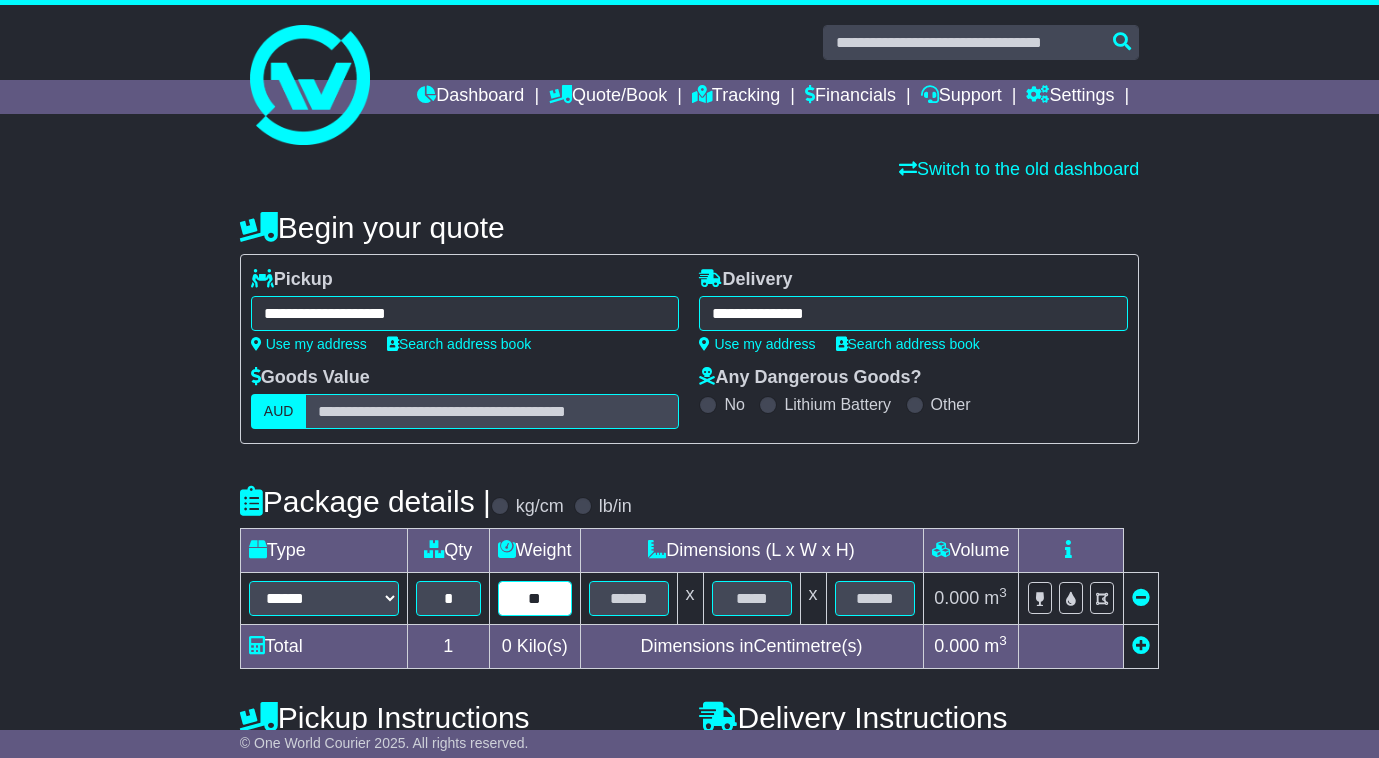 type on "**" 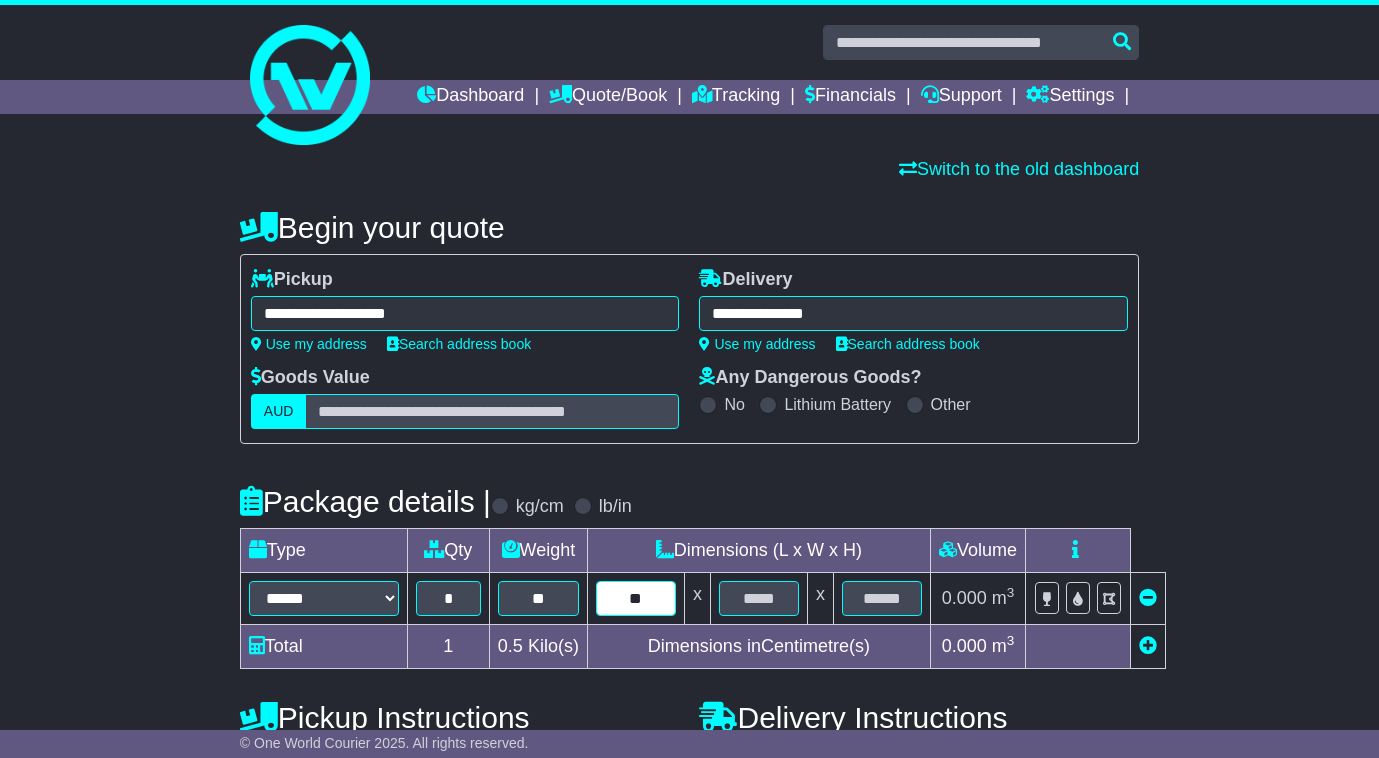 type on "**" 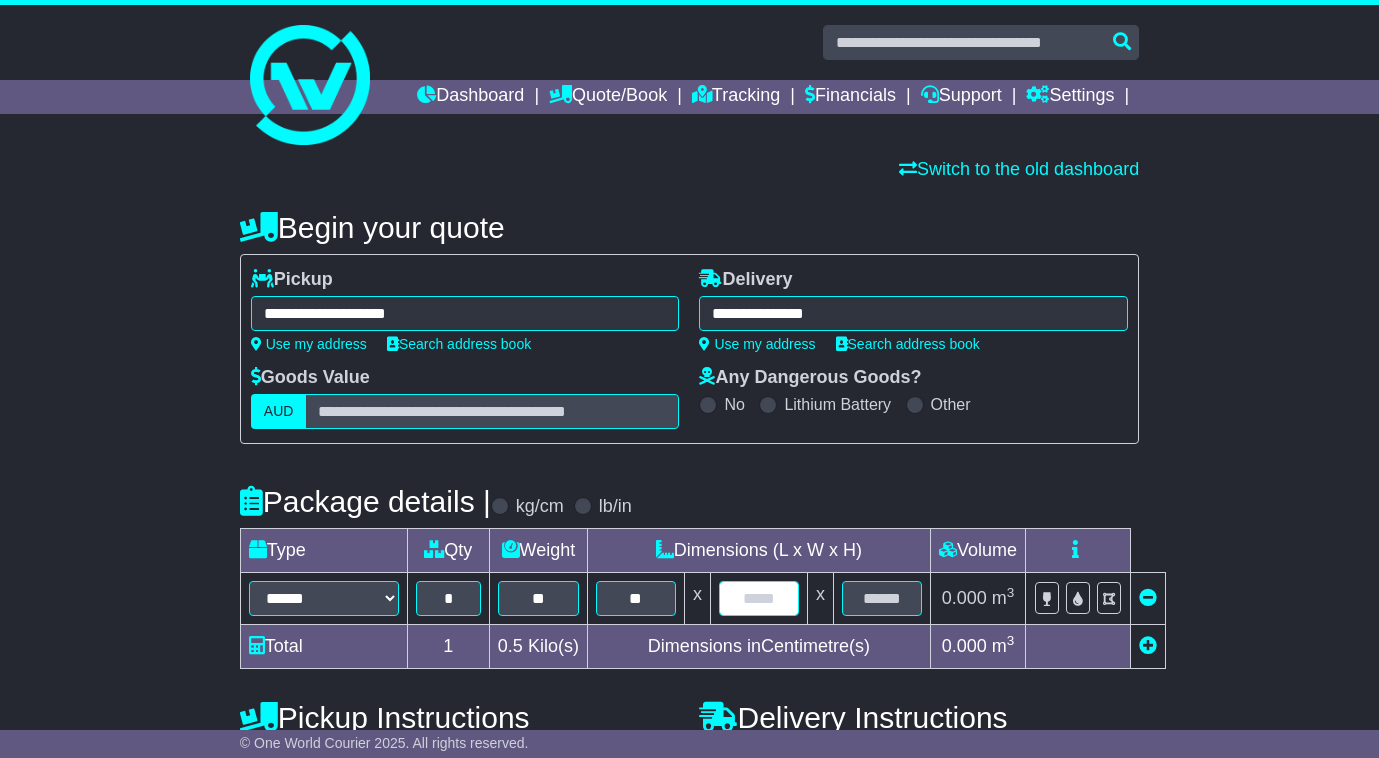 type on "*" 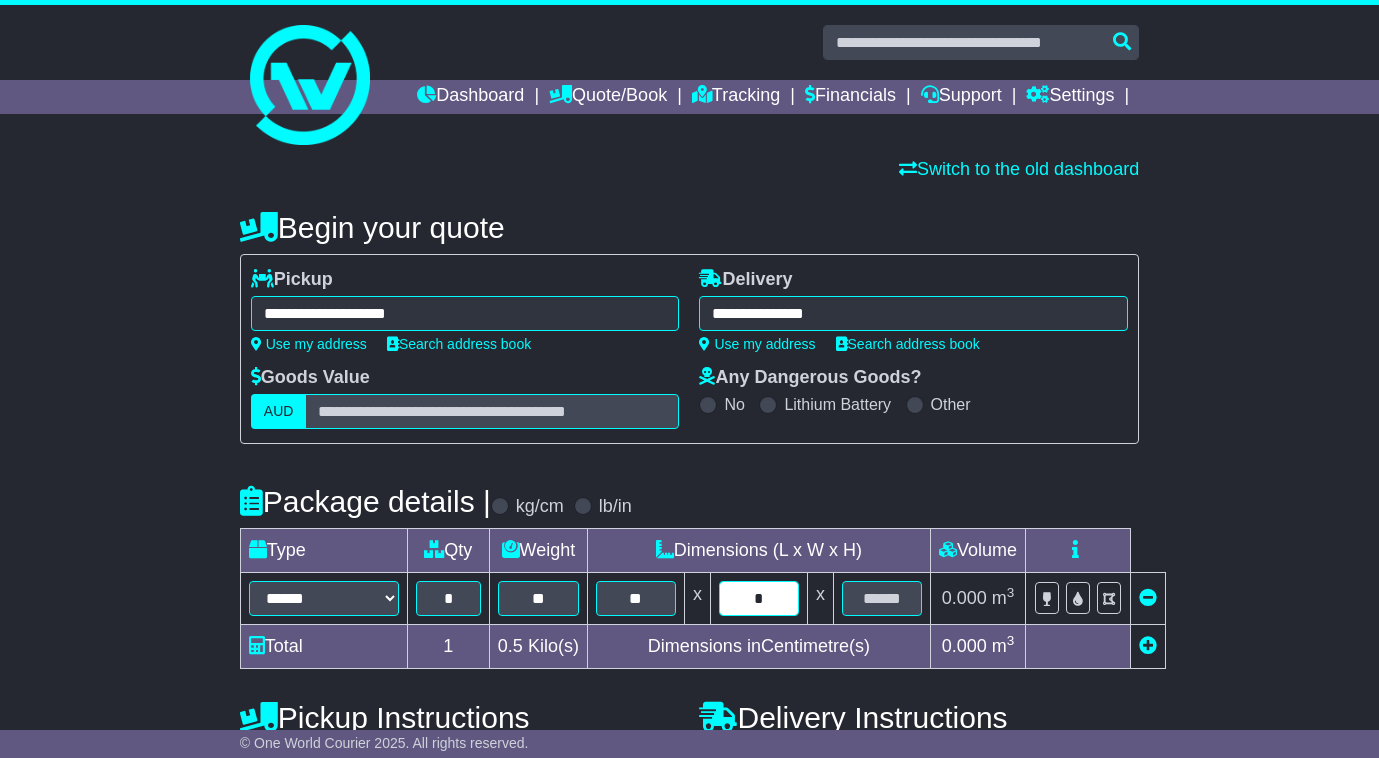 type on "*" 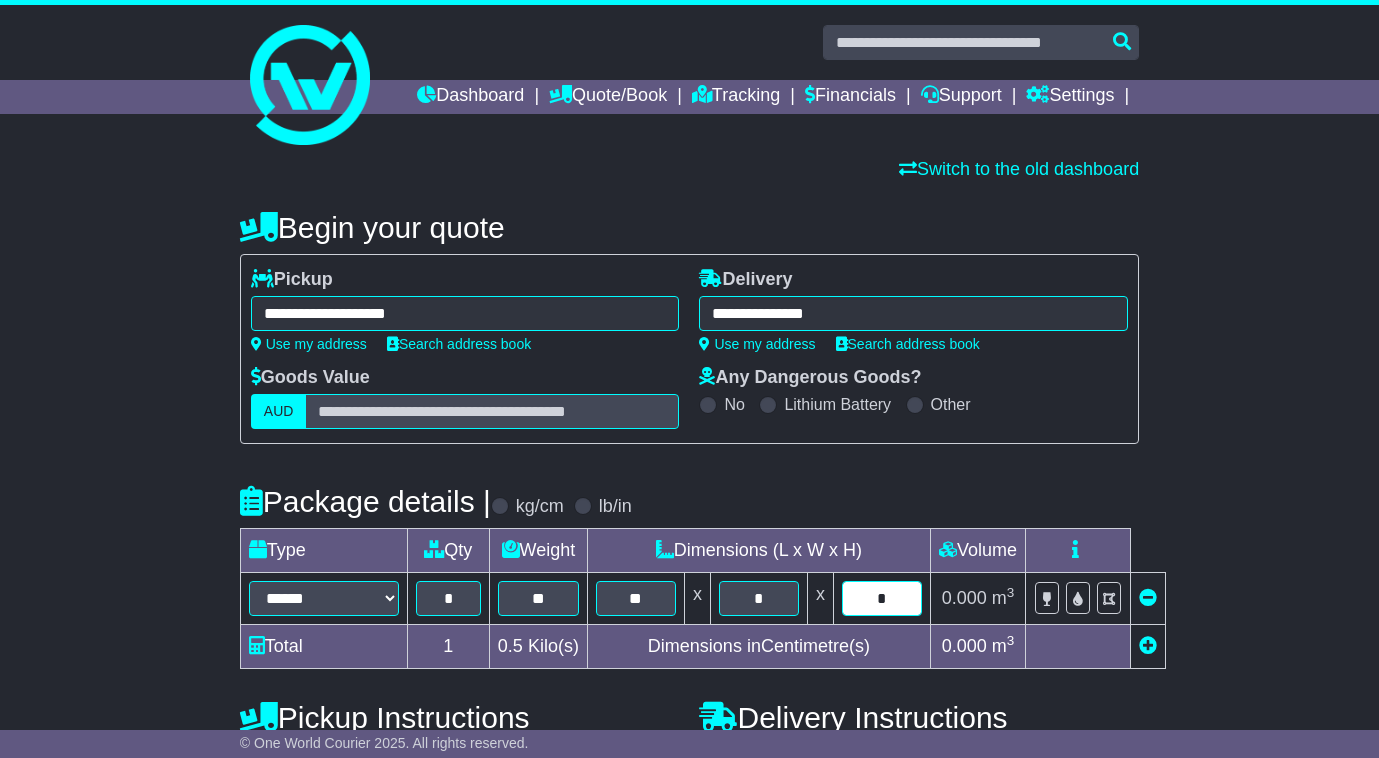 type on "*" 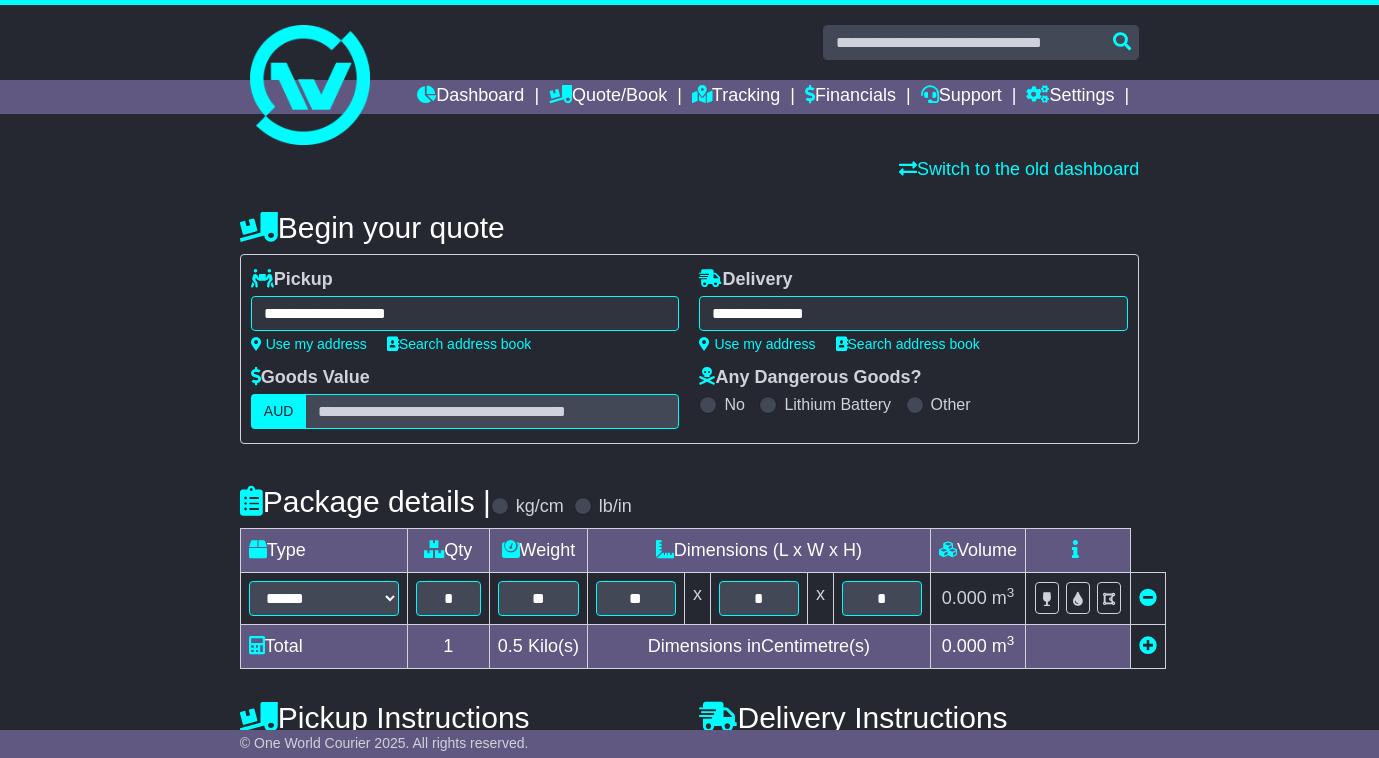 scroll, scrollTop: 333, scrollLeft: 0, axis: vertical 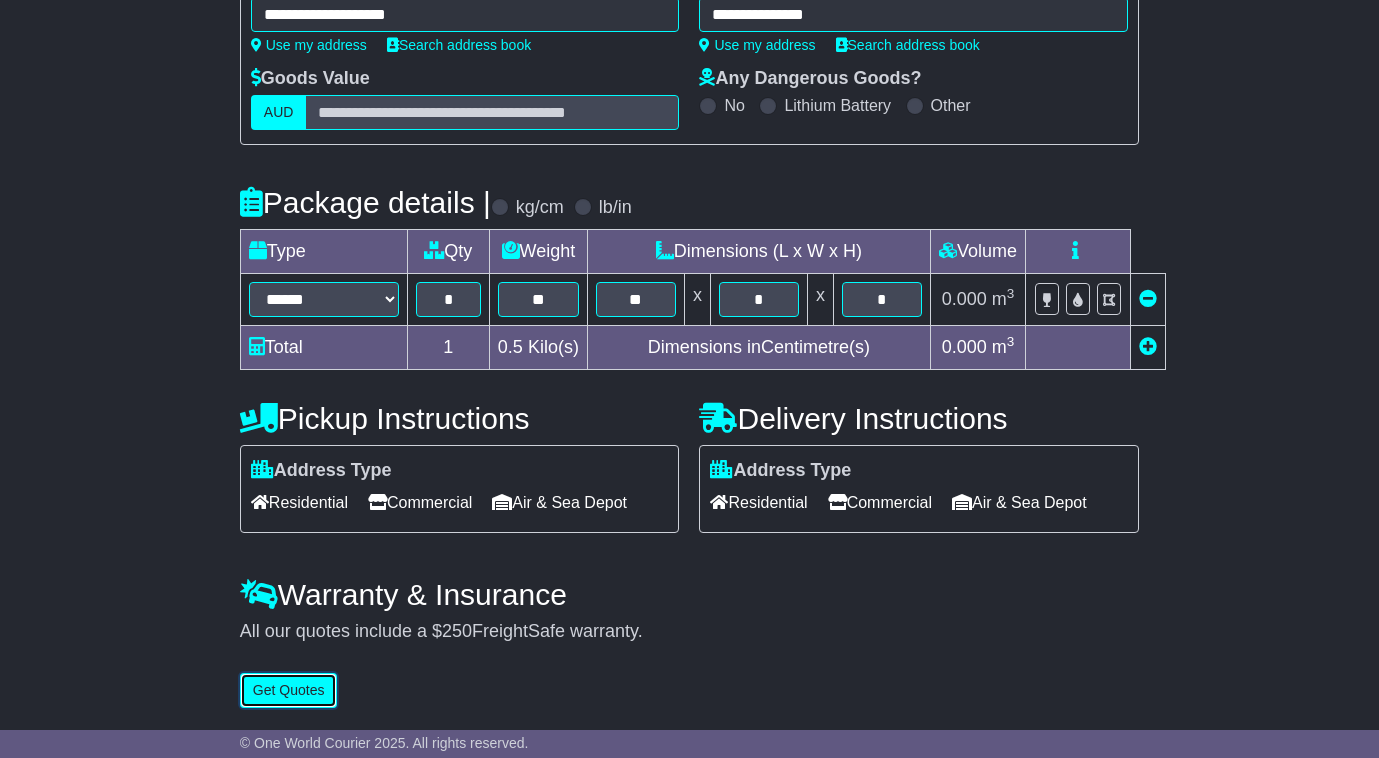 type 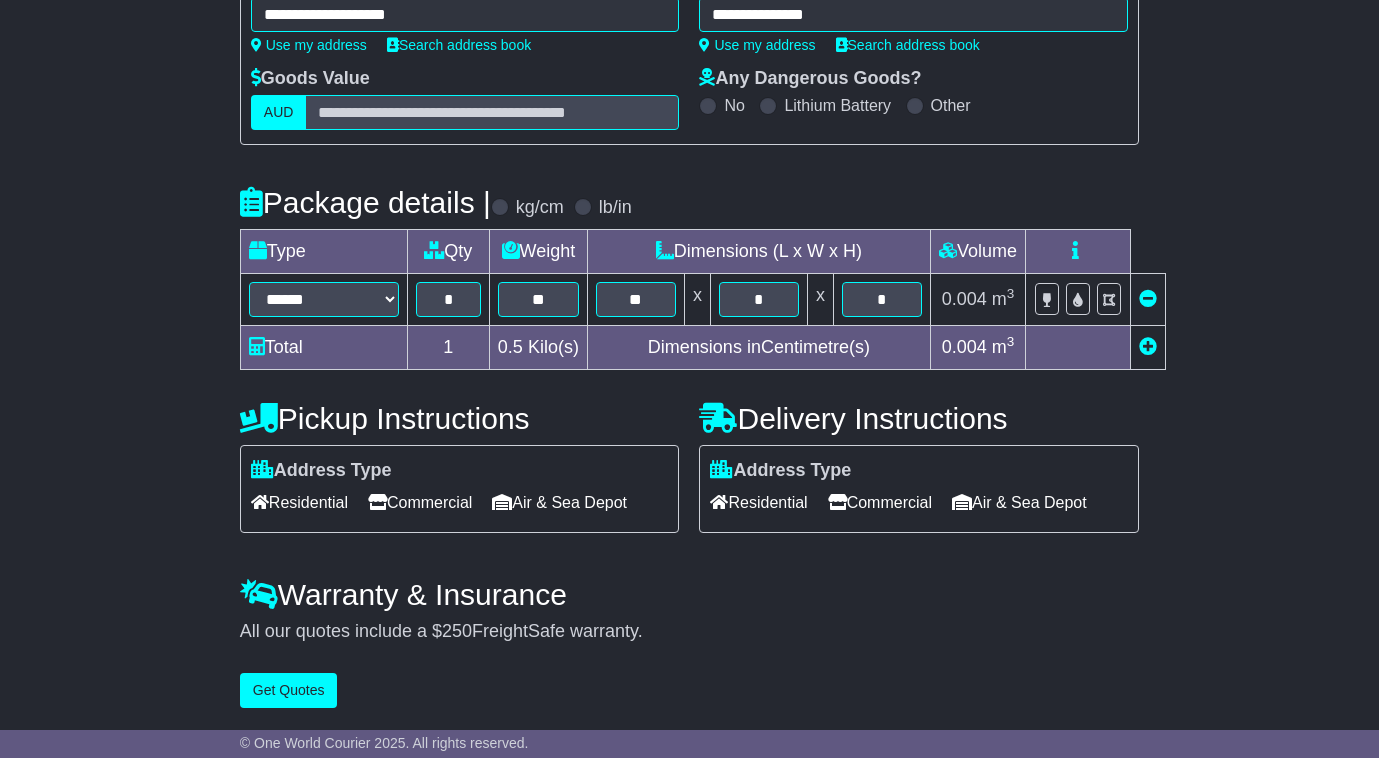 click on "Commercial" at bounding box center [880, 502] 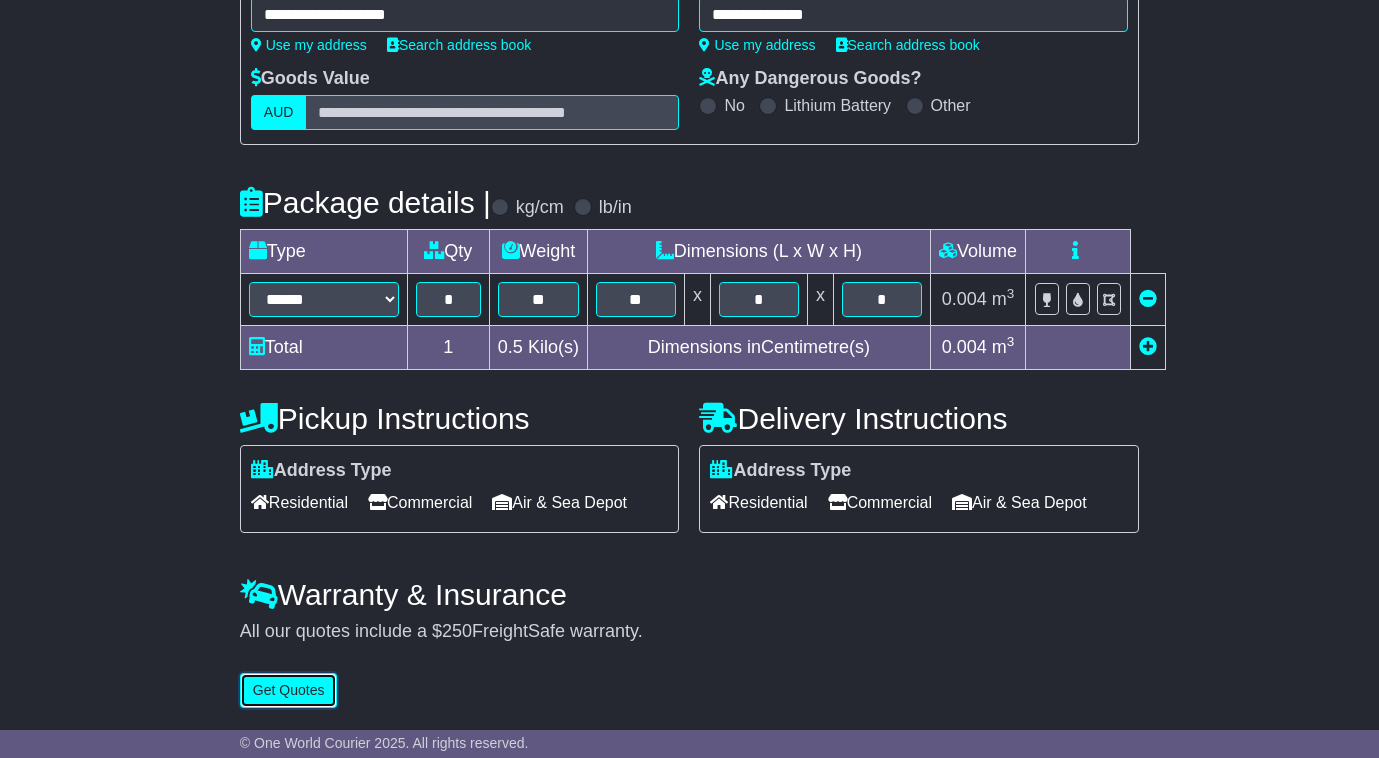 click on "Get Quotes" at bounding box center [289, 690] 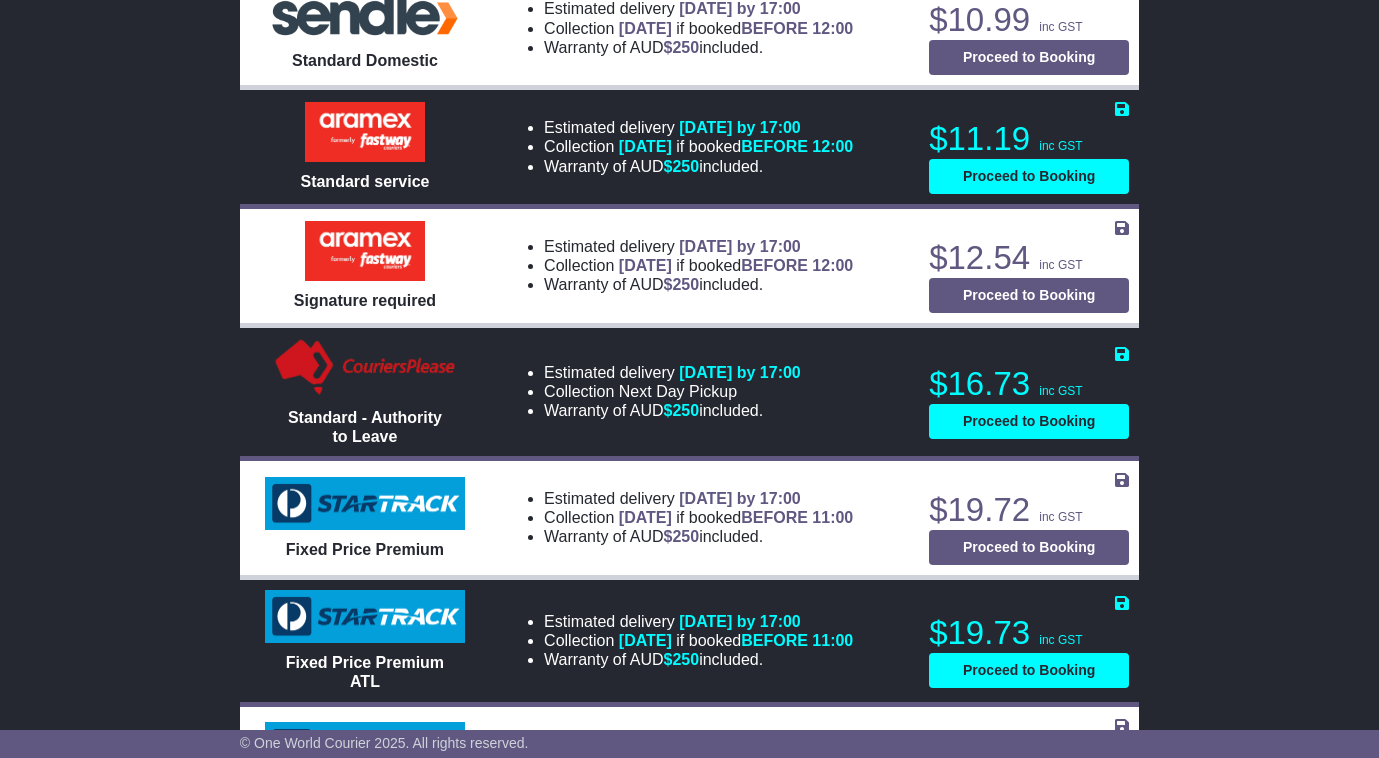 scroll, scrollTop: 1100, scrollLeft: 0, axis: vertical 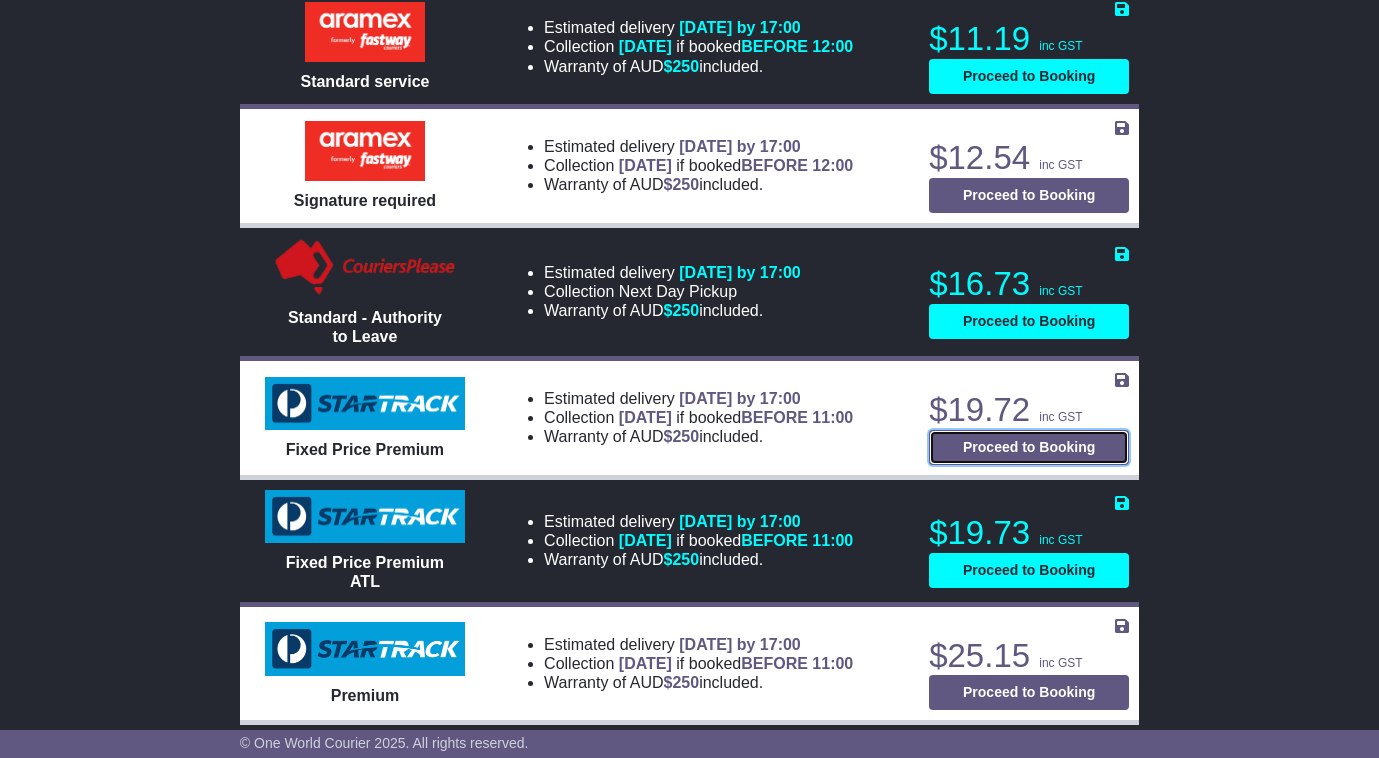 click on "Proceed to Booking" at bounding box center (1029, 447) 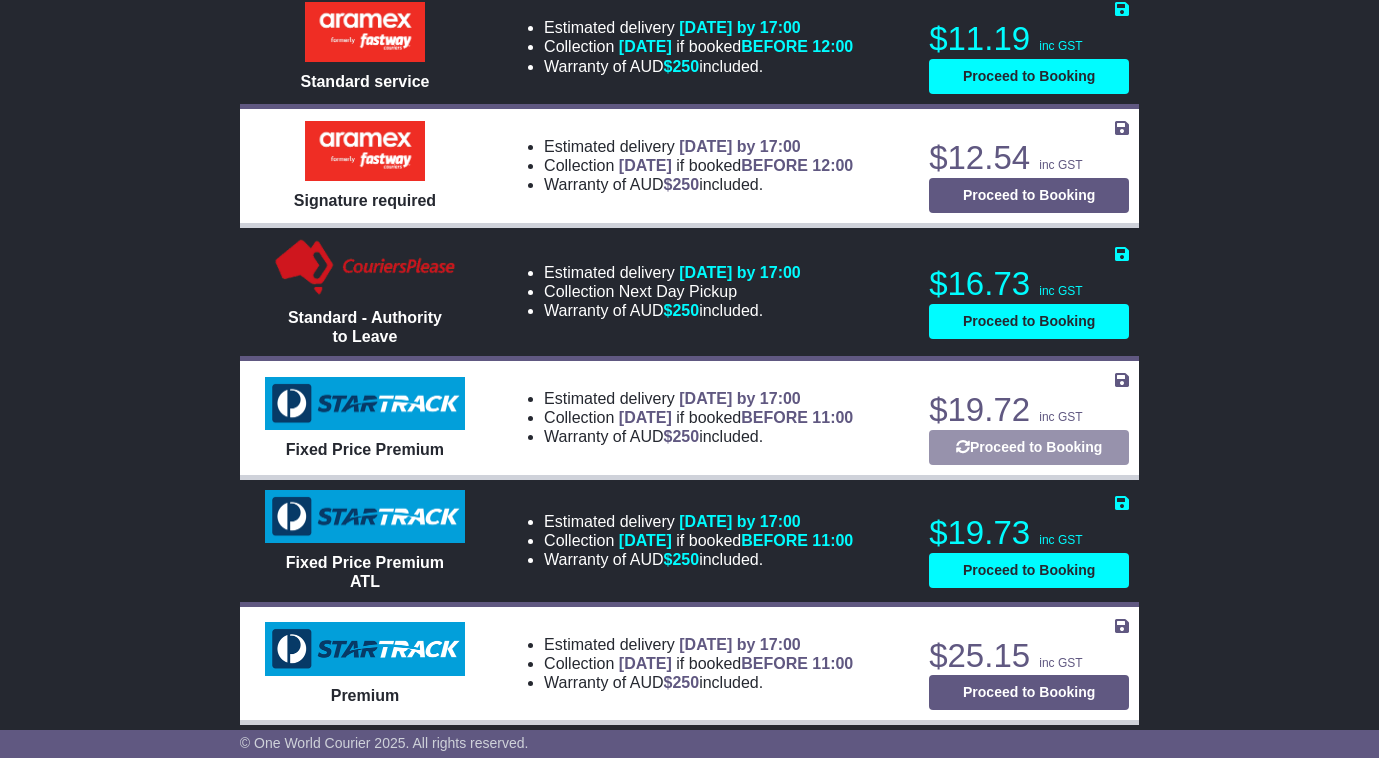select on "****" 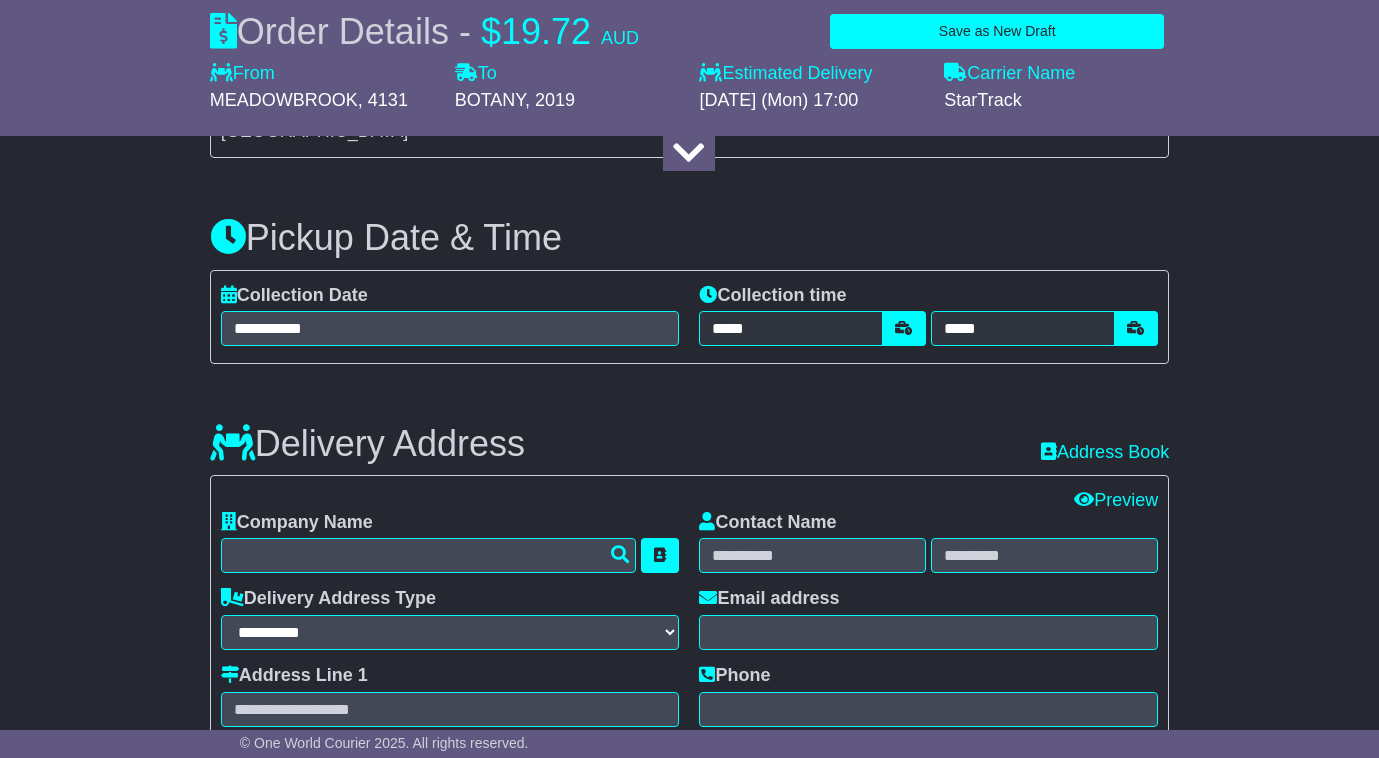 select 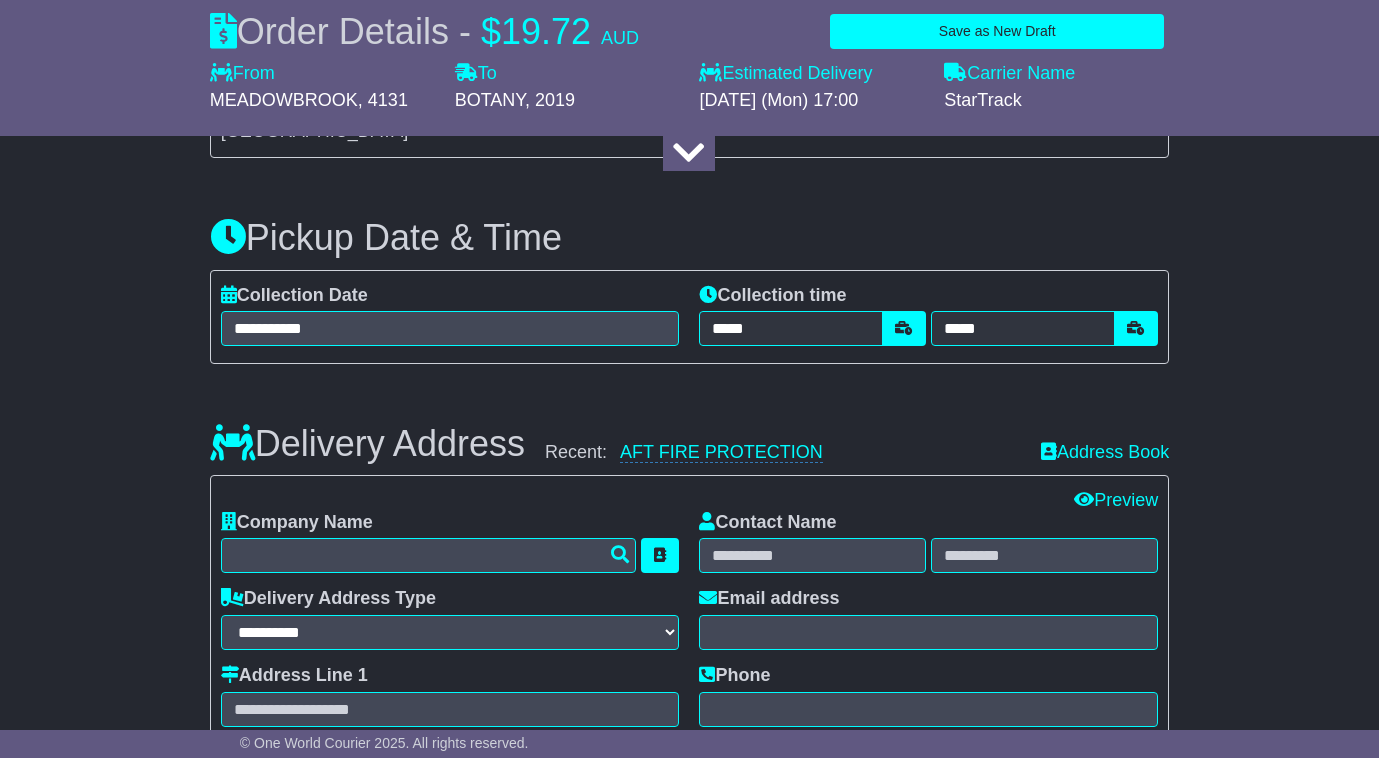 drag, startPoint x: 101, startPoint y: 342, endPoint x: 194, endPoint y: 318, distance: 96.04687 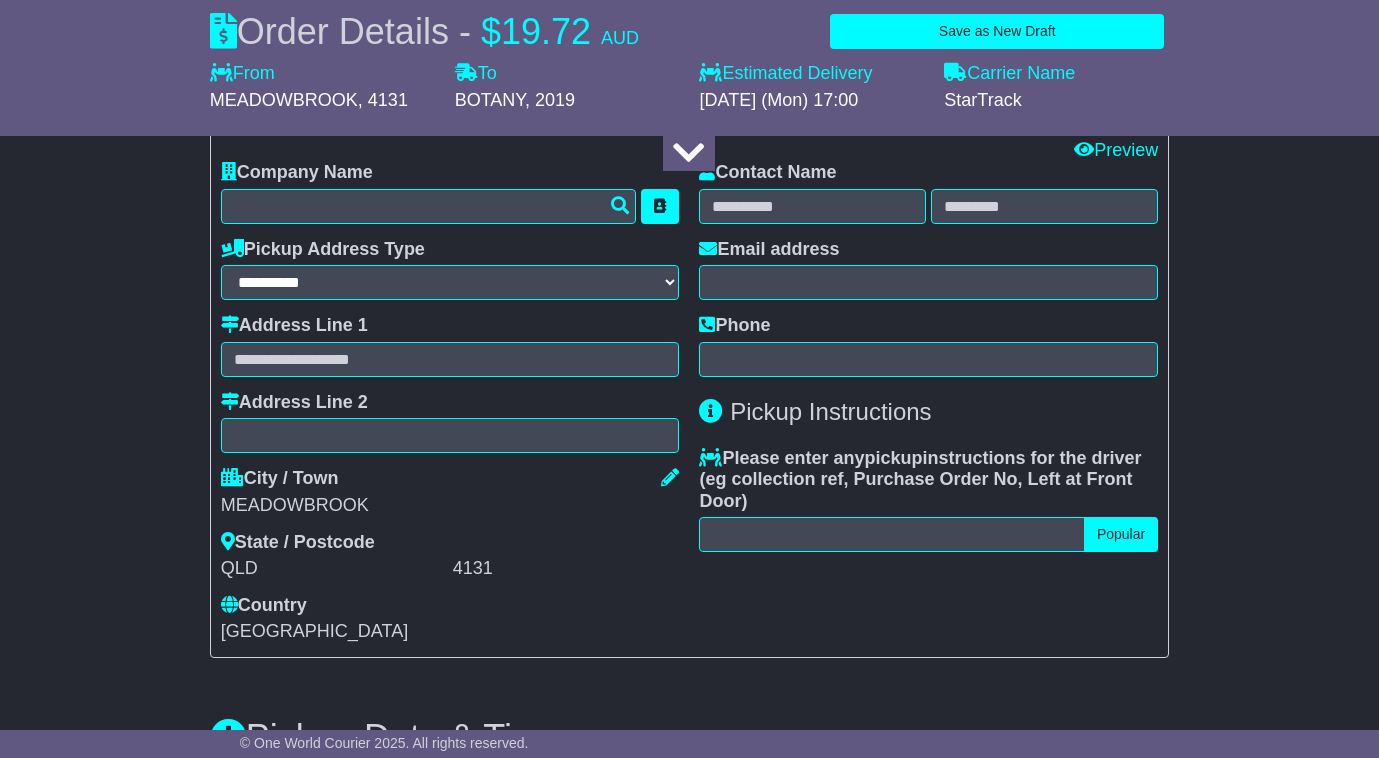 scroll, scrollTop: 200, scrollLeft: 0, axis: vertical 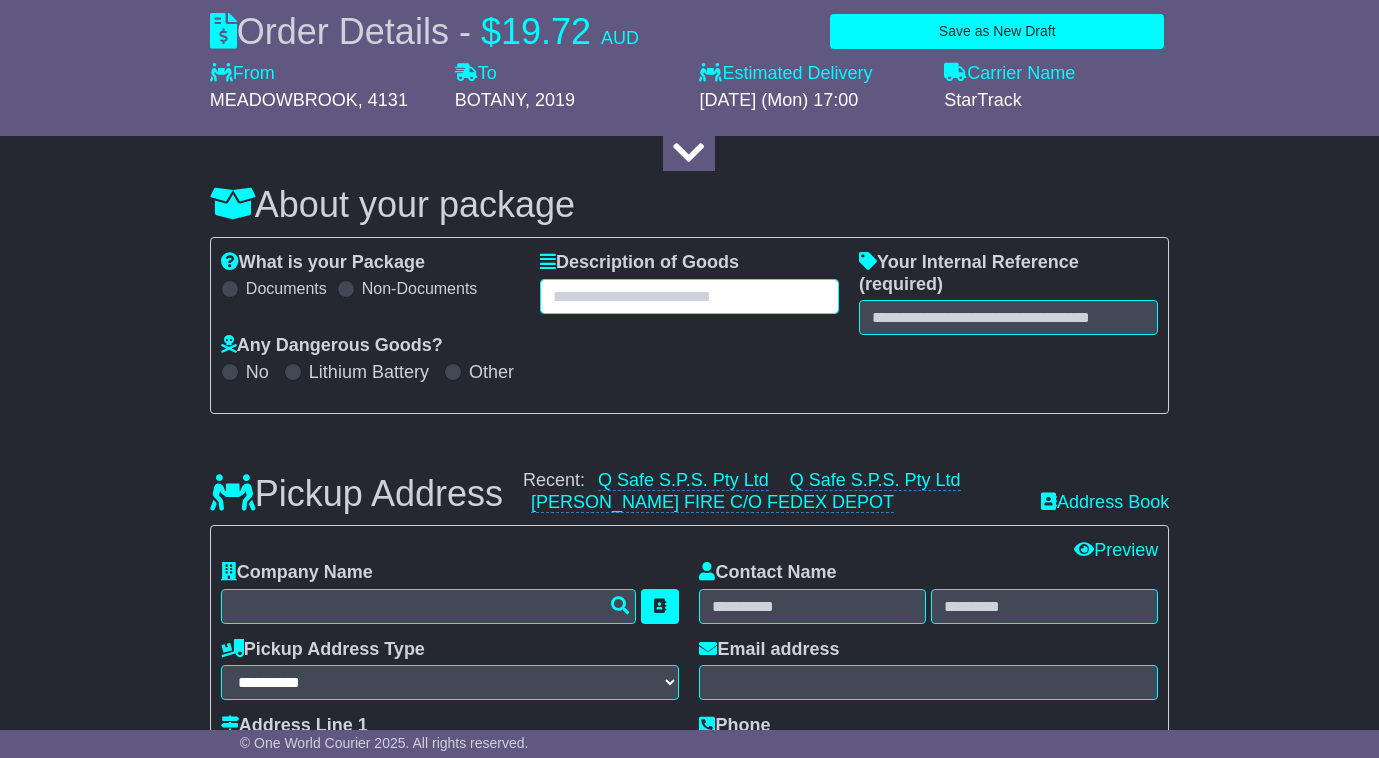 click at bounding box center [689, 296] 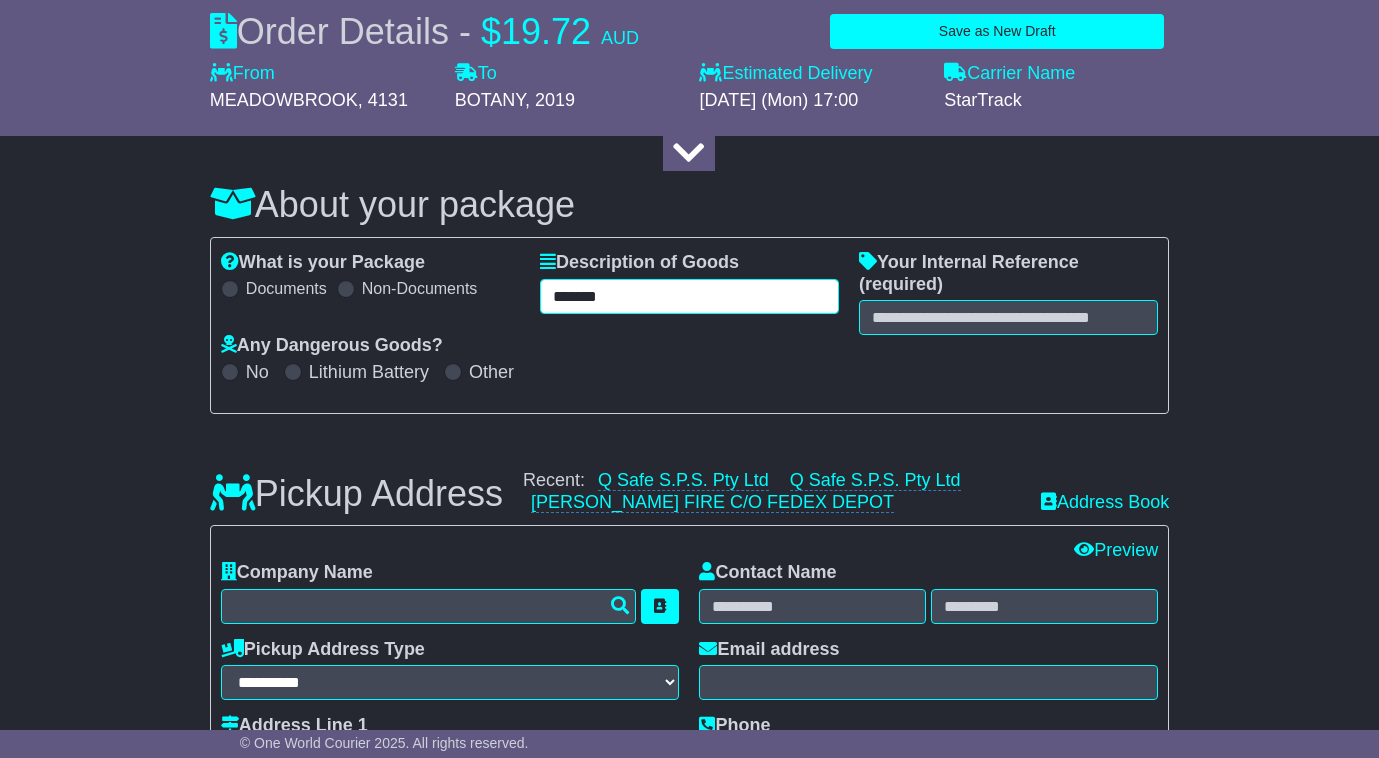 type on "*******" 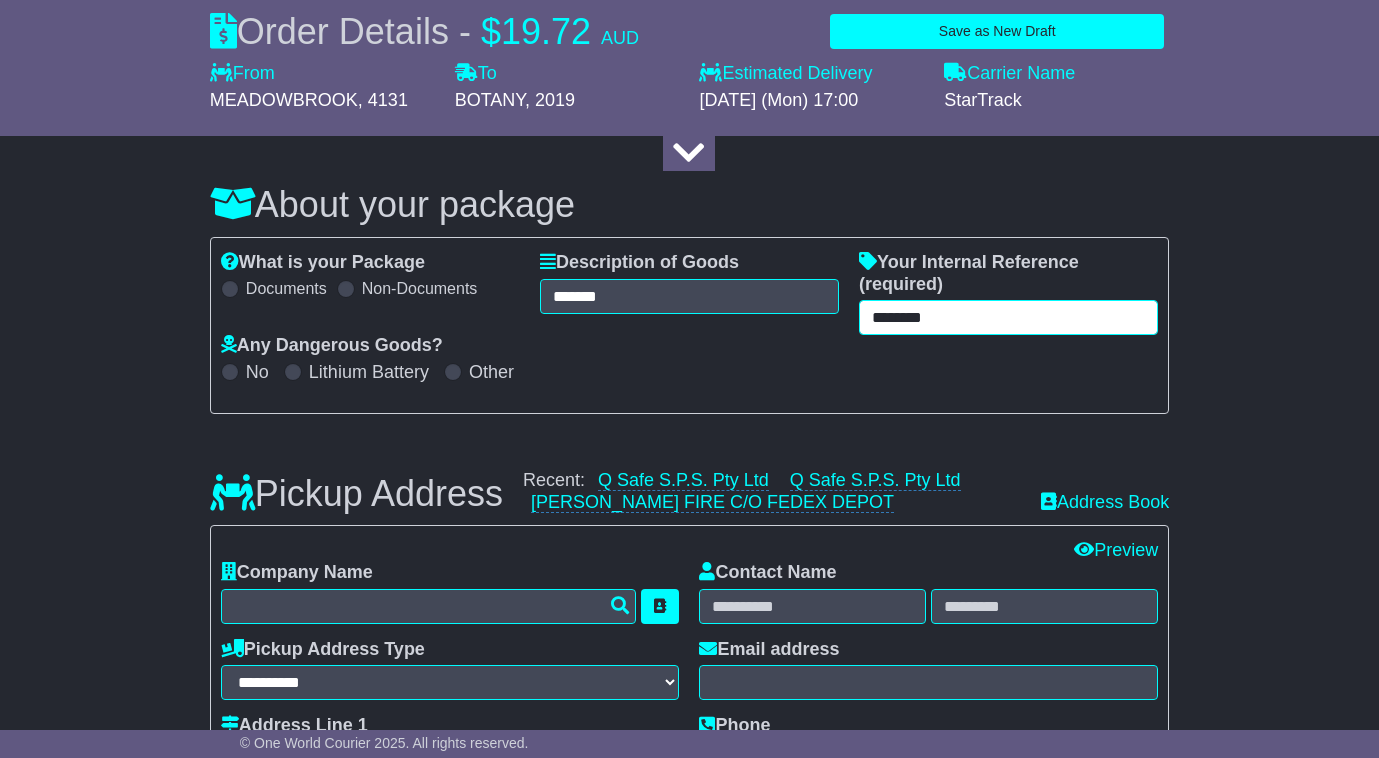 type on "********" 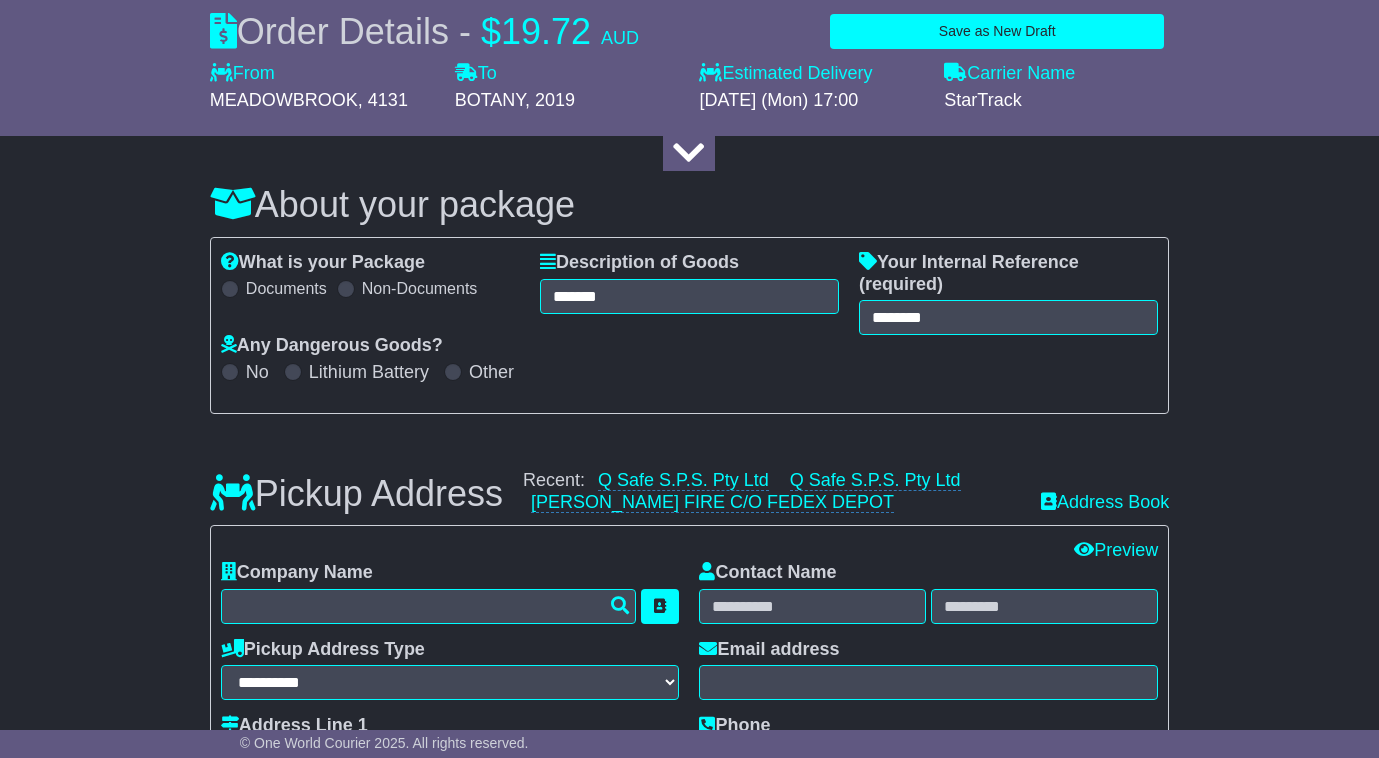 click on "Pickup Address
Recent:
Q Safe S.P.S. Pty Ltd
Q Safe S.P.S. Pty Ltd
LEWIE FIRE C/O FEDEX DEPOT
Address Book" at bounding box center (689, 479) 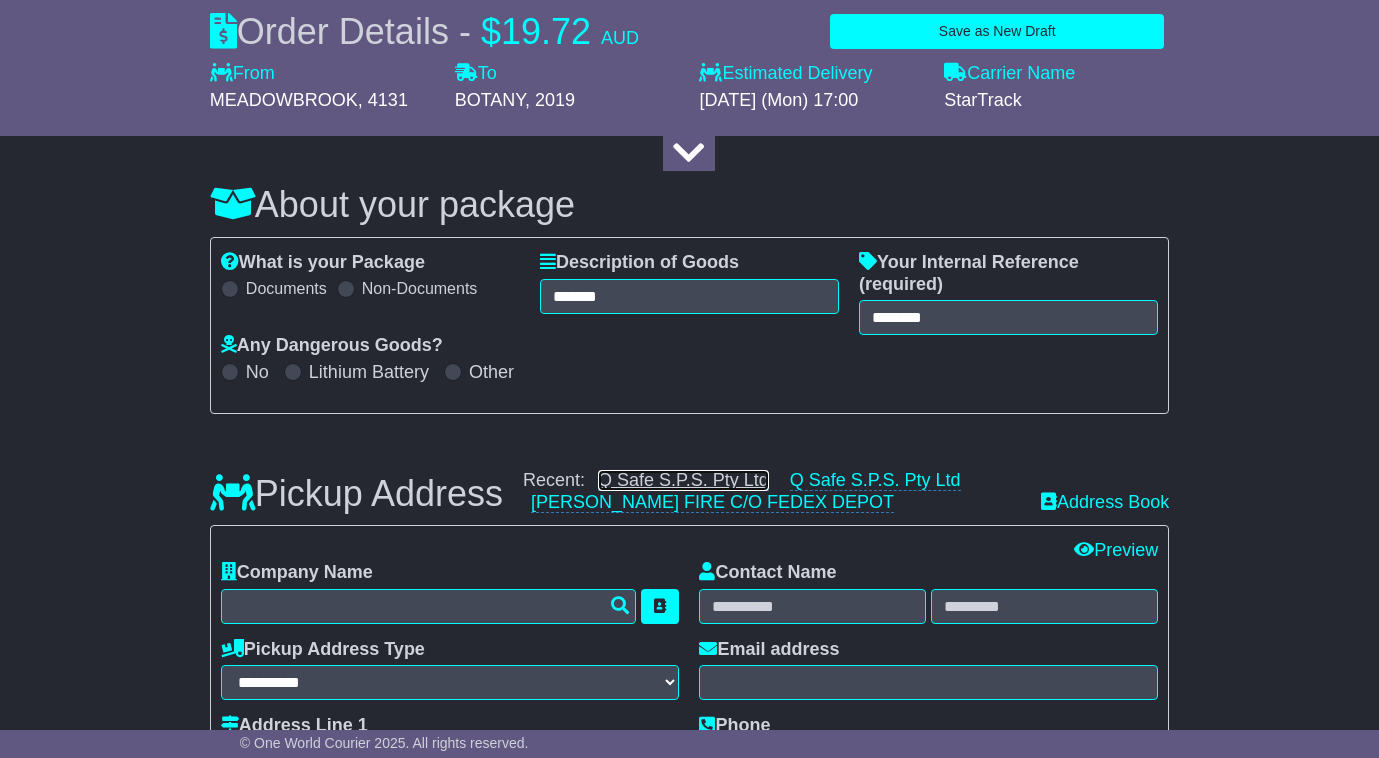 click on "Q Safe S.P.S. Pty Ltd" at bounding box center (683, 480) 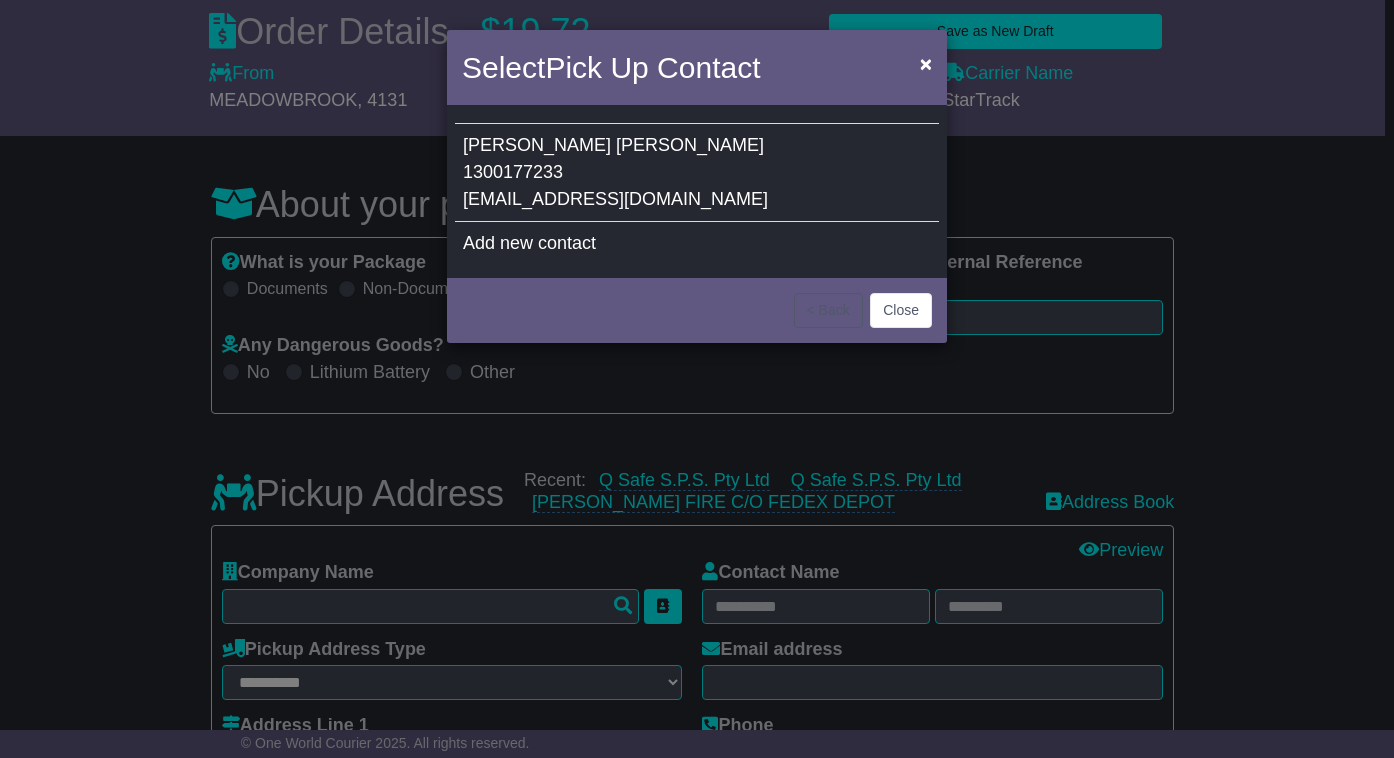 click on "[EMAIL_ADDRESS][DOMAIN_NAME]" at bounding box center [615, 199] 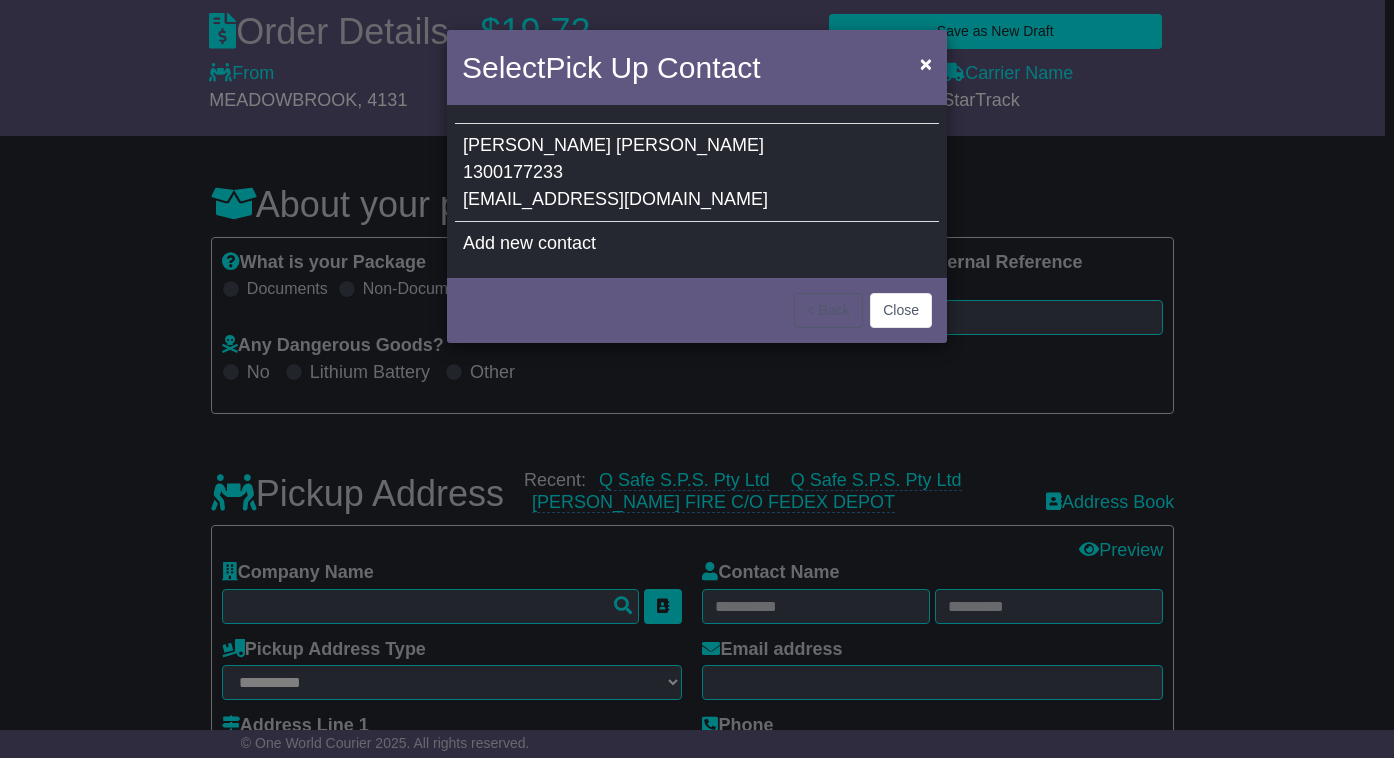 type on "**********" 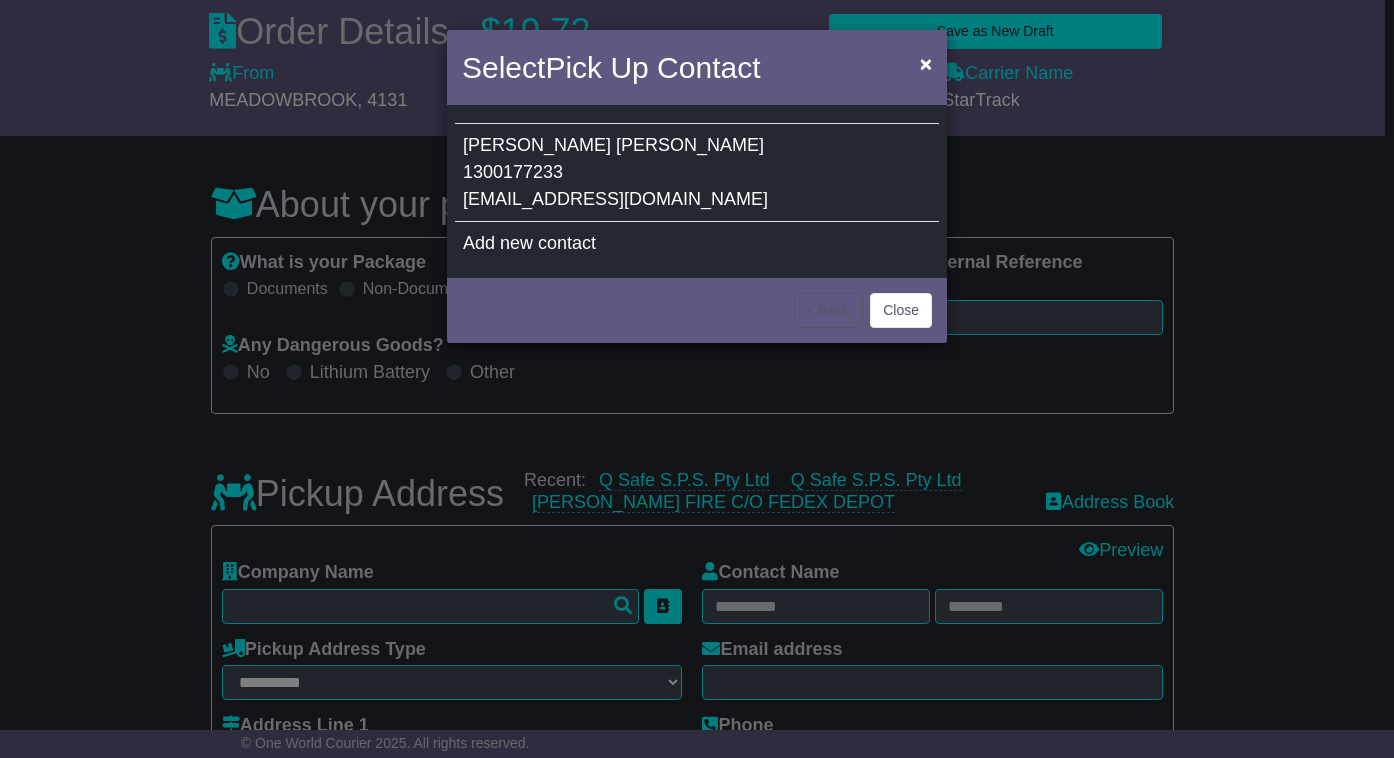 type on "**********" 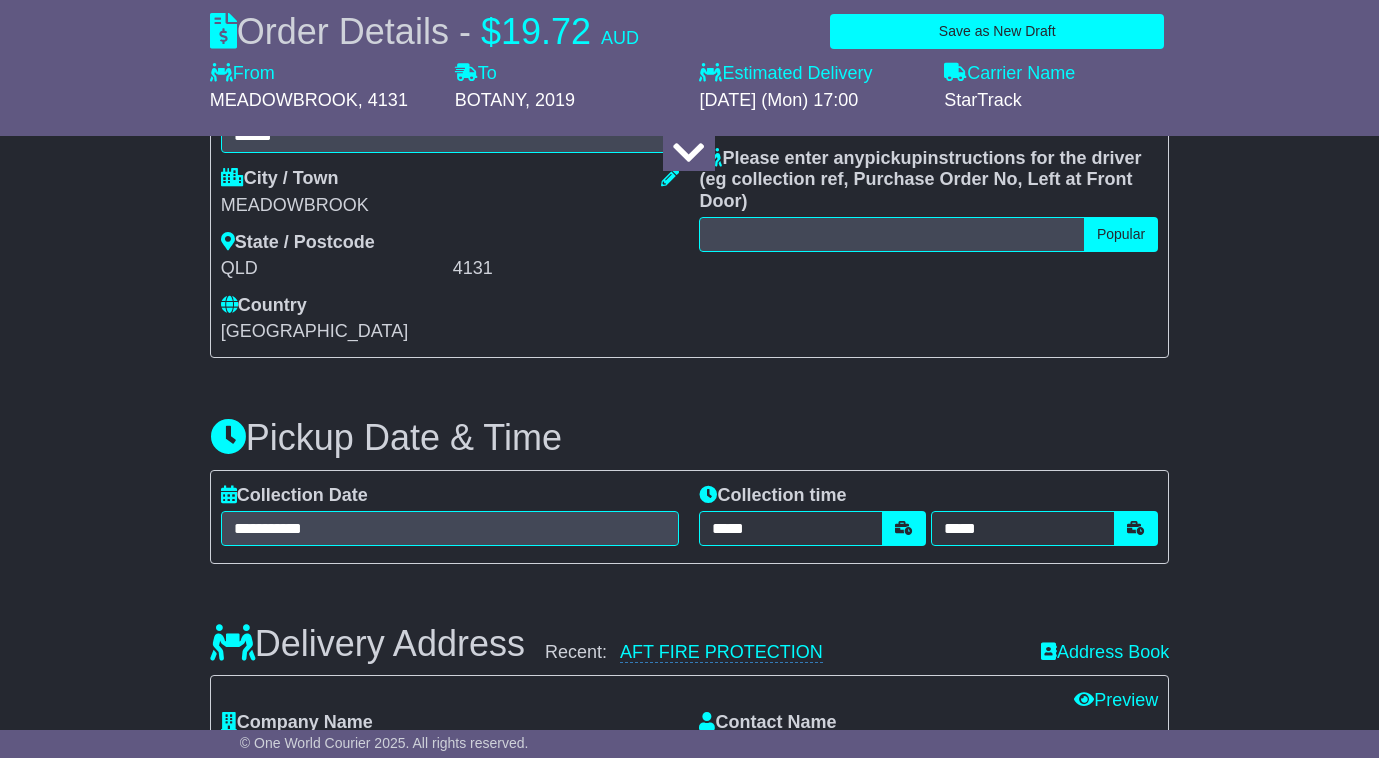 scroll, scrollTop: 1000, scrollLeft: 0, axis: vertical 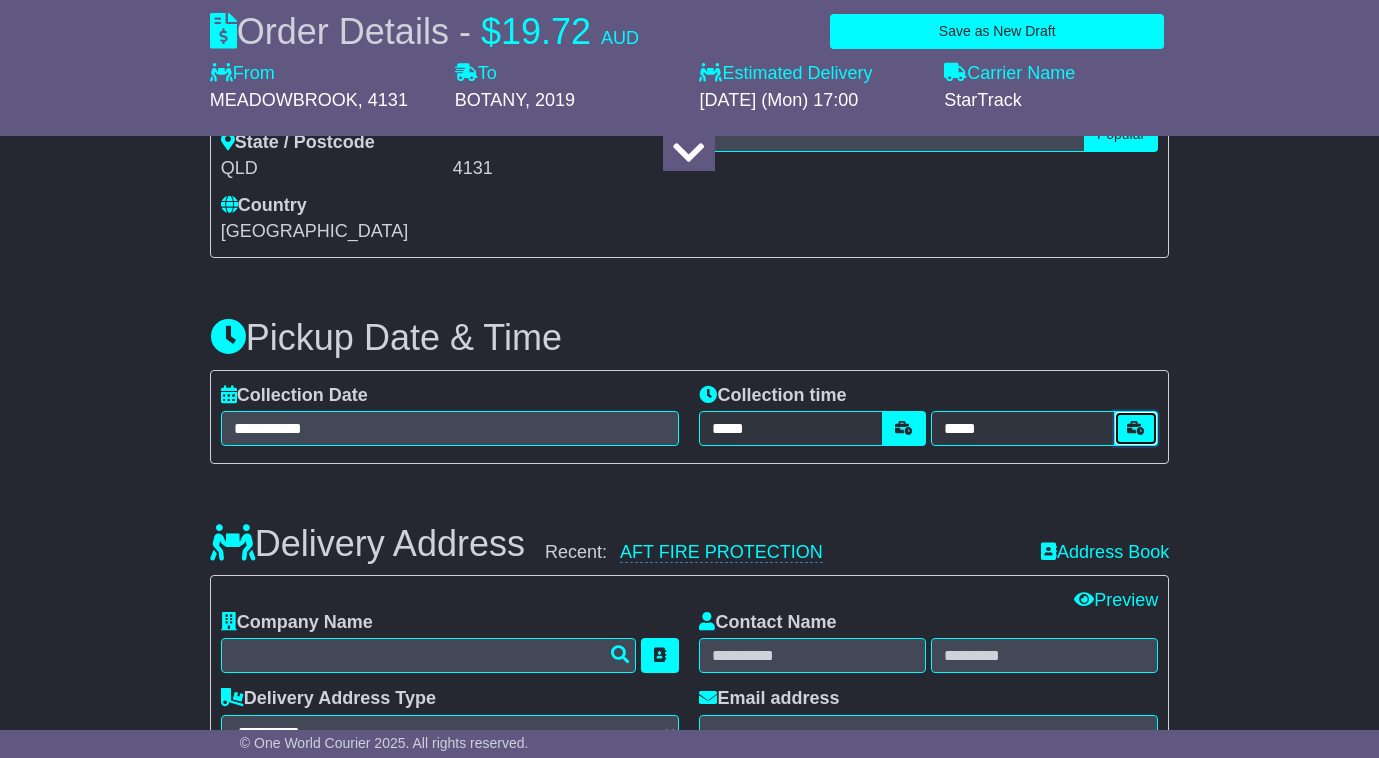 click at bounding box center (1136, 428) 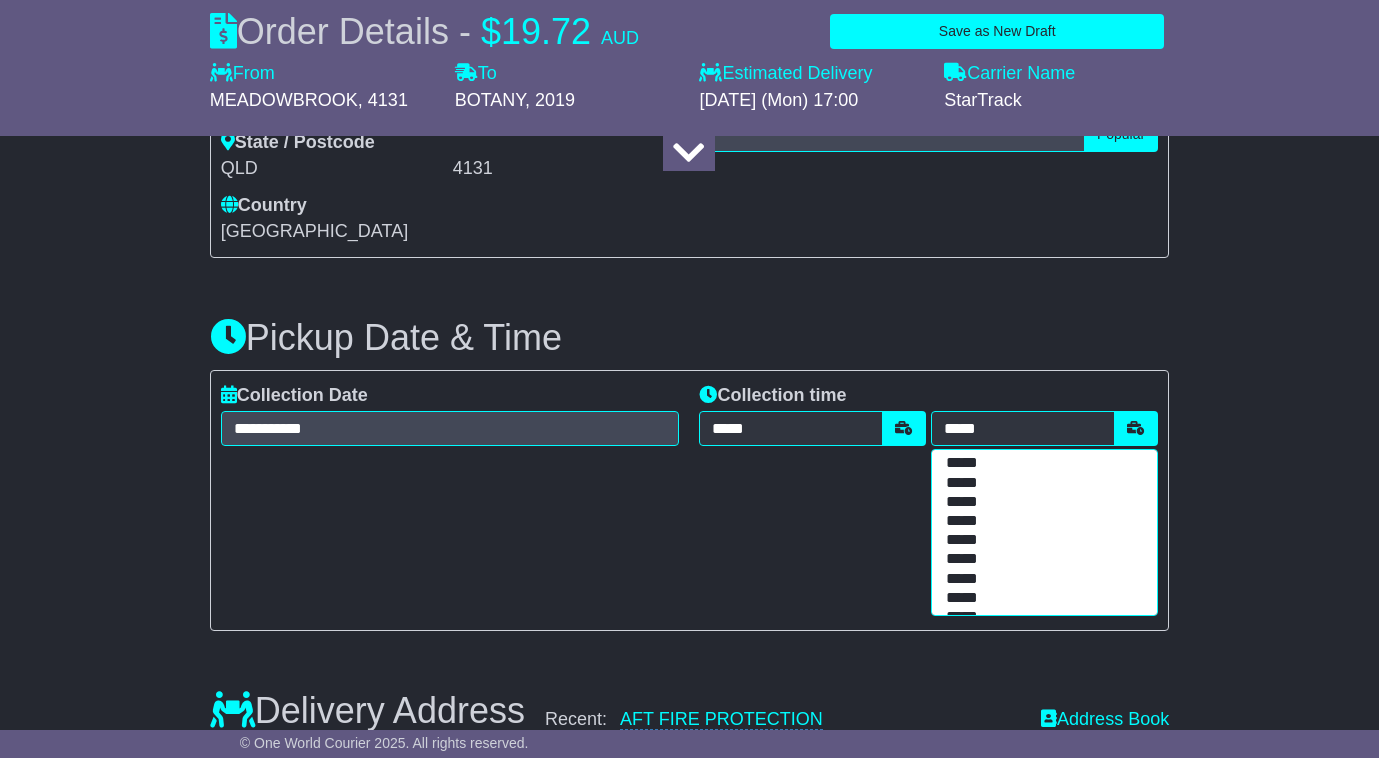 scroll, scrollTop: 433, scrollLeft: 0, axis: vertical 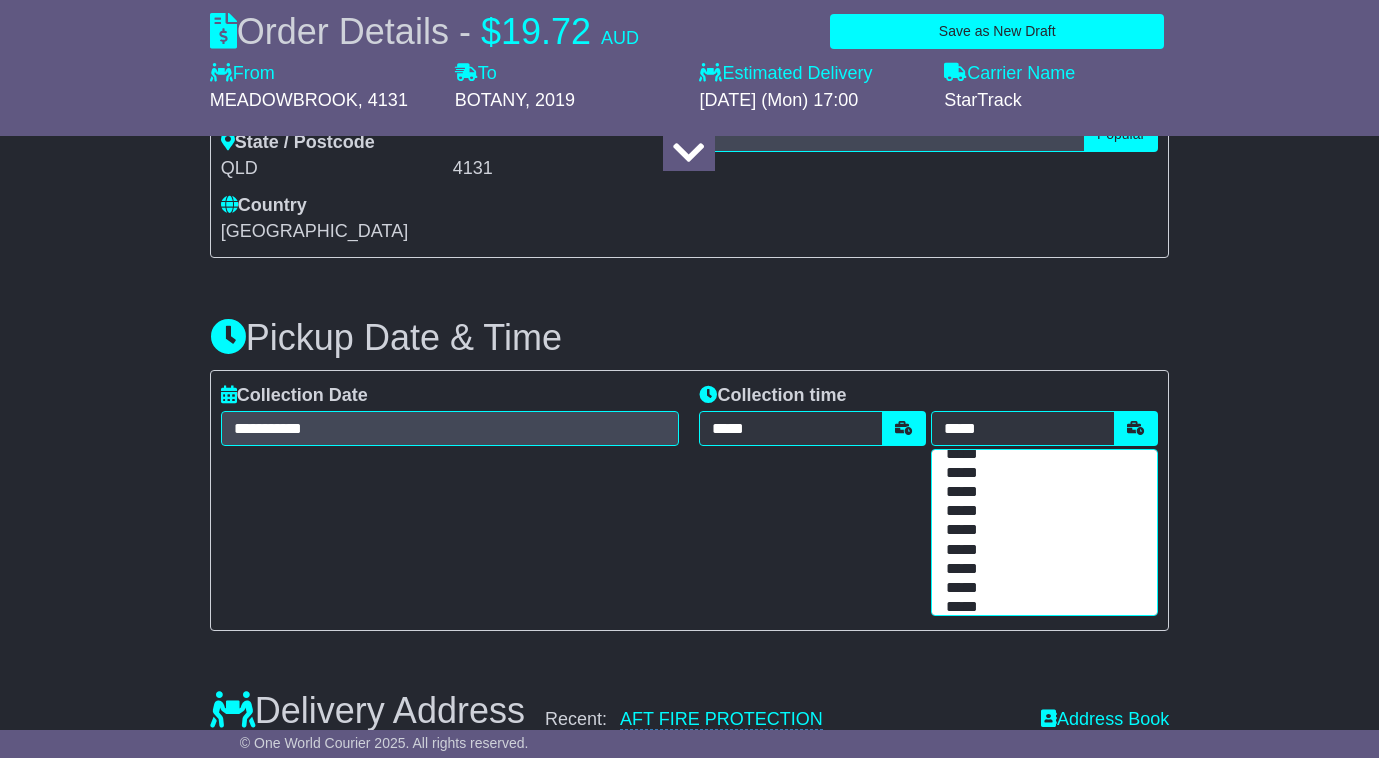 click on "*****" at bounding box center [1040, 607] 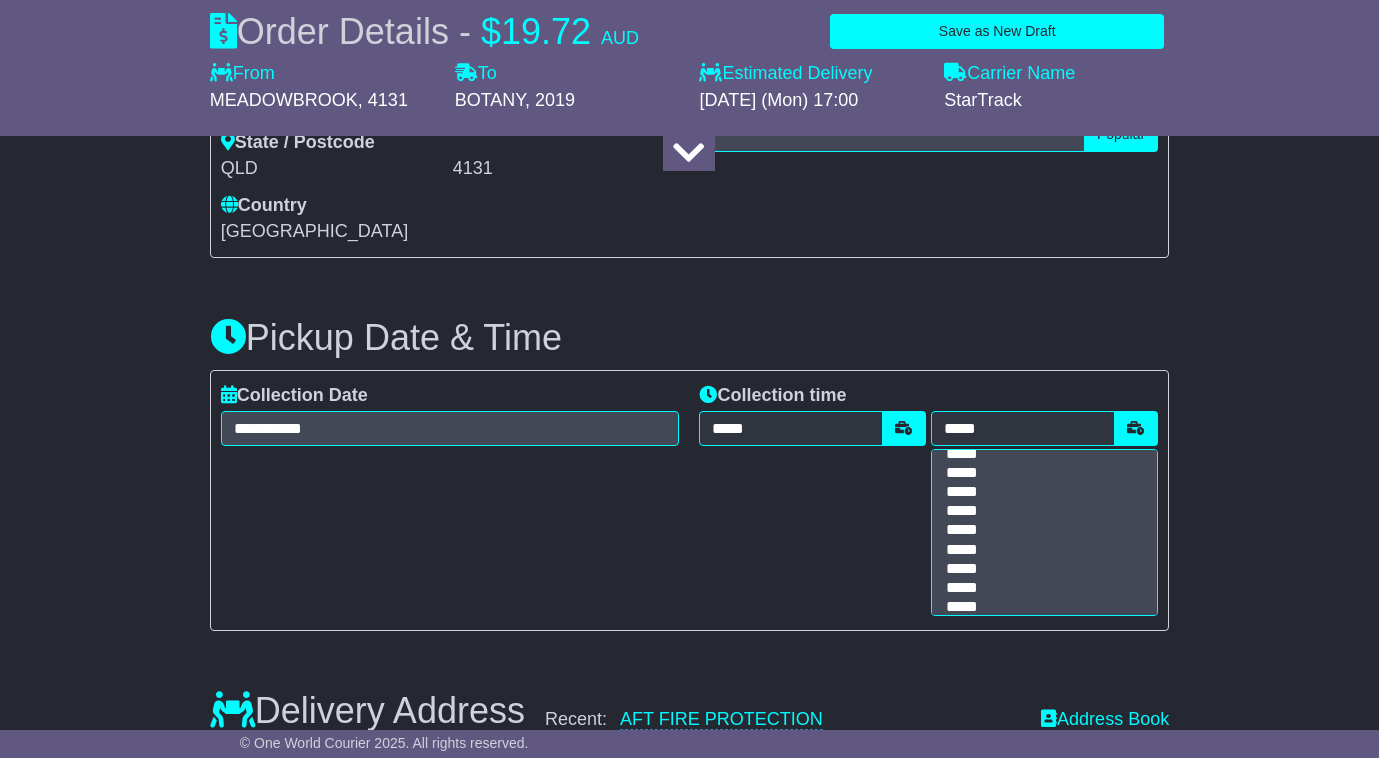 scroll, scrollTop: 0, scrollLeft: 0, axis: both 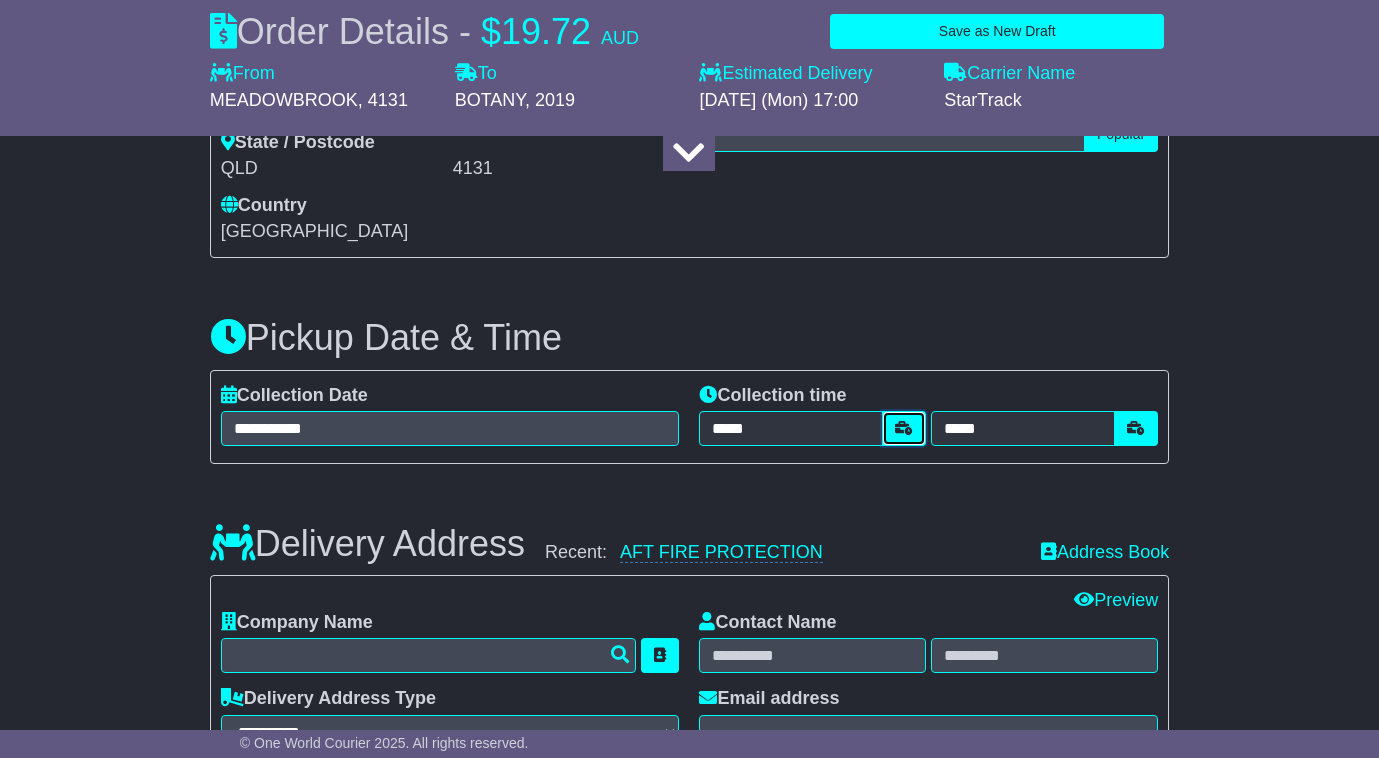 click at bounding box center [904, 428] 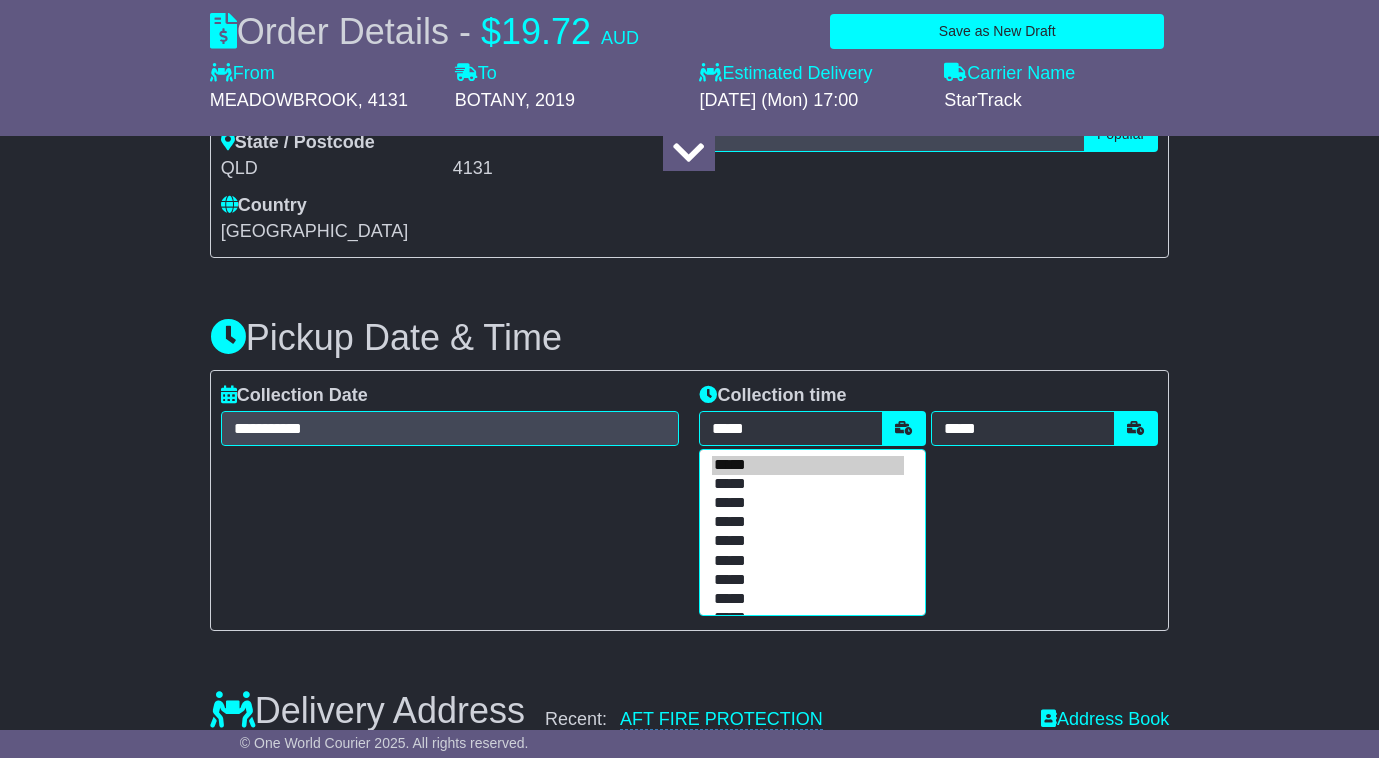 click on "*****" at bounding box center (808, 580) 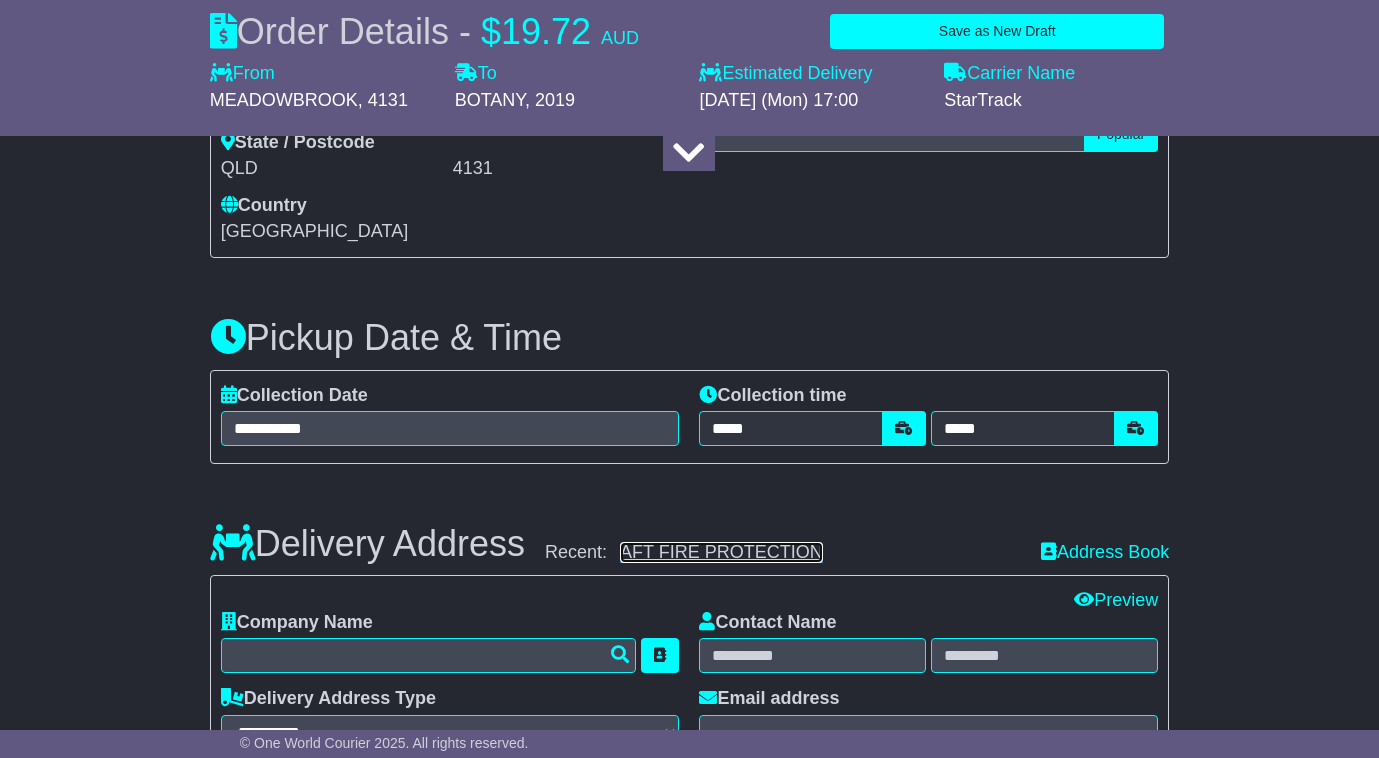 click on "AFT FIRE PROTECTION" at bounding box center (721, 552) 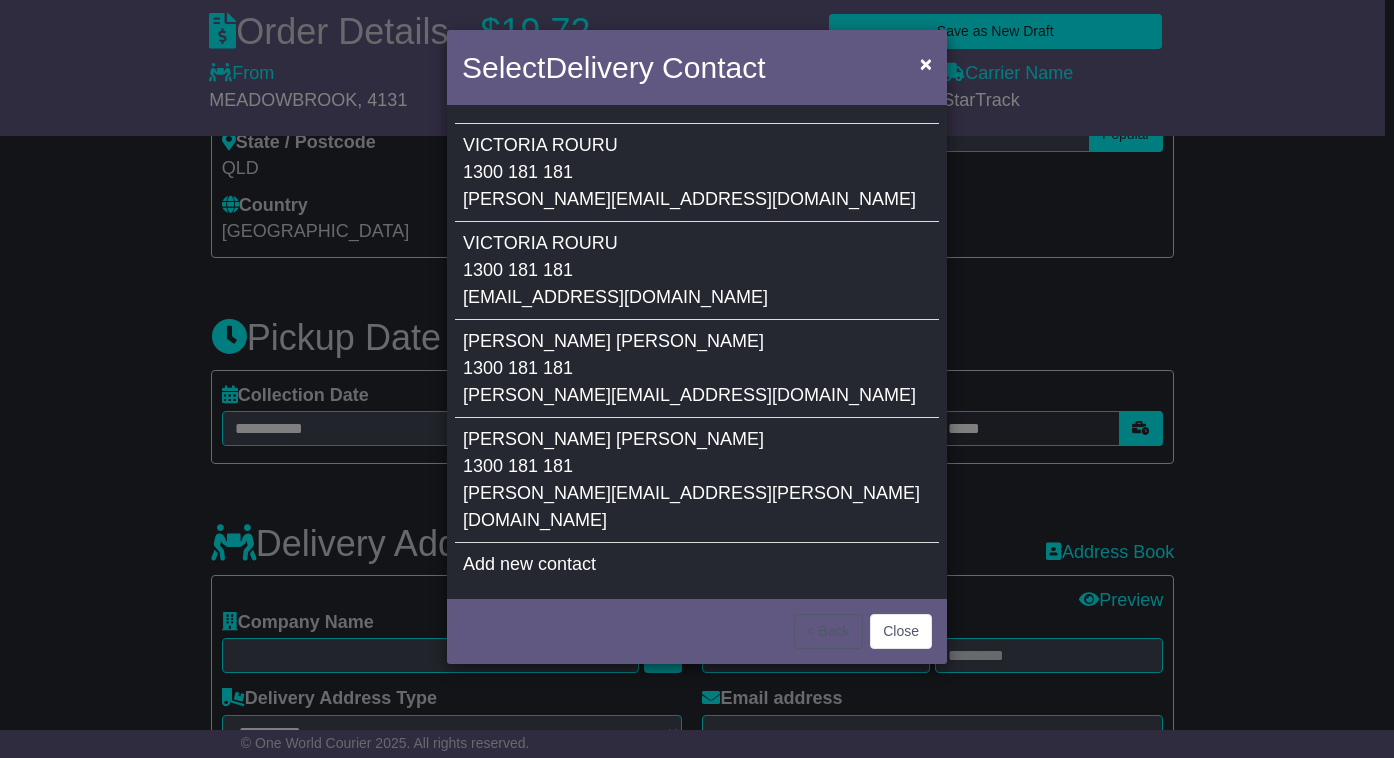 click on "VICTORIA" at bounding box center (505, 243) 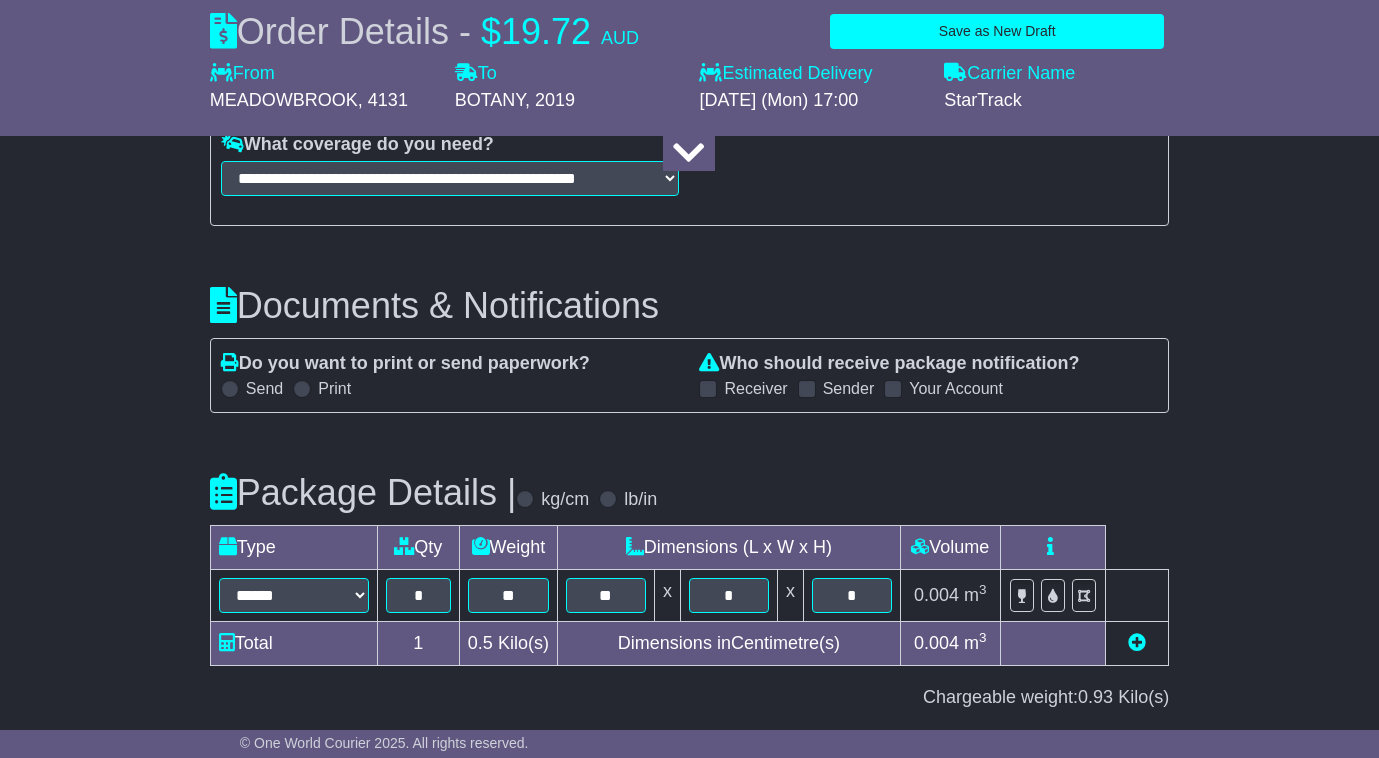 scroll, scrollTop: 2499, scrollLeft: 0, axis: vertical 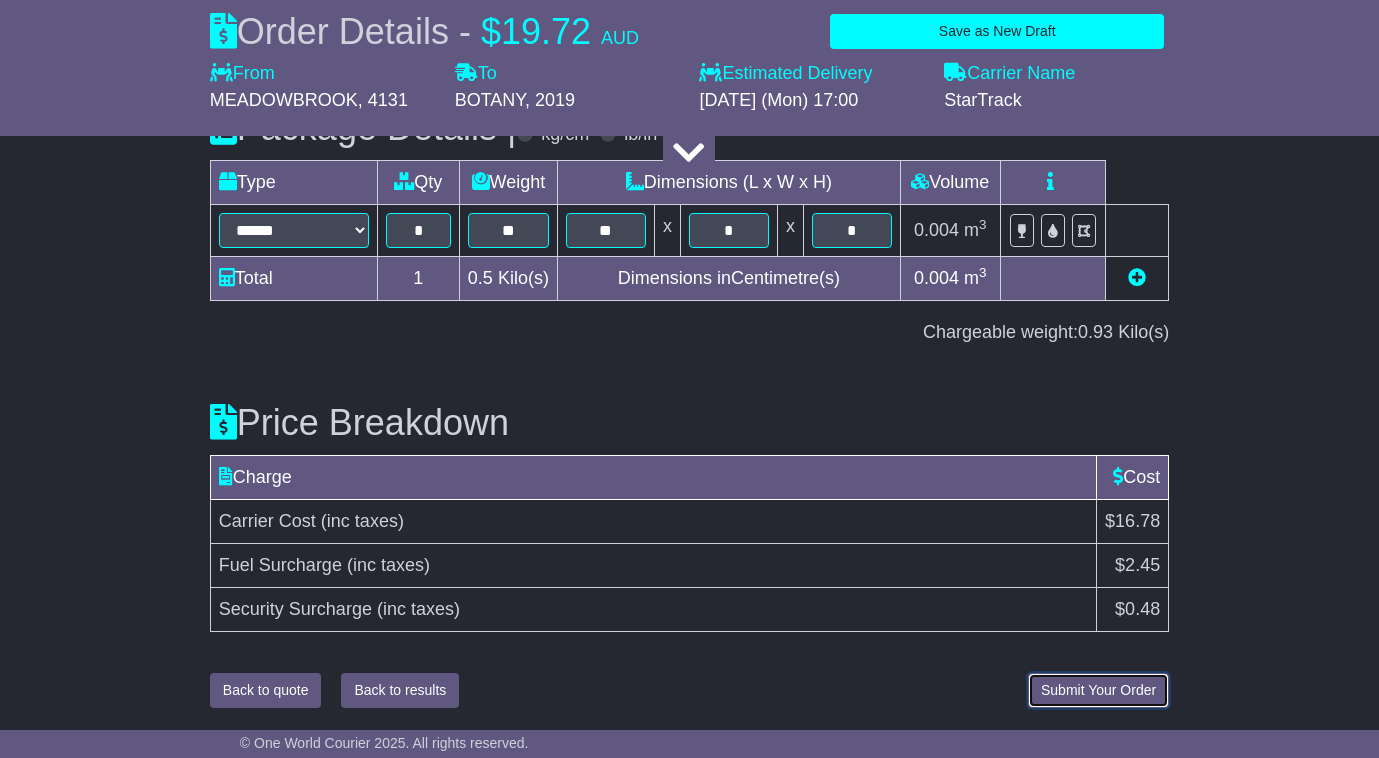 click on "Submit Your Order" at bounding box center (1098, 690) 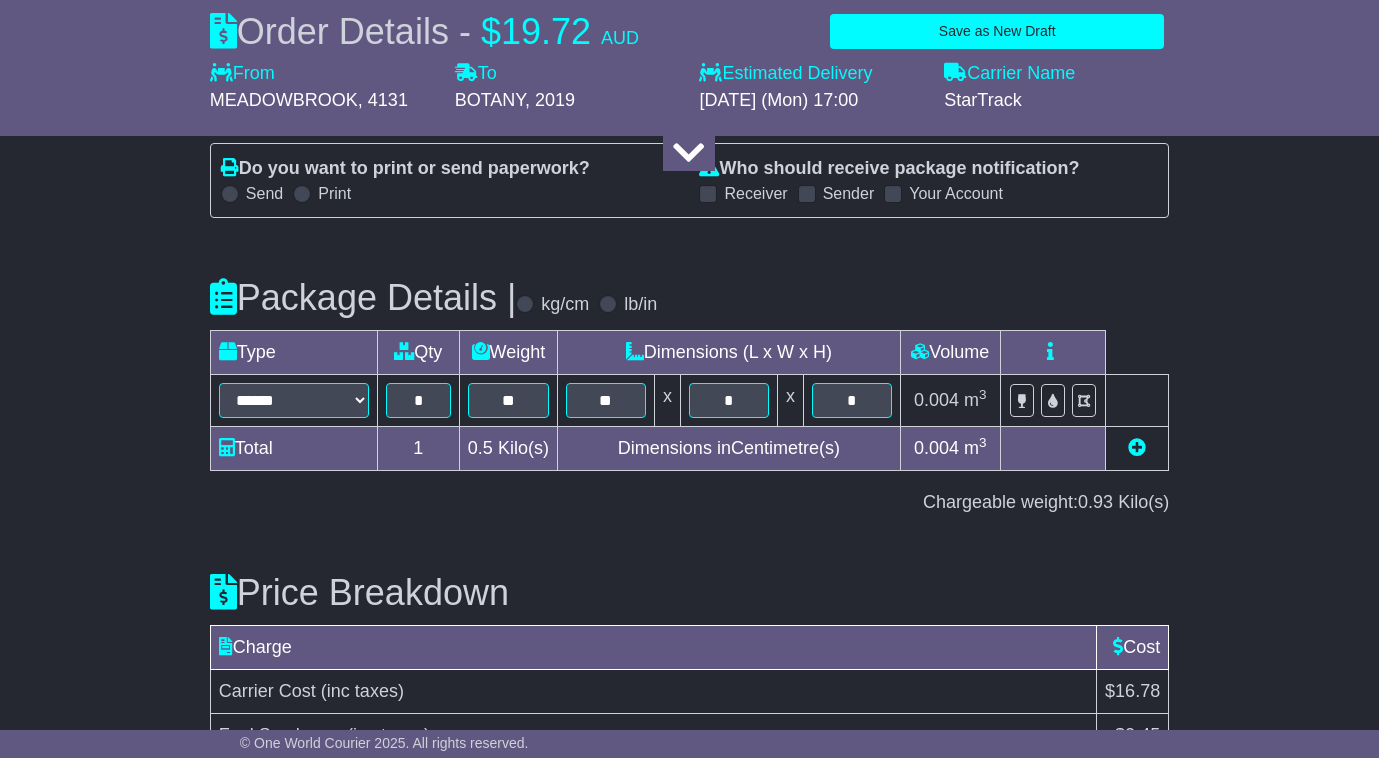 scroll, scrollTop: 2499, scrollLeft: 0, axis: vertical 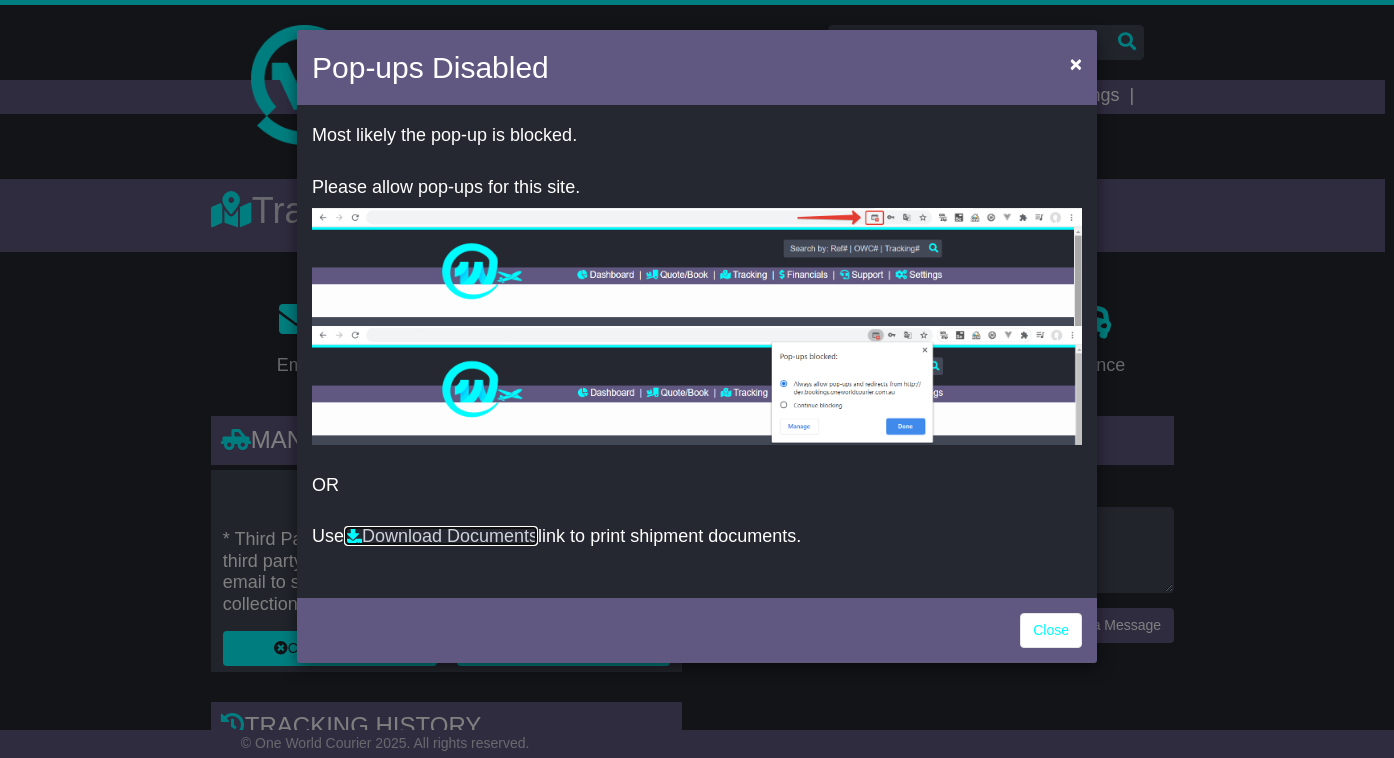 click on "Download Documents" at bounding box center [441, 536] 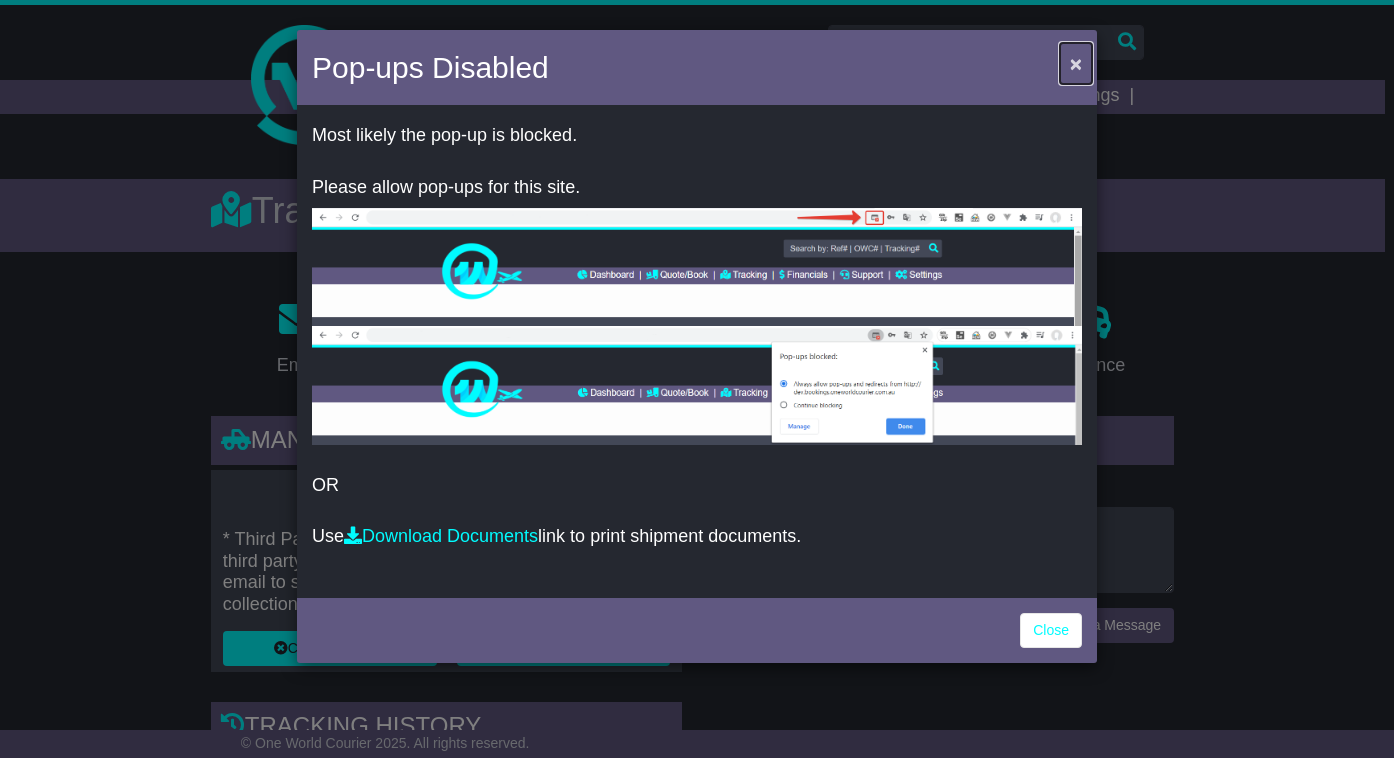 click on "×" at bounding box center [1076, 63] 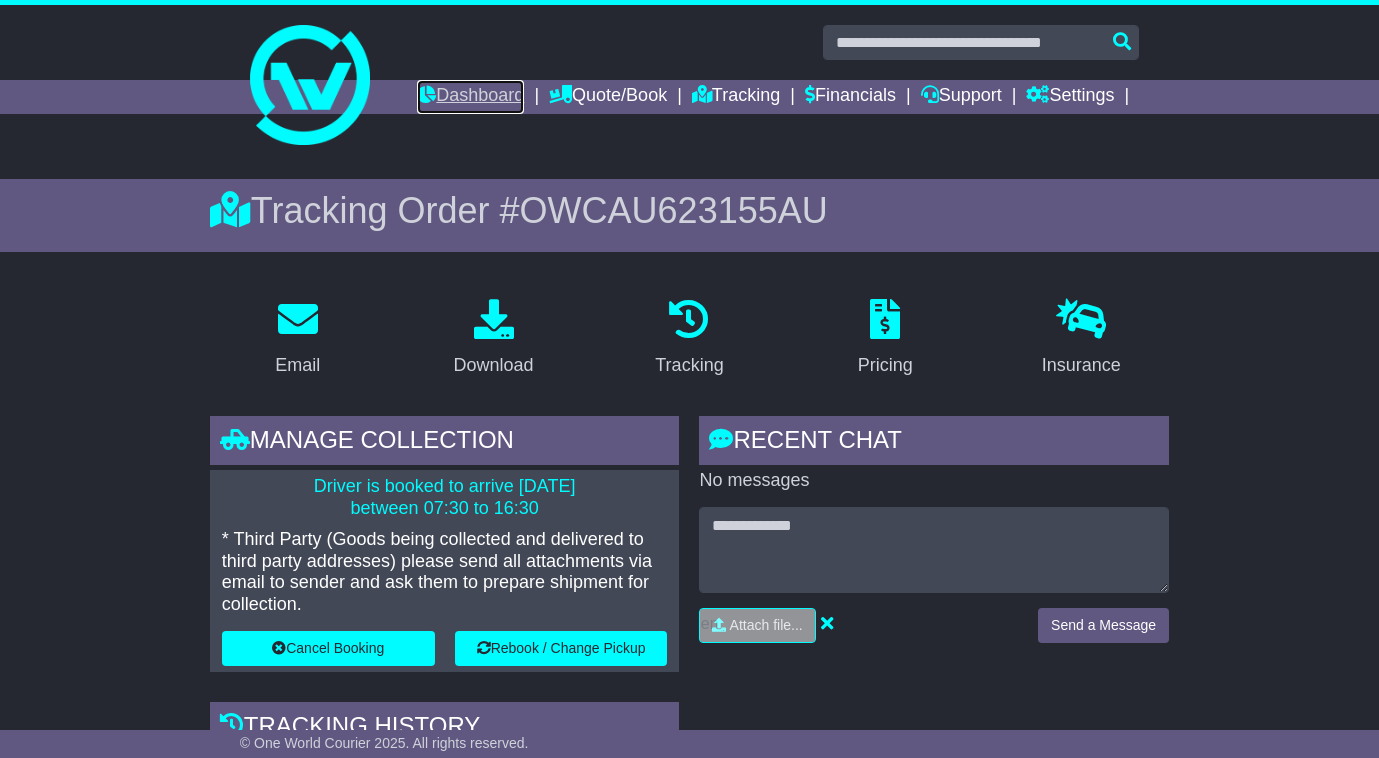 click on "Dashboard" at bounding box center [470, 97] 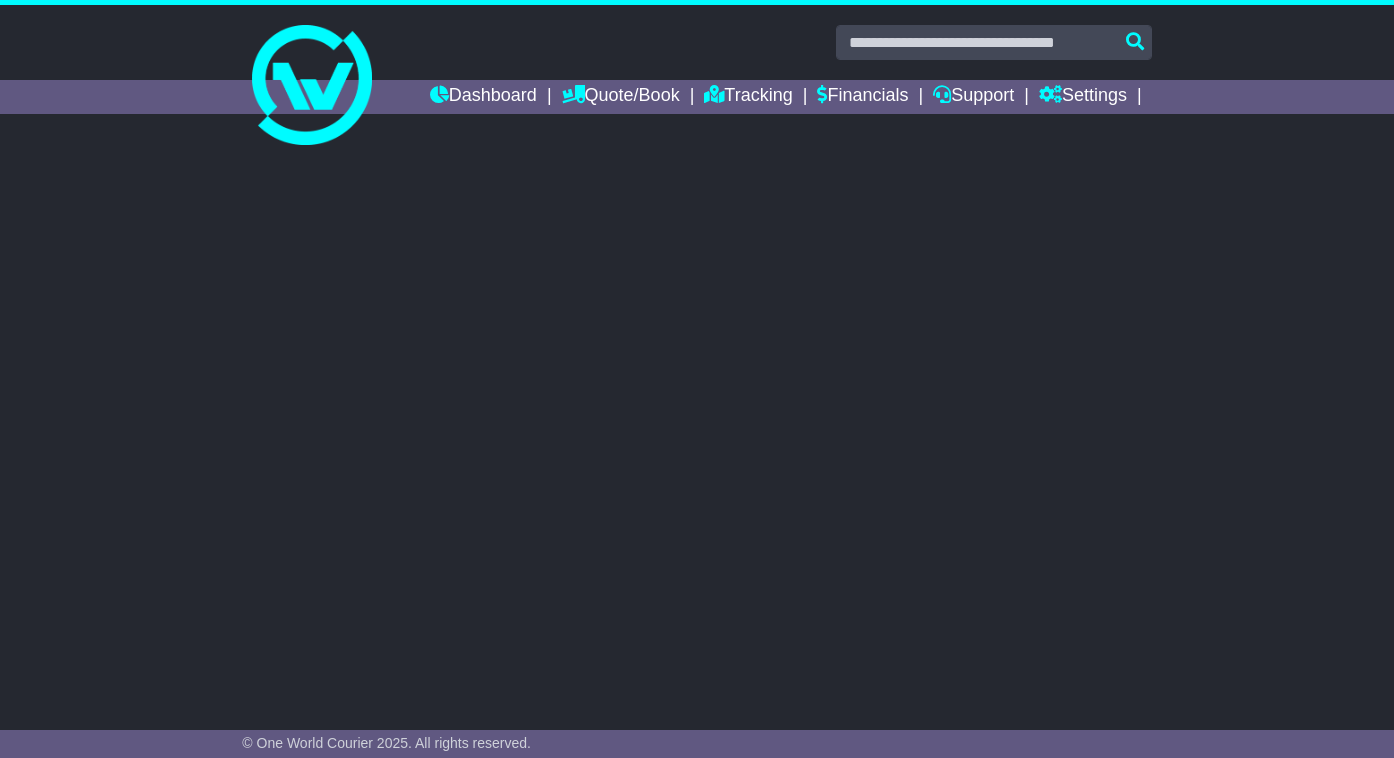 scroll, scrollTop: 0, scrollLeft: 0, axis: both 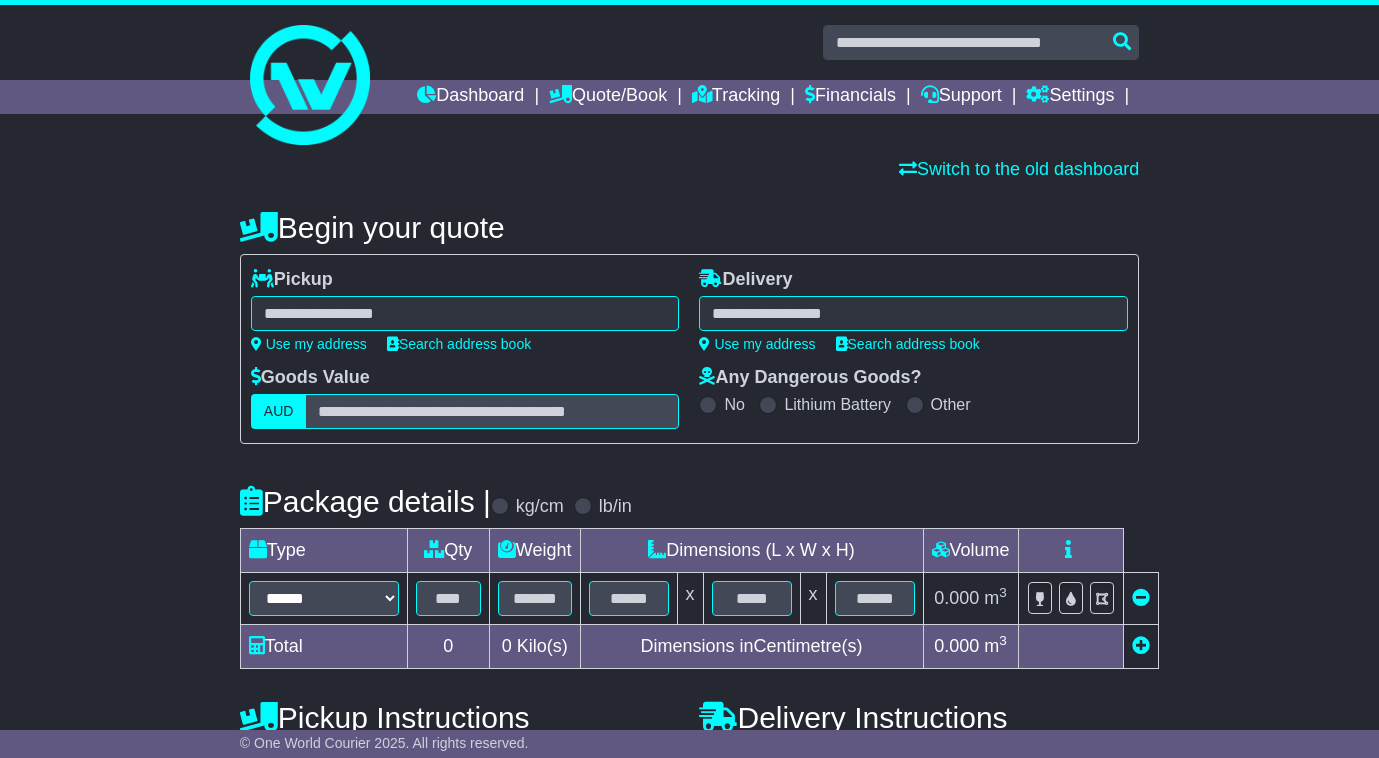 click at bounding box center (465, 313) 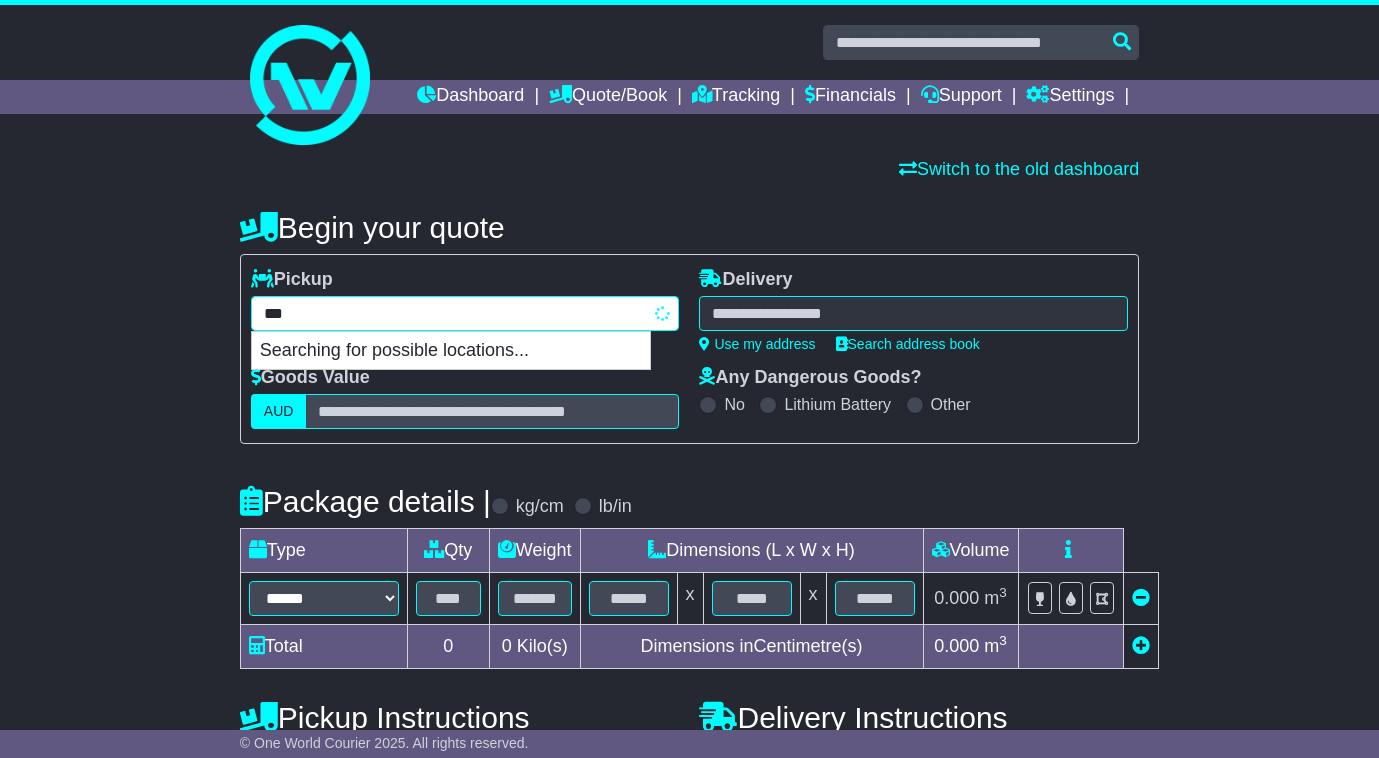 type on "****" 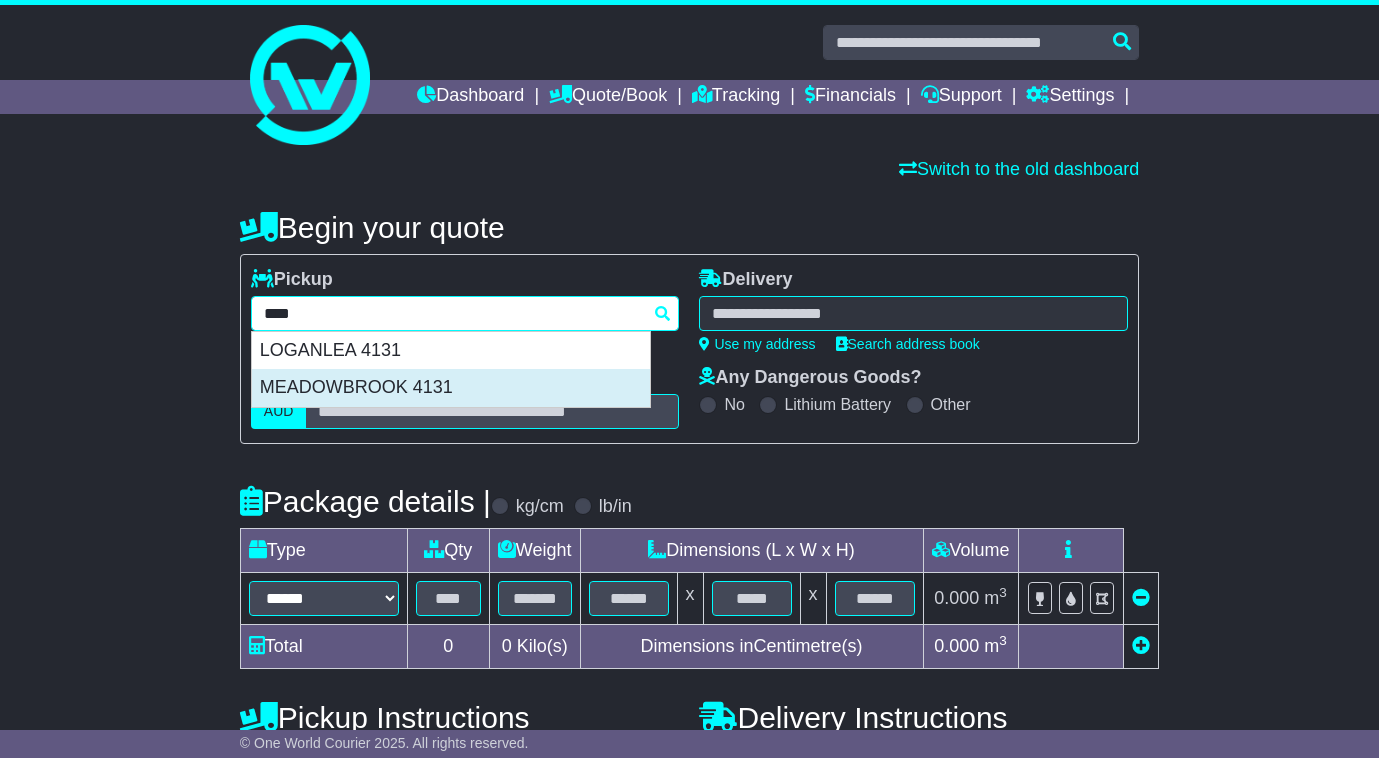 click on "MEADOWBROOK 4131" at bounding box center (451, 388) 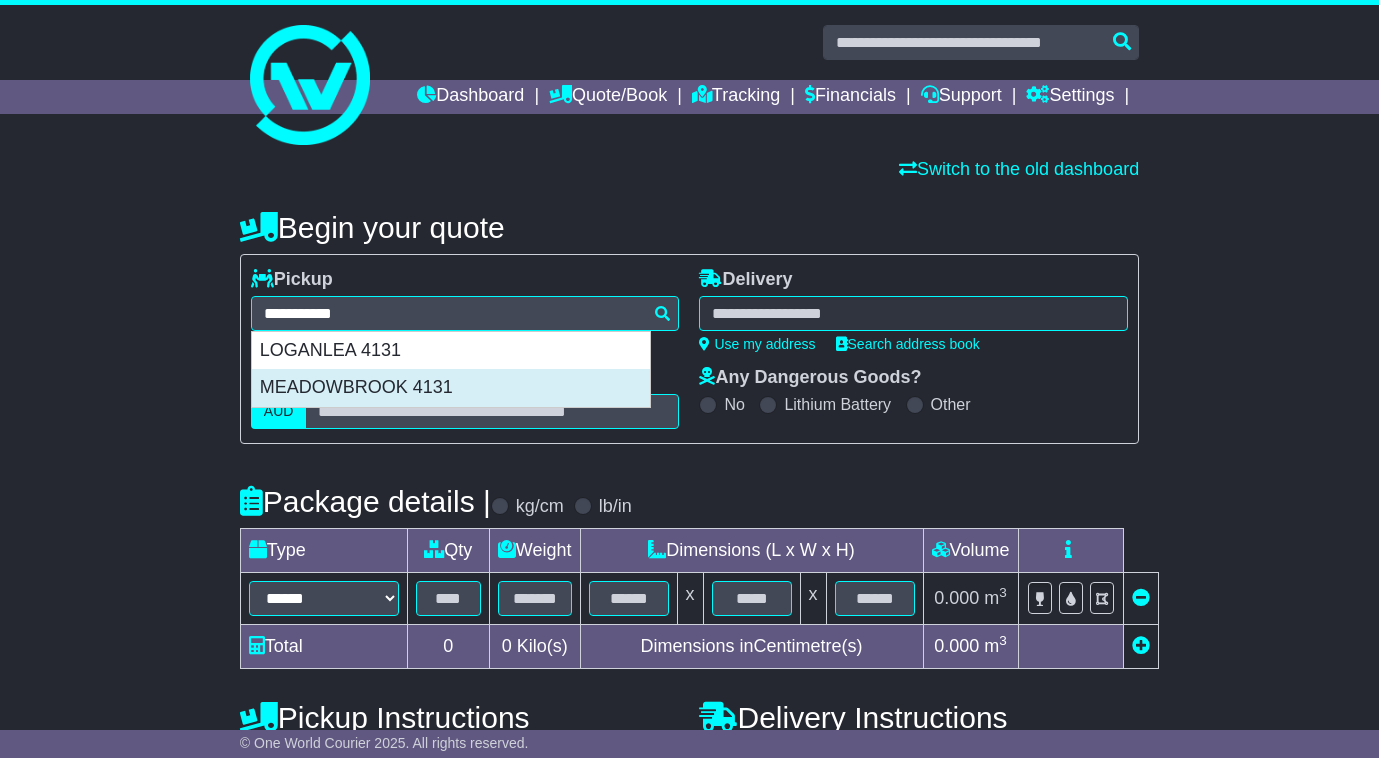 type on "**********" 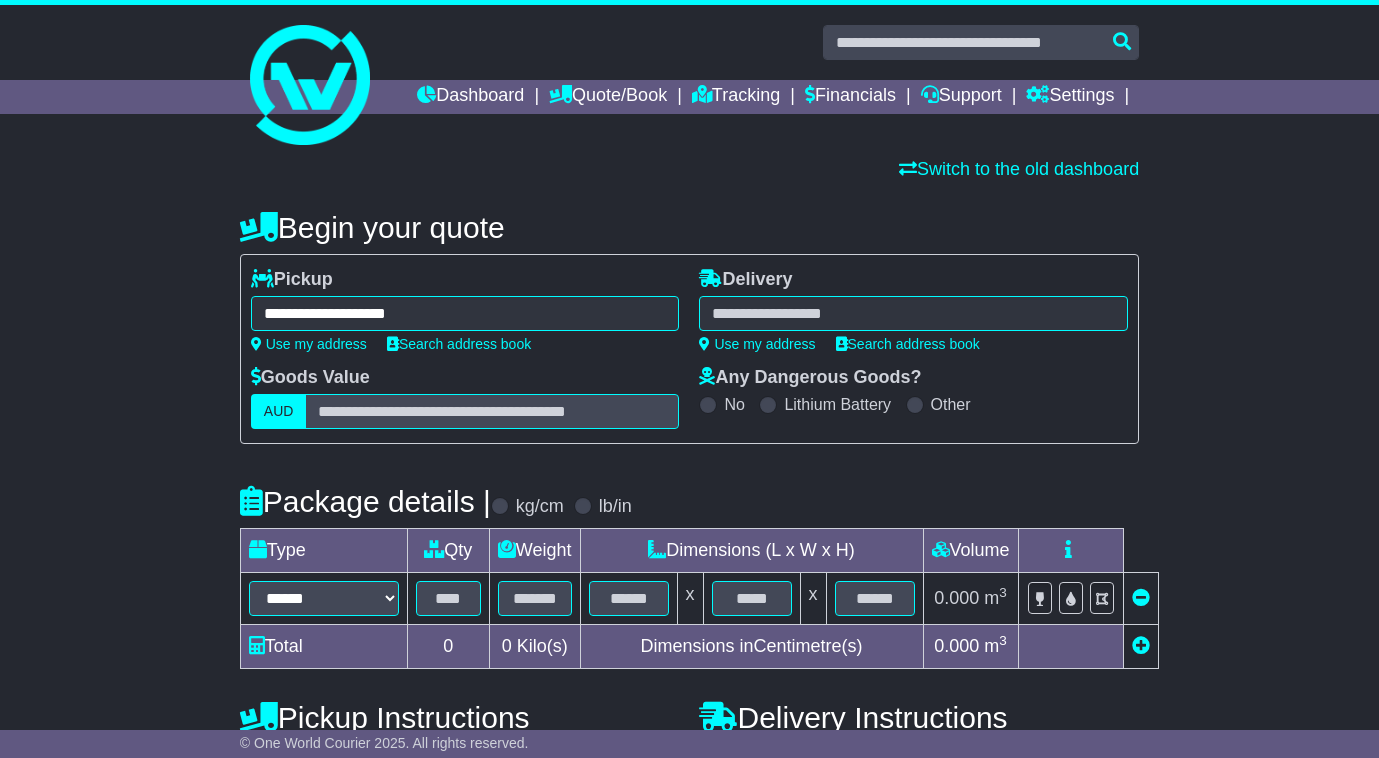 click at bounding box center (913, 313) 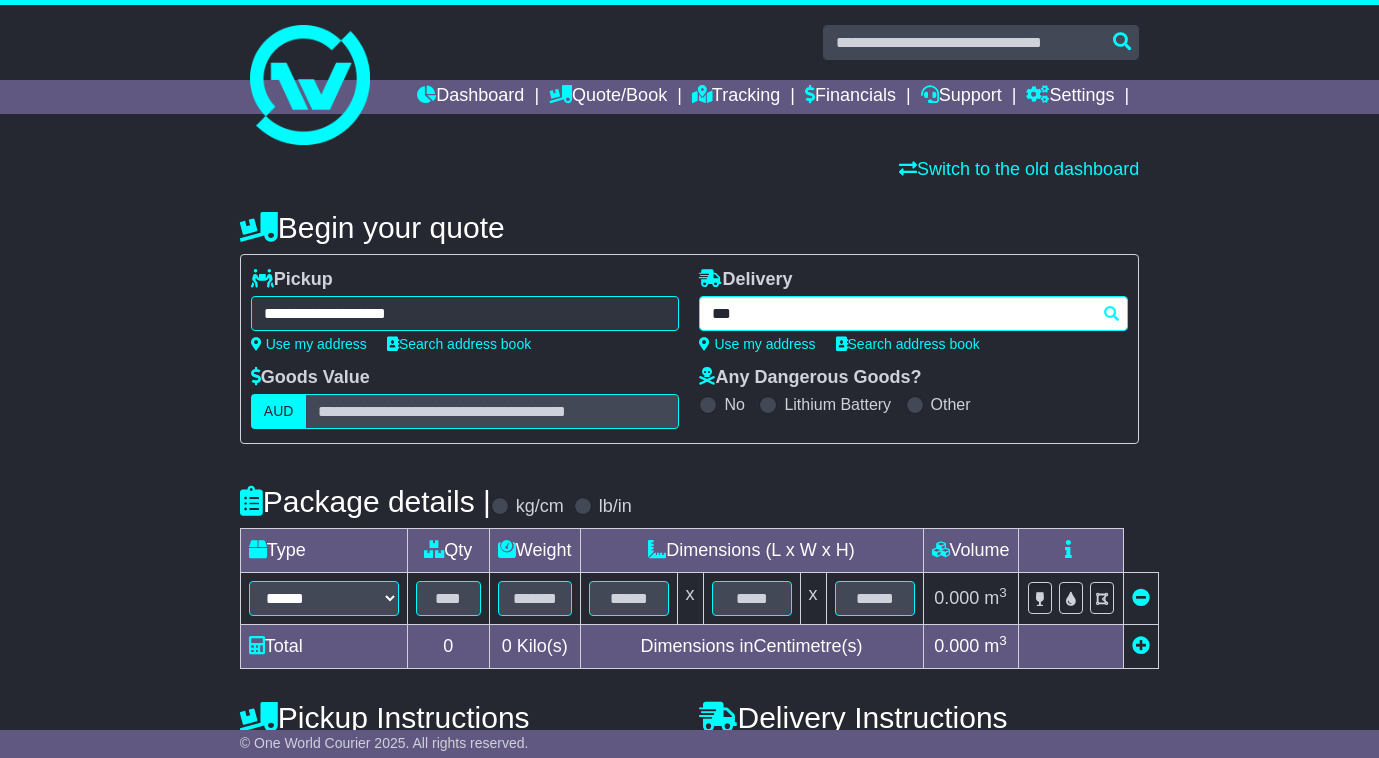 type on "****" 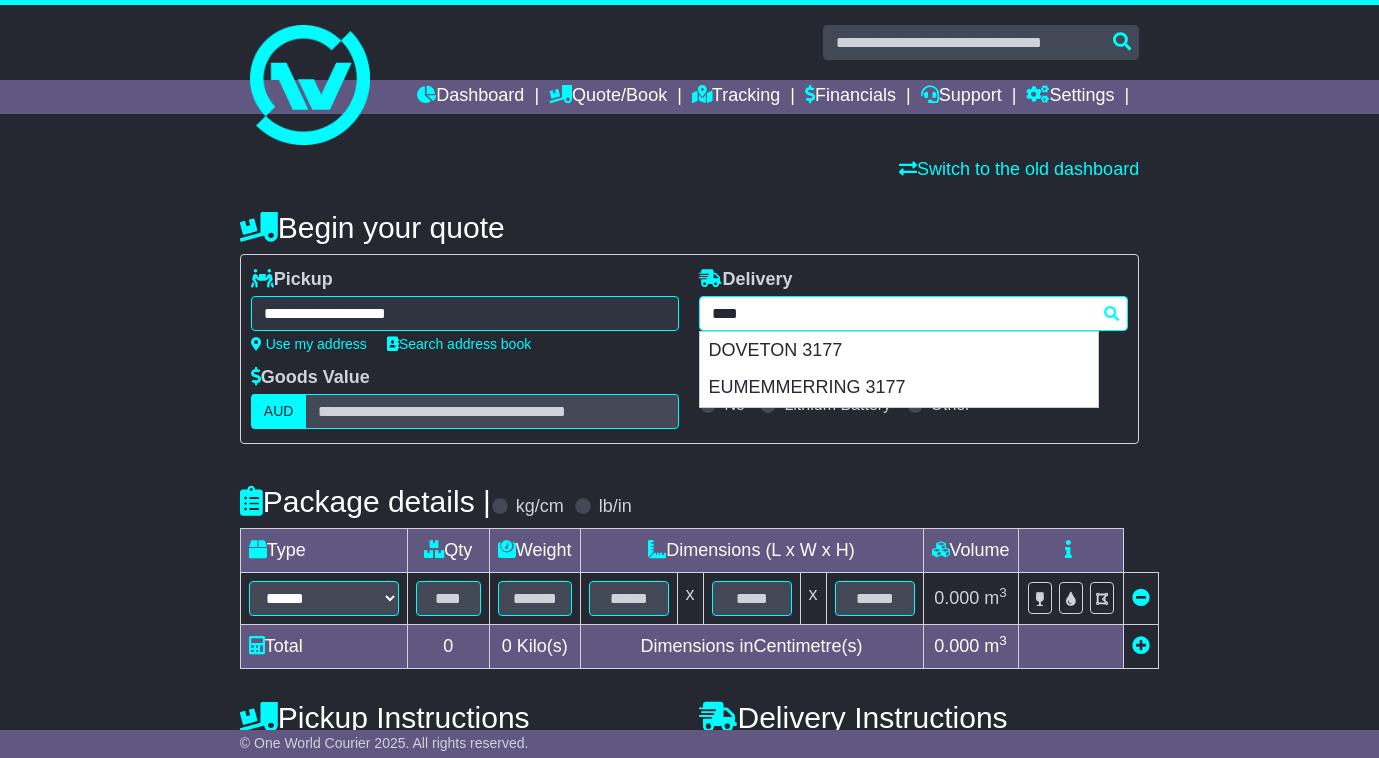 click on "DOVETON 3177" at bounding box center [899, 351] 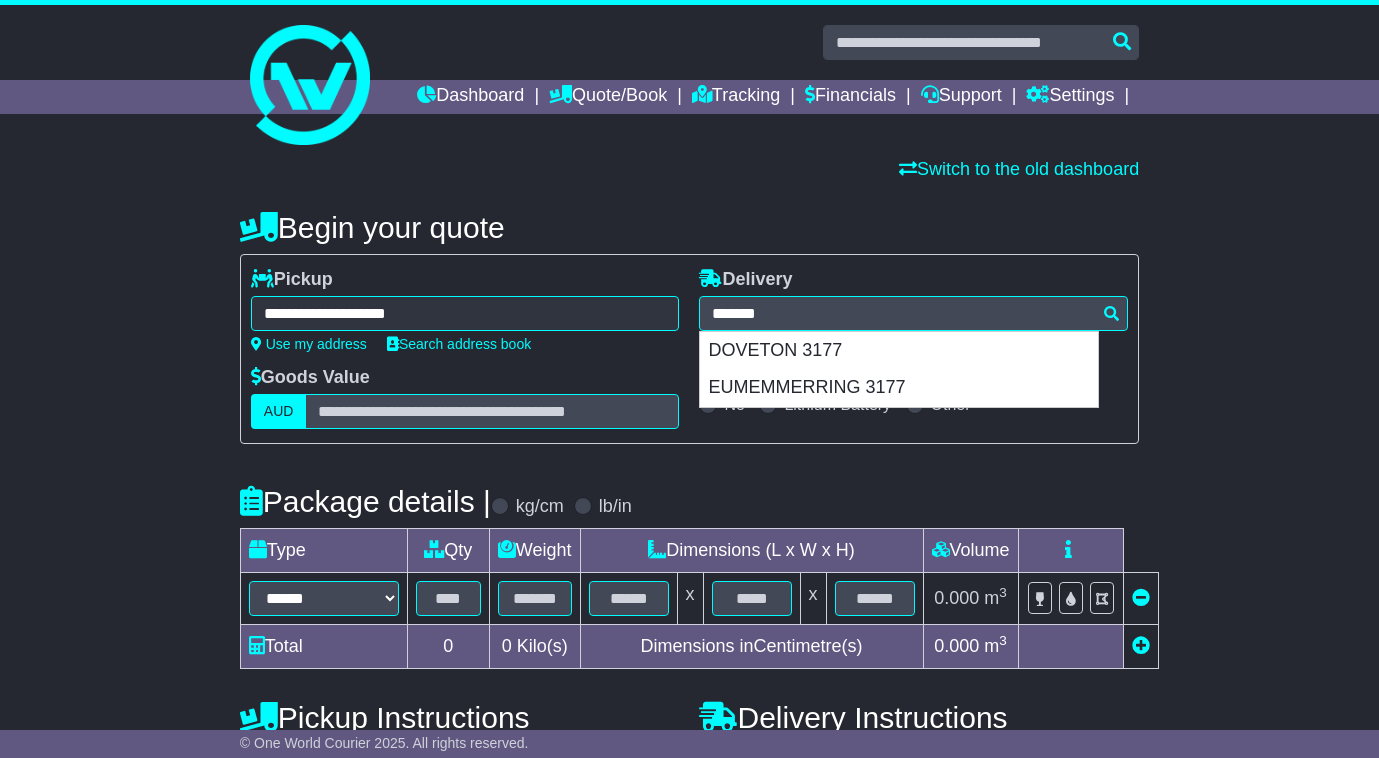 type on "**********" 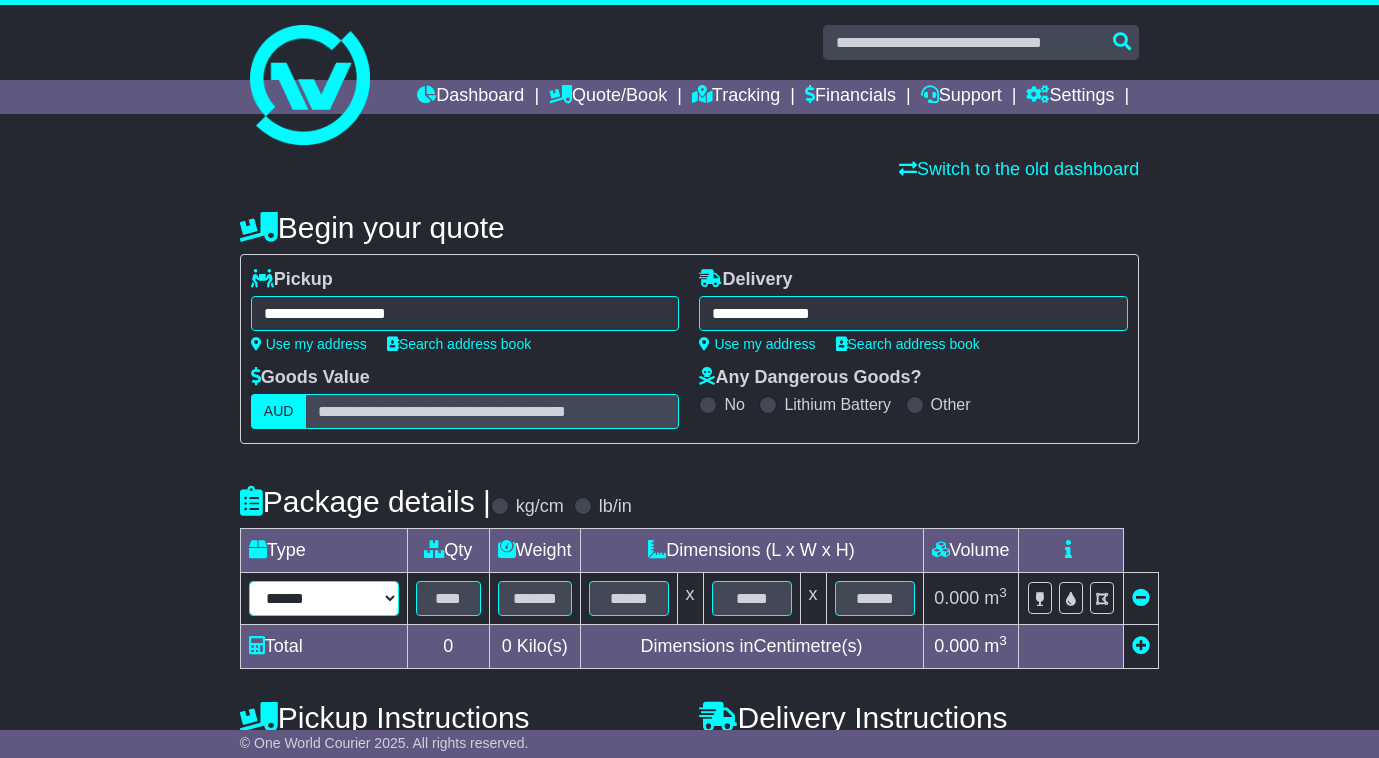 click on "****** ****** *** ******** ***** **** **** ****** *** *******" at bounding box center (324, 598) 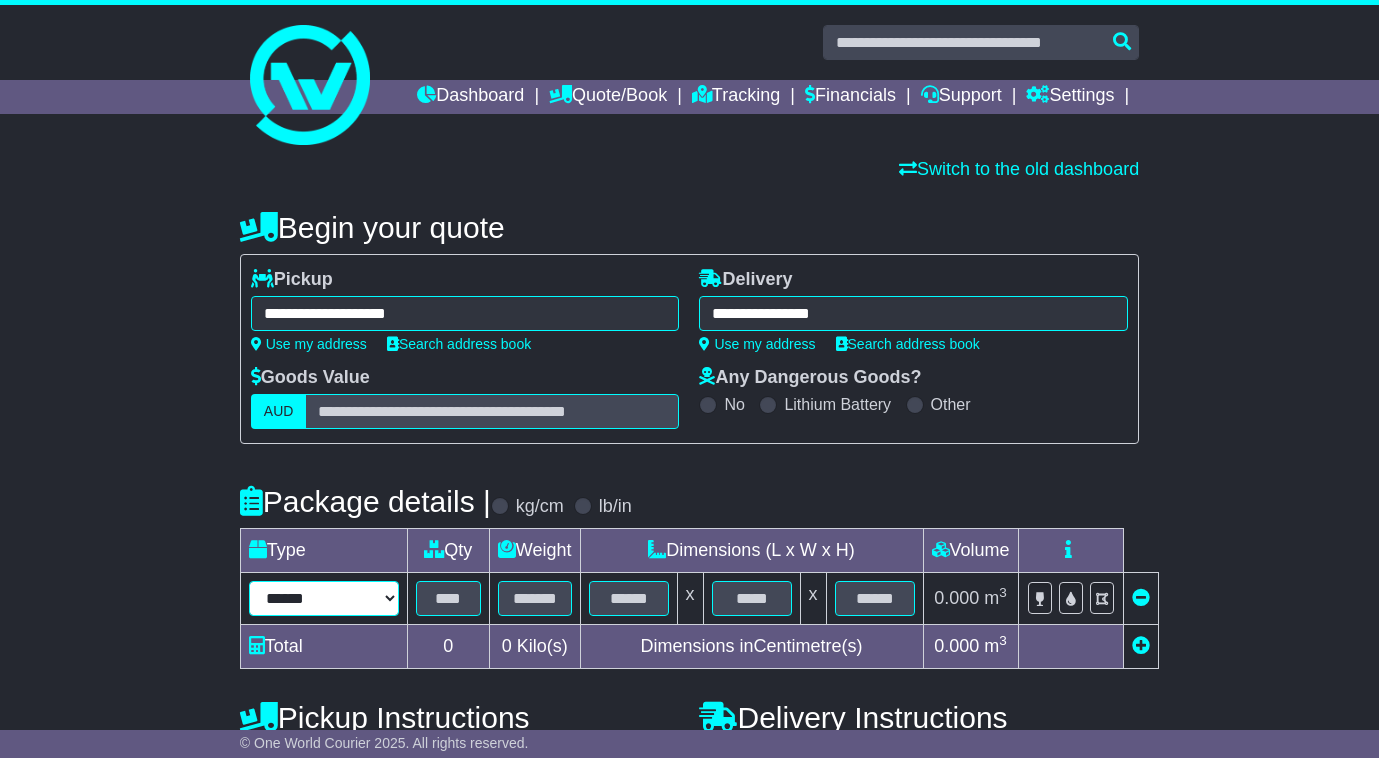 select on "****" 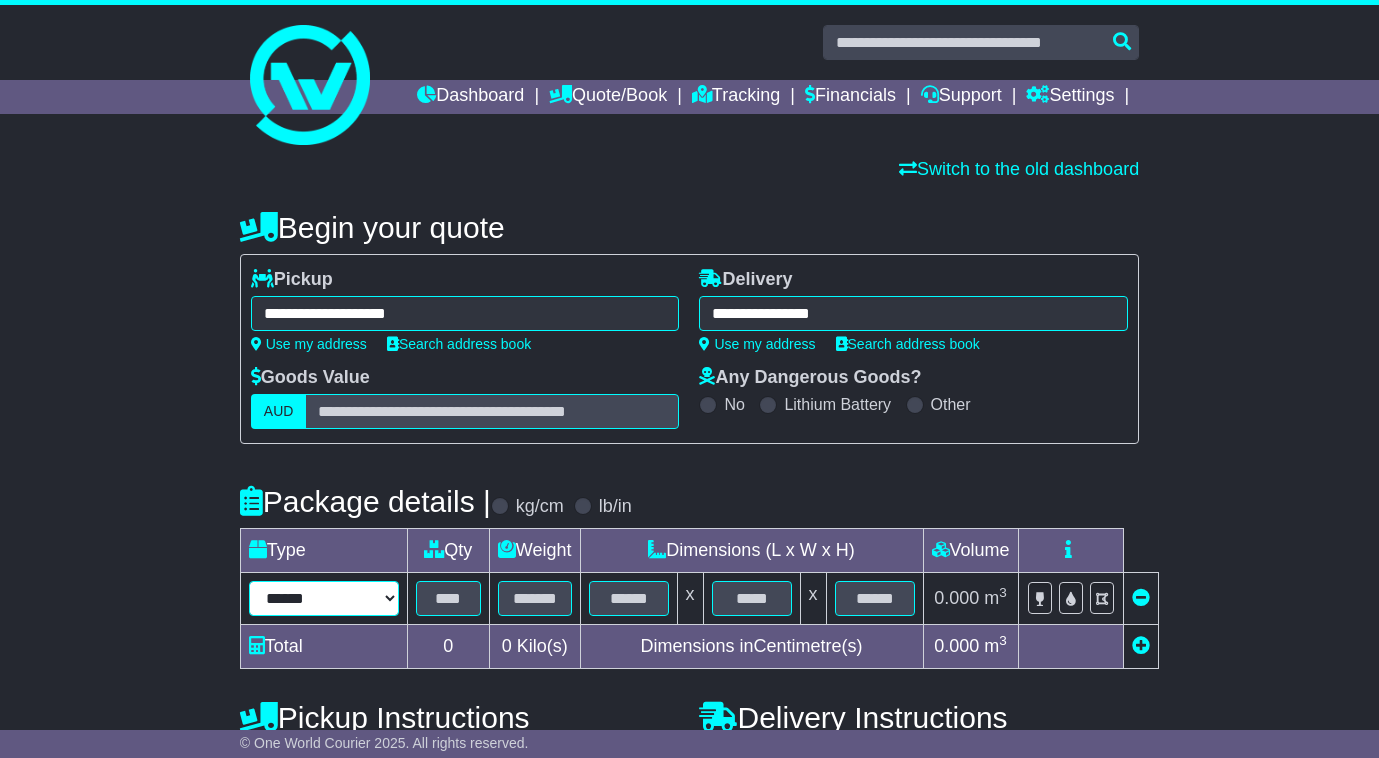 click on "****** ****** *** ******** ***** **** **** ****** *** *******" at bounding box center [324, 598] 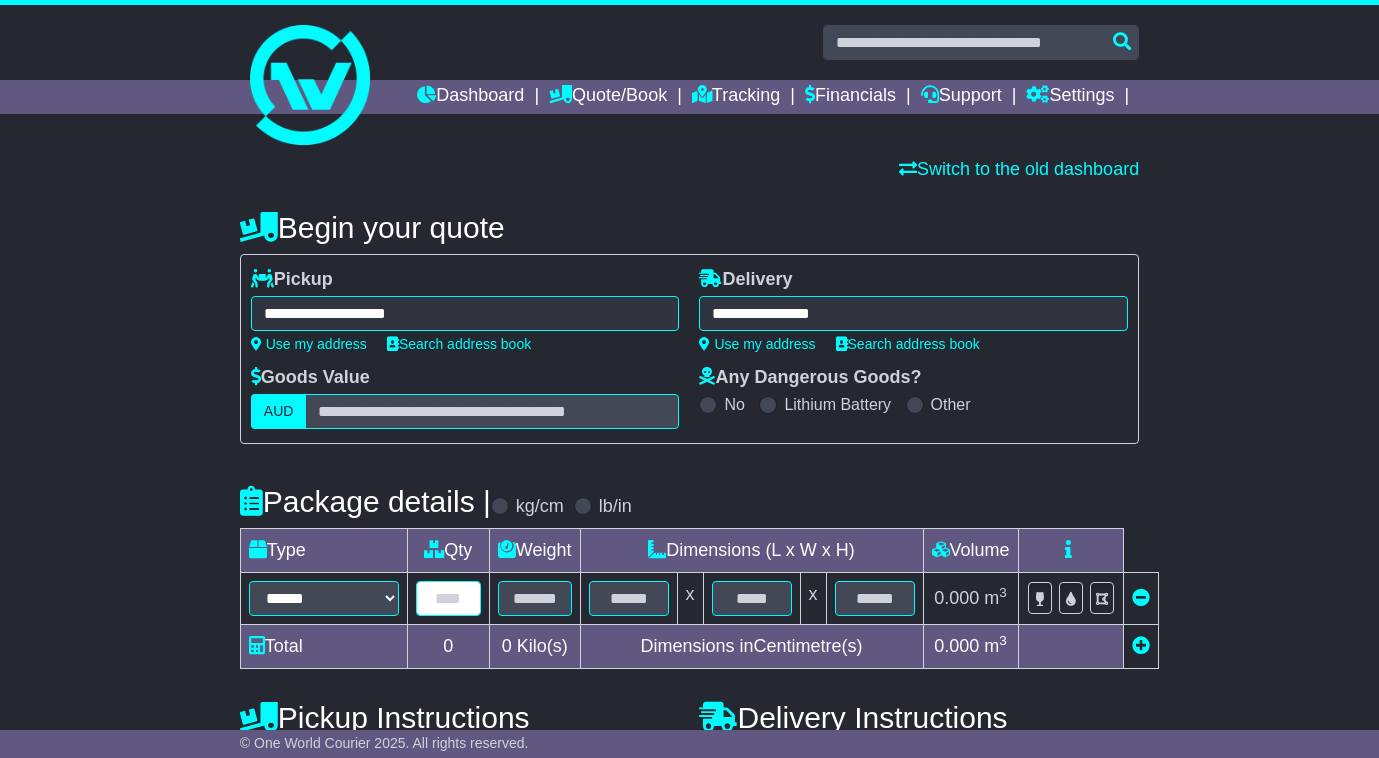 click at bounding box center [448, 598] 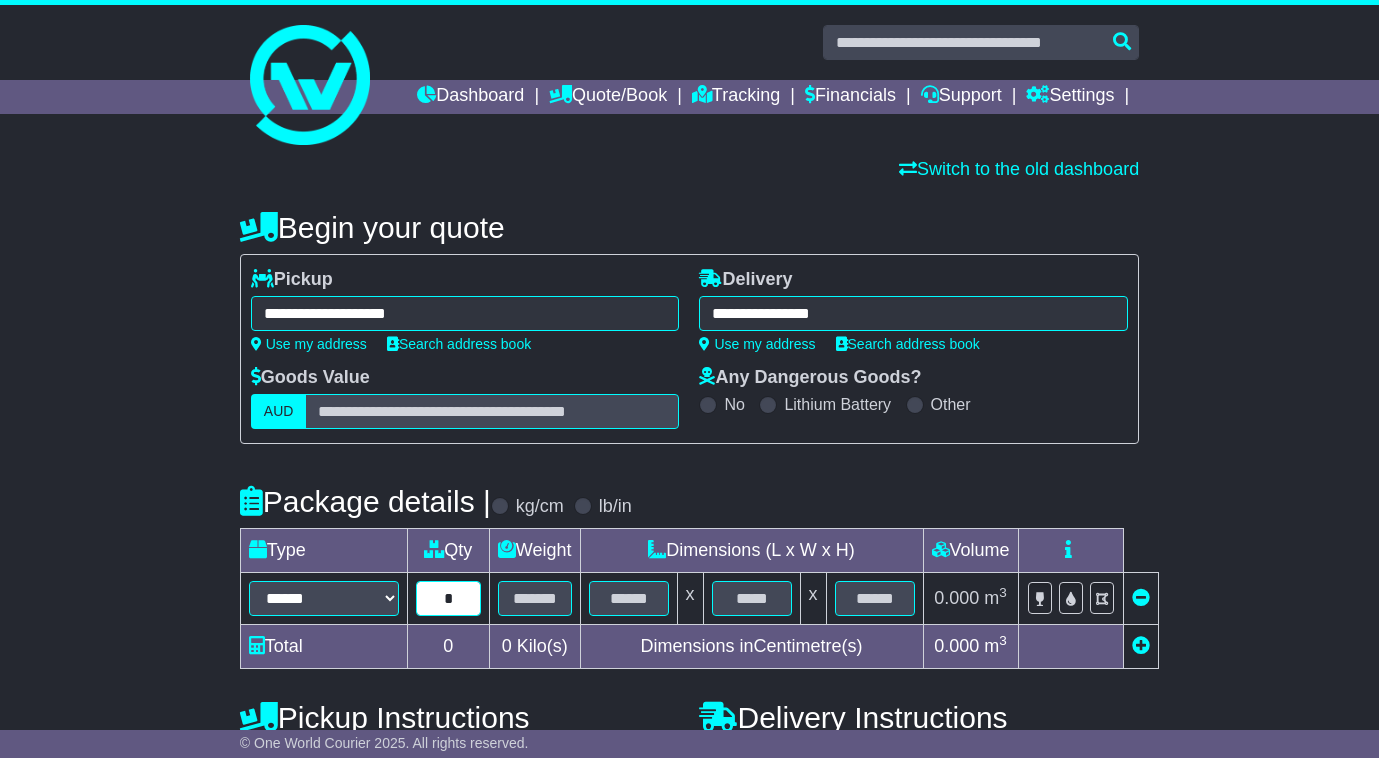 type on "*" 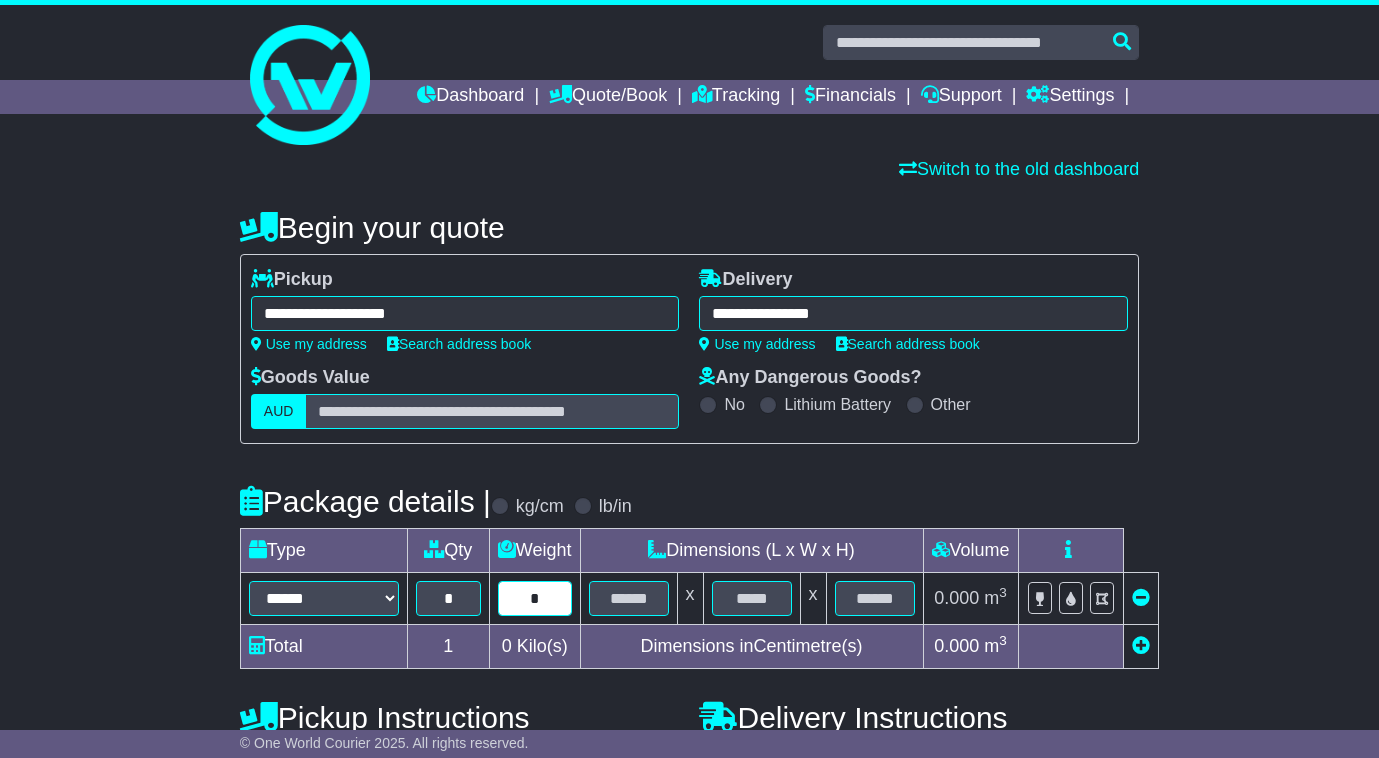 type on "*" 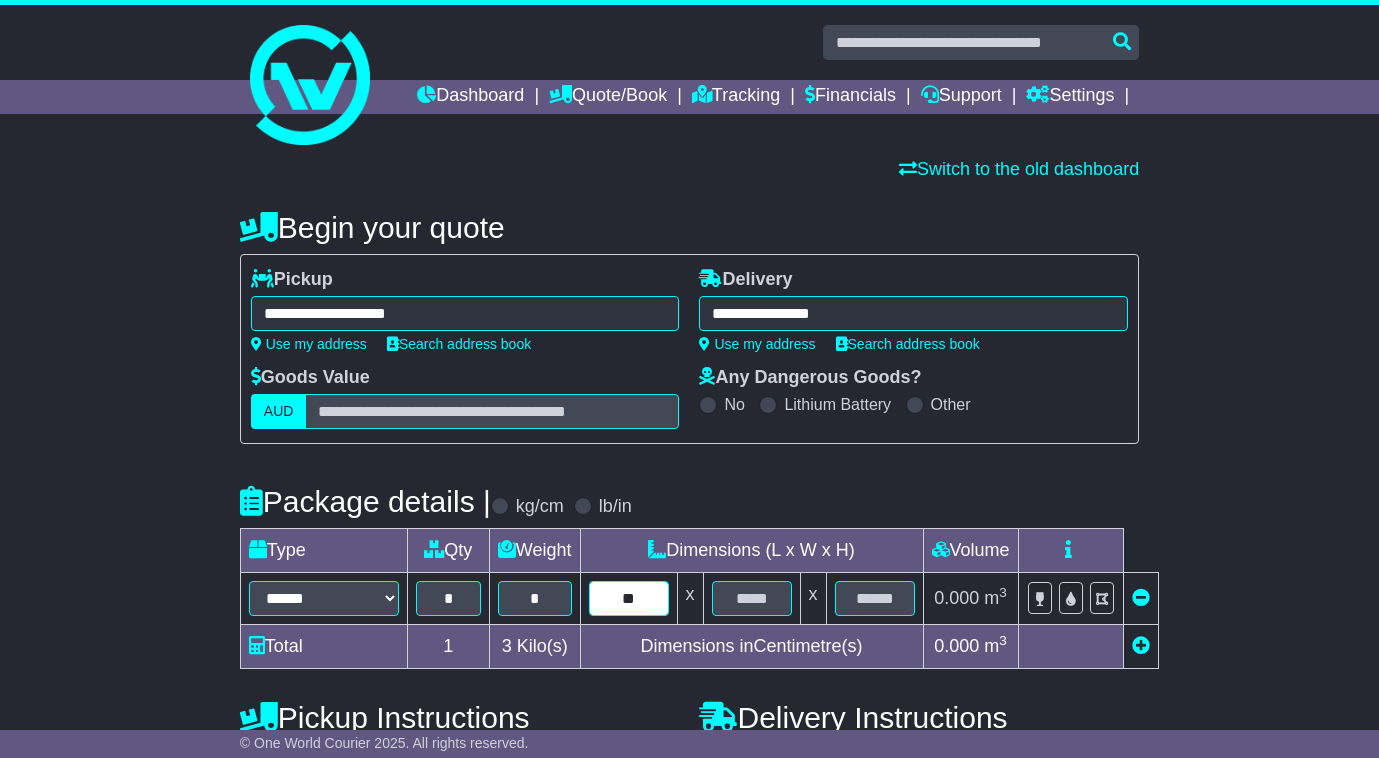 type on "**" 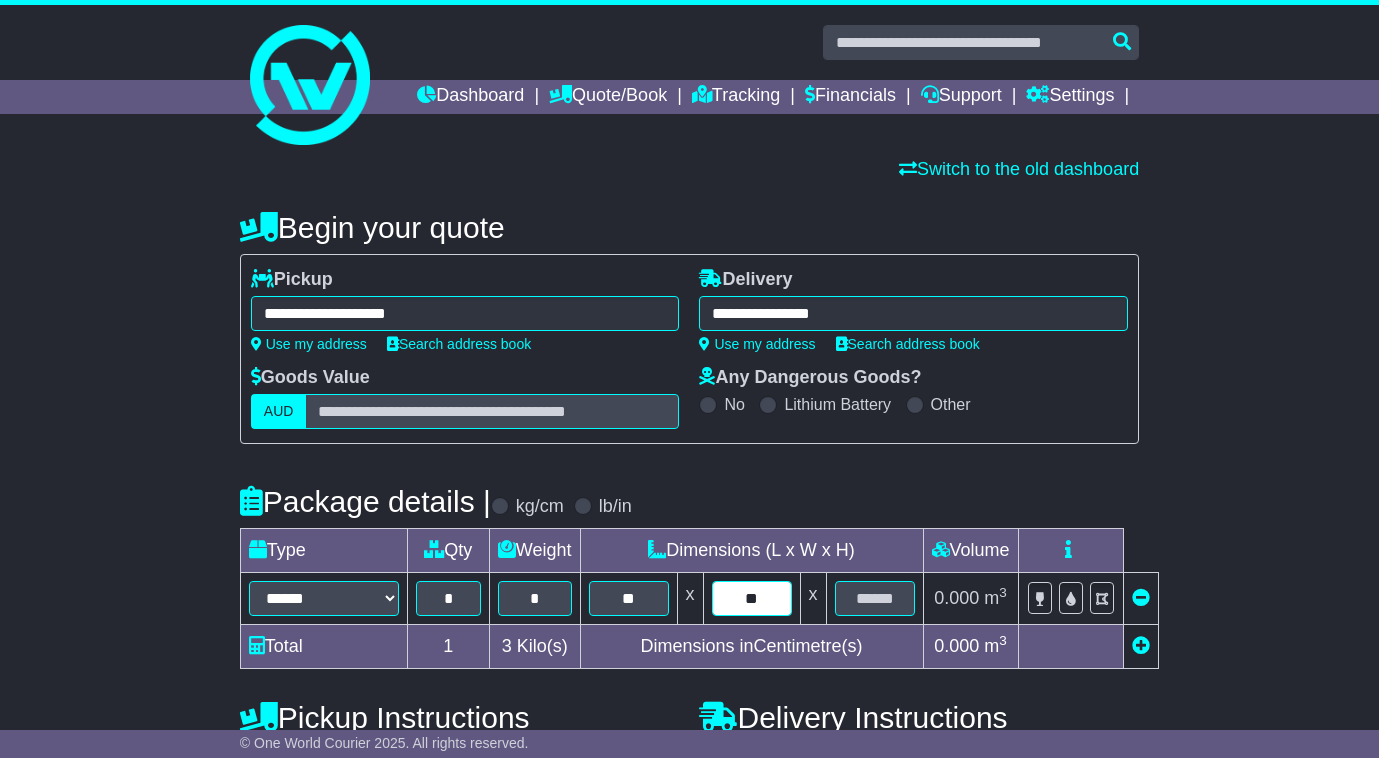 type on "**" 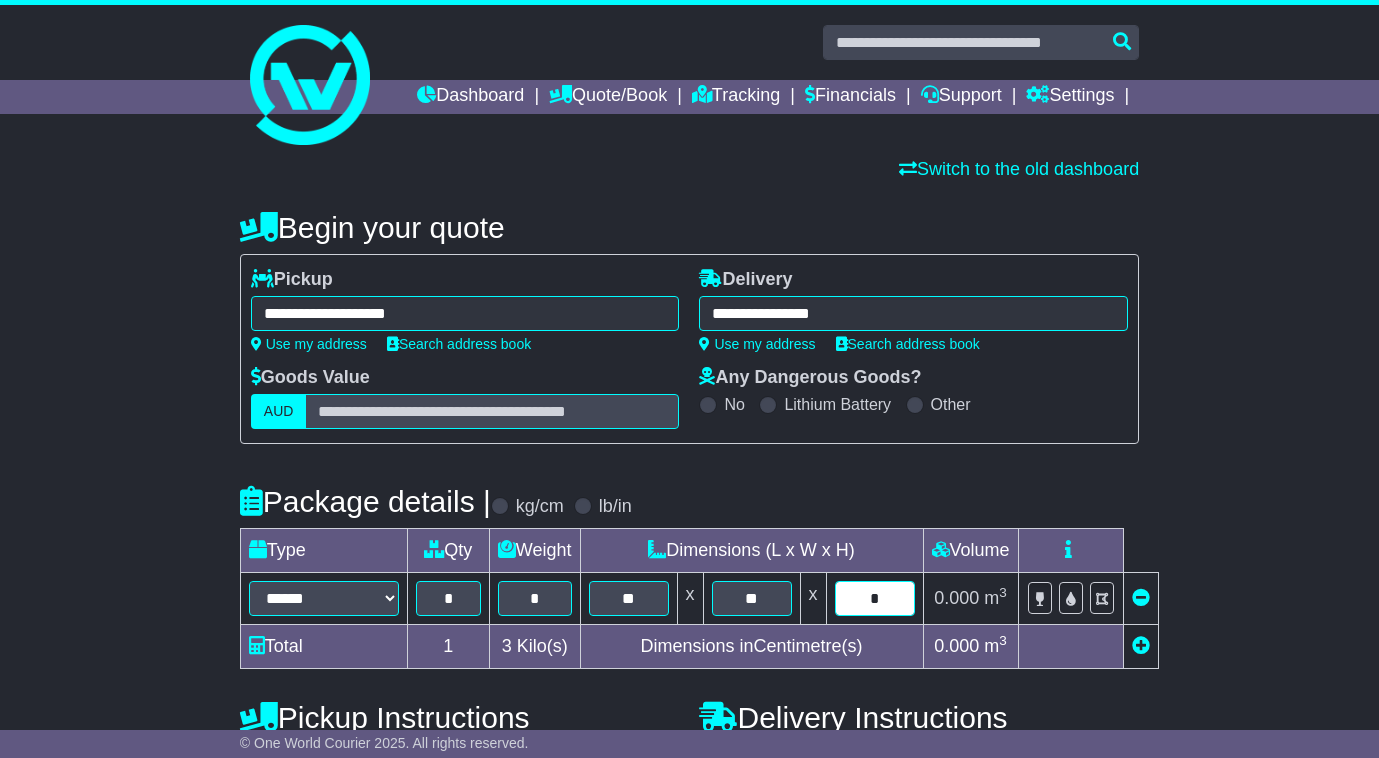 type on "*" 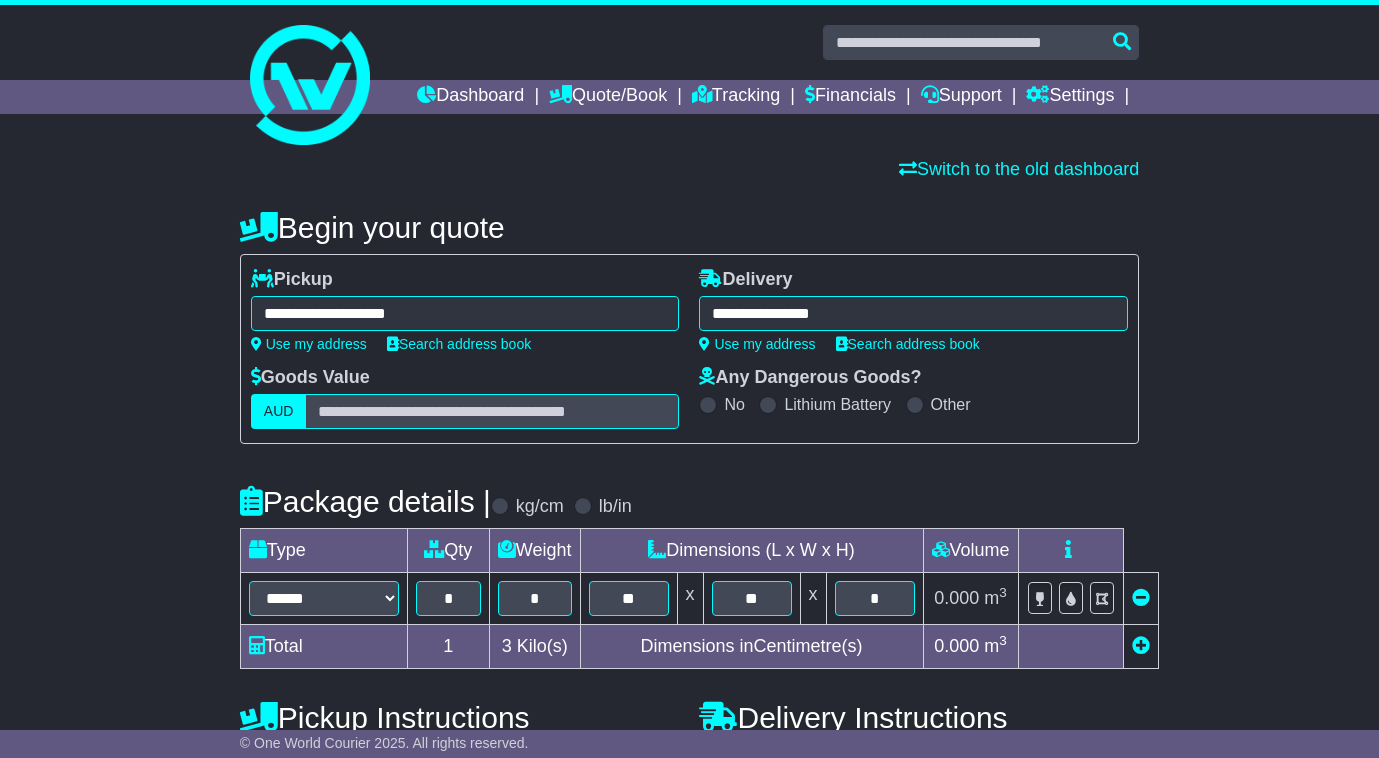 type 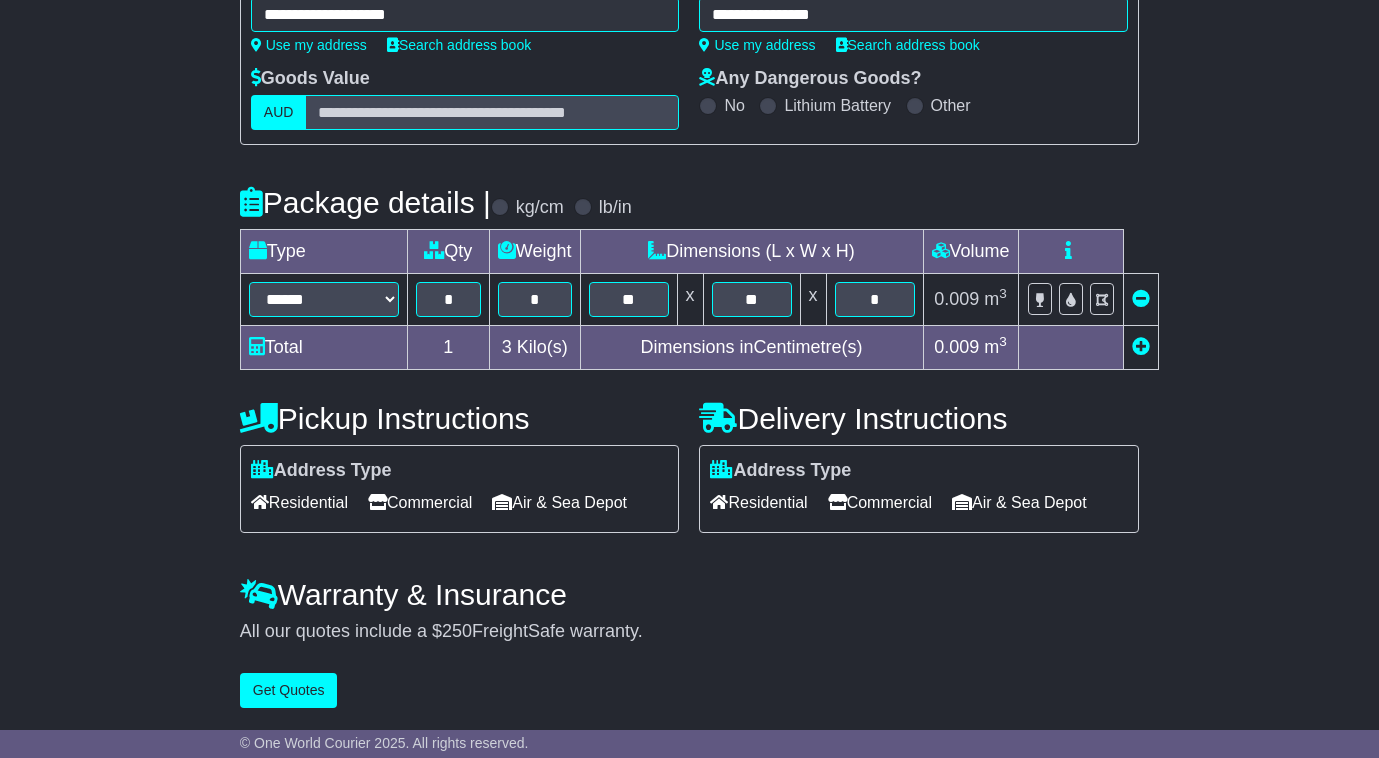 click on "Commercial" at bounding box center (880, 502) 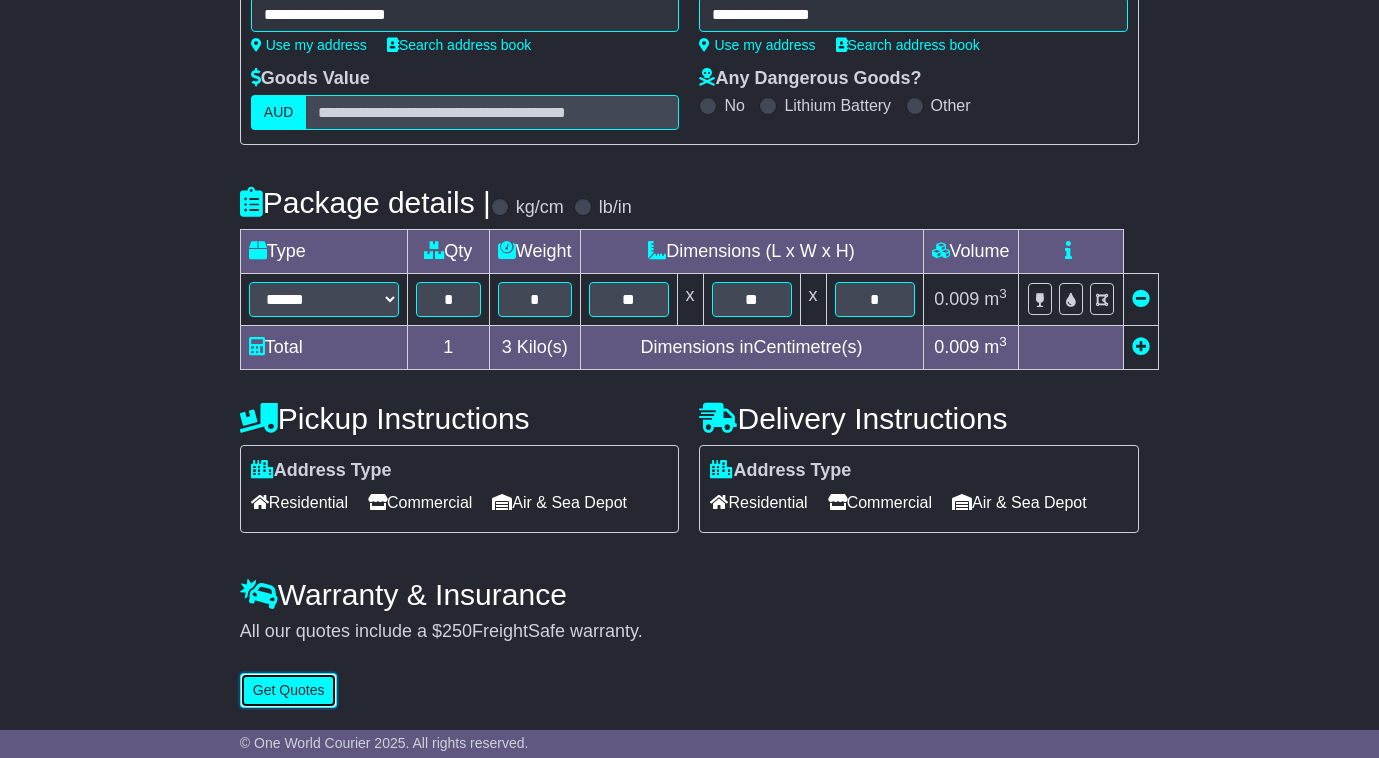 click on "Get Quotes" at bounding box center (289, 690) 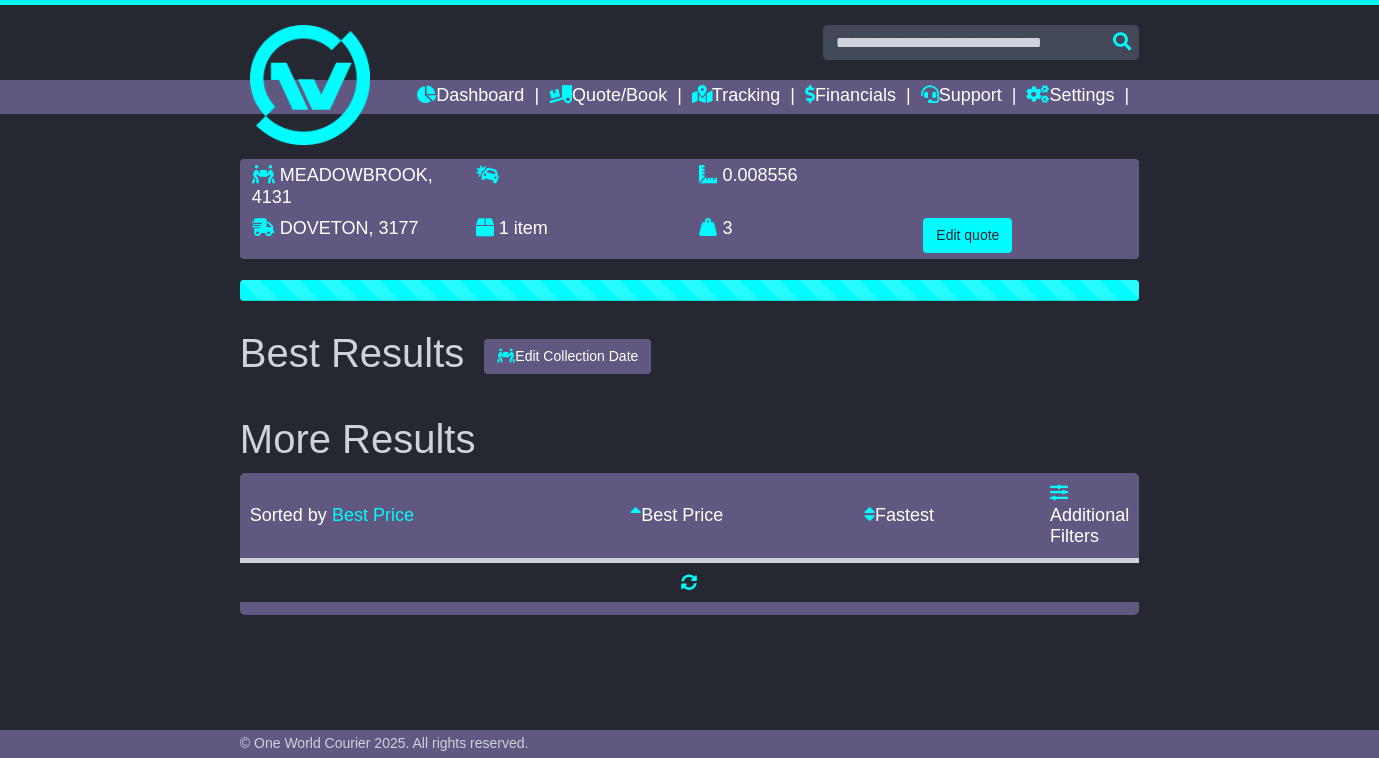 scroll, scrollTop: 0, scrollLeft: 0, axis: both 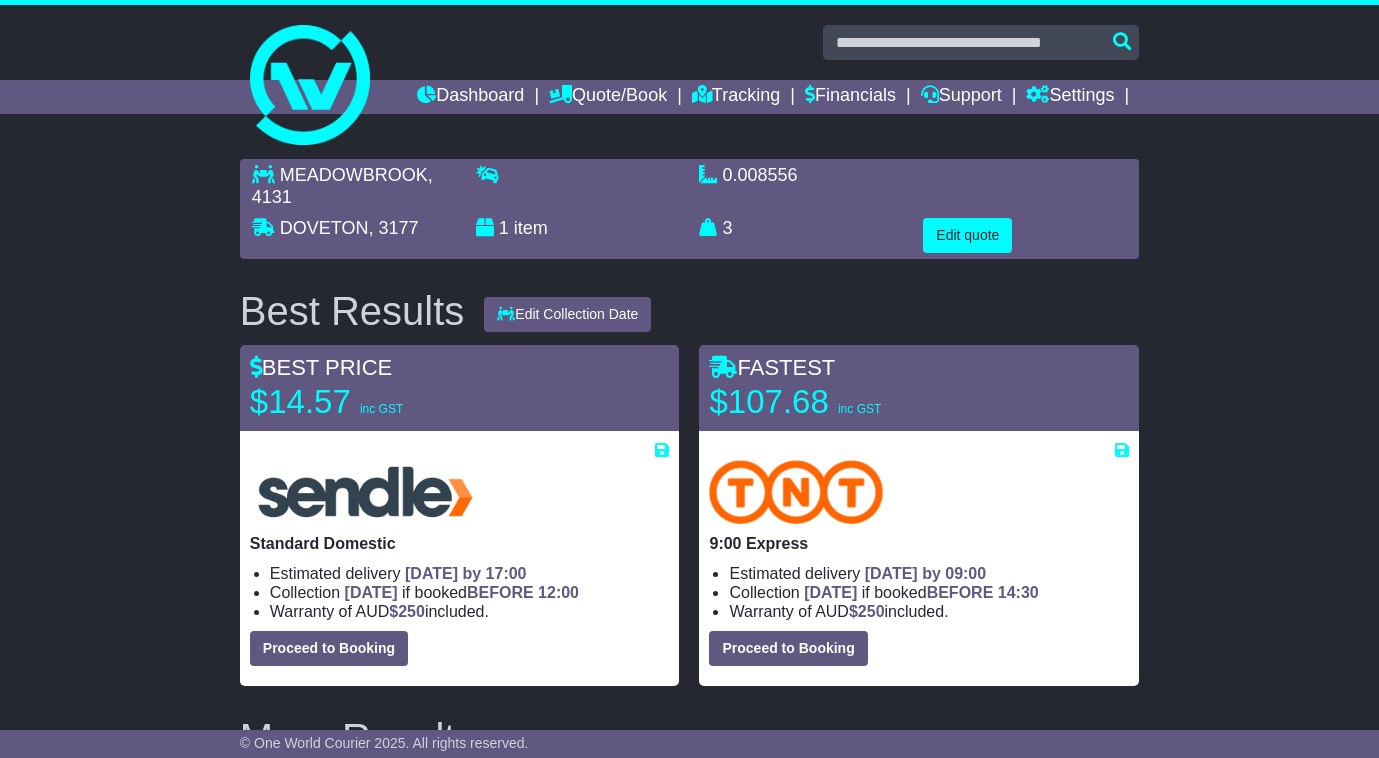 click on "MEADOWBROOK , 4131
DOVETON , 3177
1   item
0.008556
m 3
in 3" at bounding box center (689, 1968) 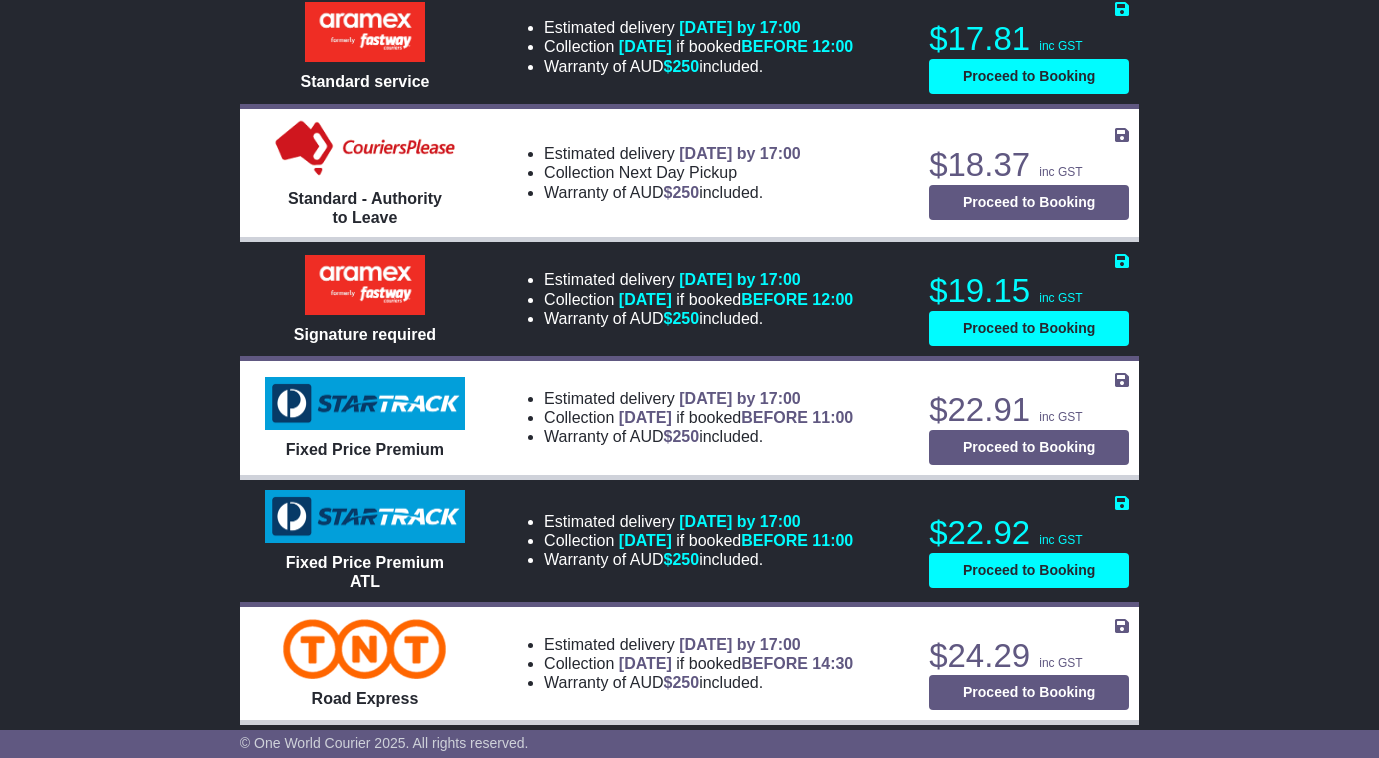 scroll, scrollTop: 1300, scrollLeft: 0, axis: vertical 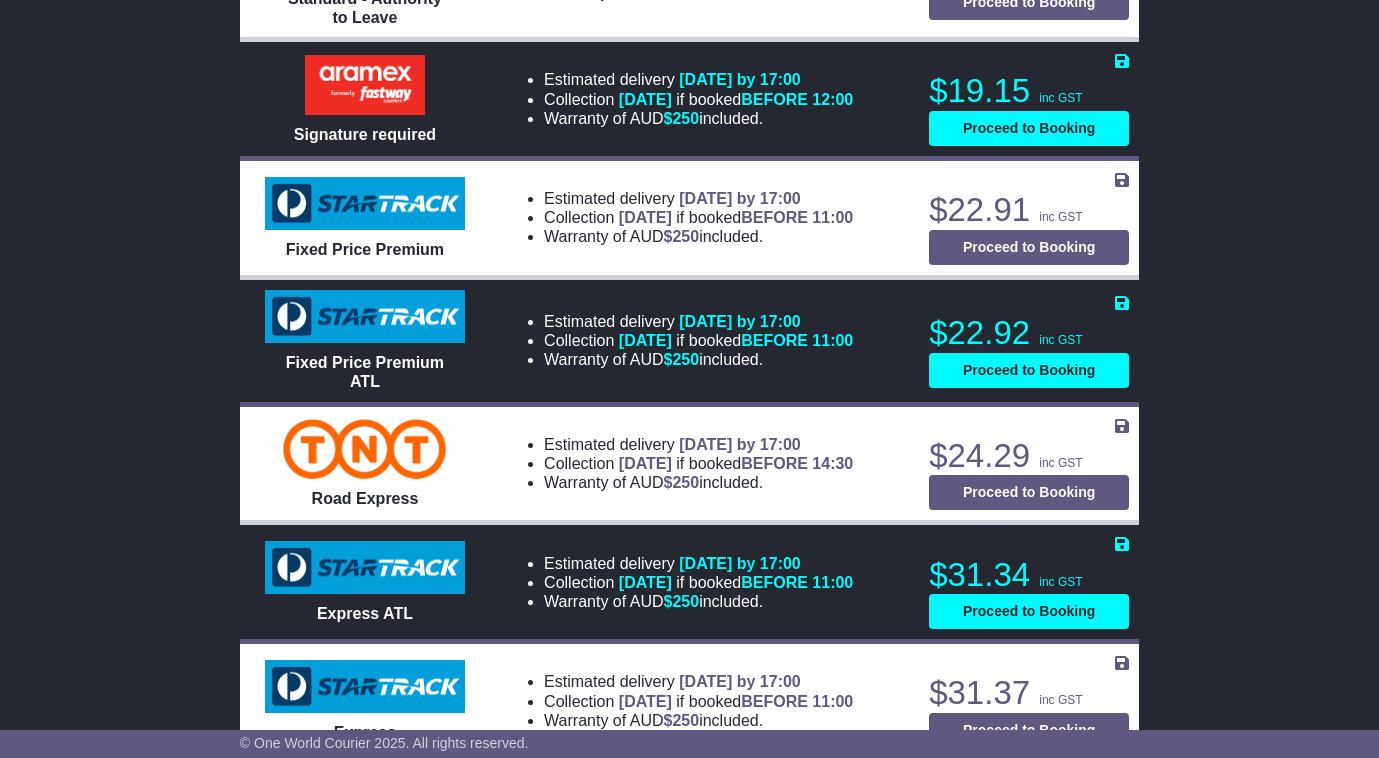 click on "MEADOWBROOK , 4131
DOVETON , 3177
1   item
0.008556
m 3
in 3" at bounding box center [689, 668] 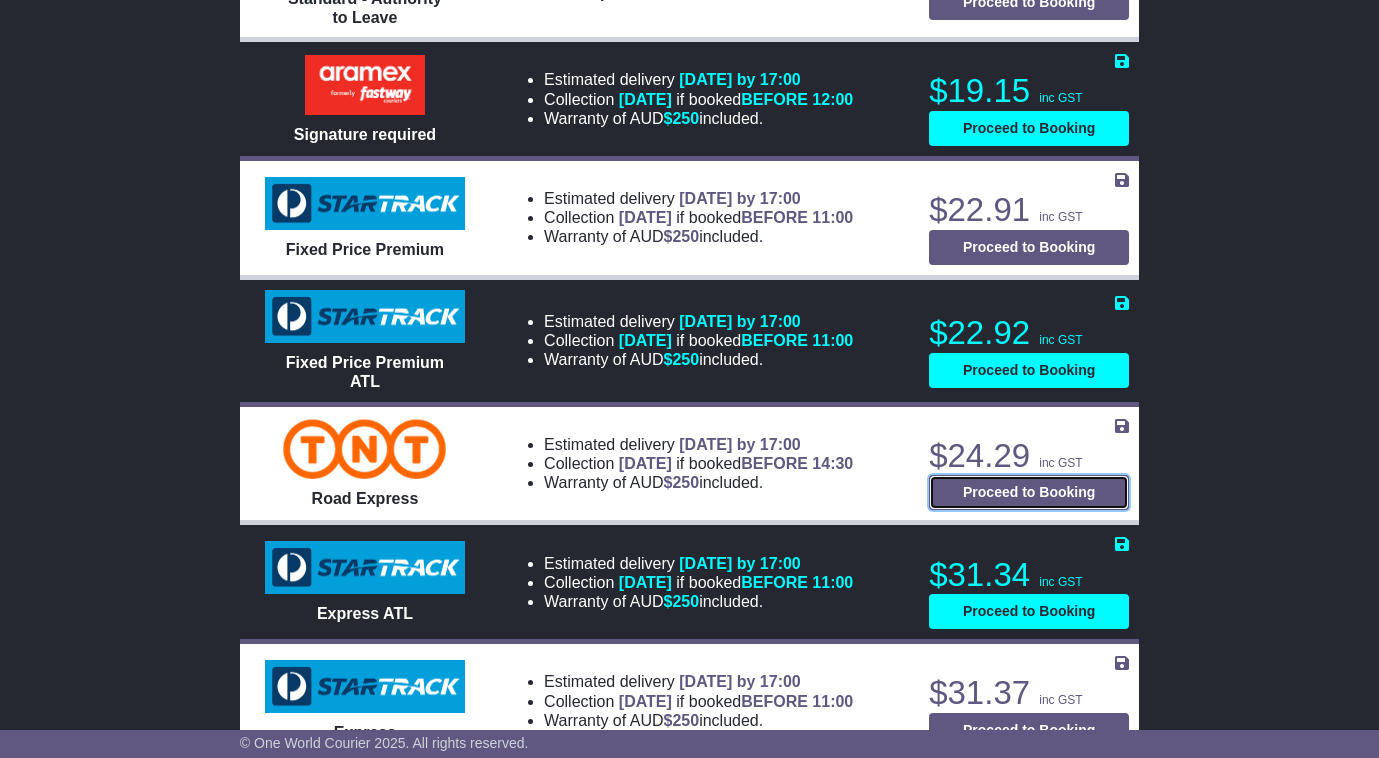 click on "Proceed to Booking" at bounding box center [1029, 492] 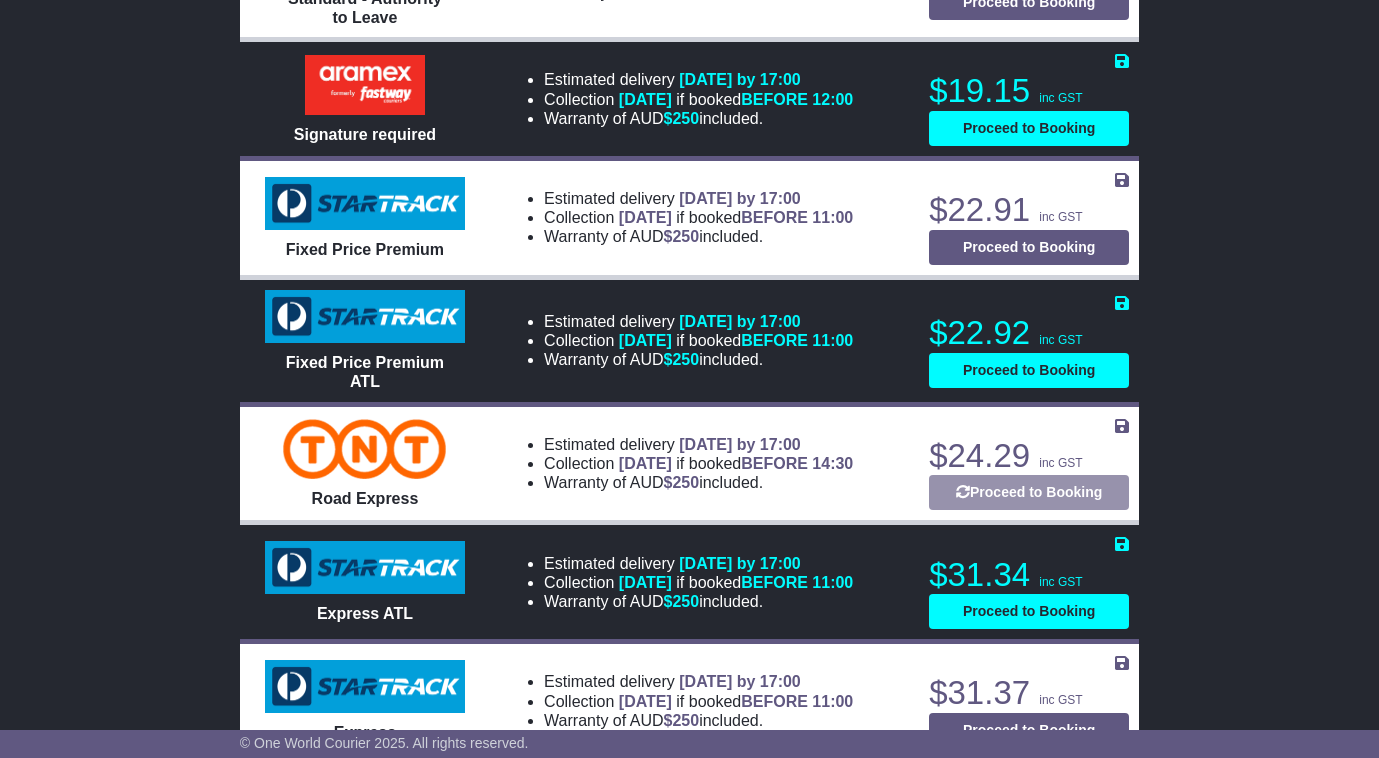 select on "****" 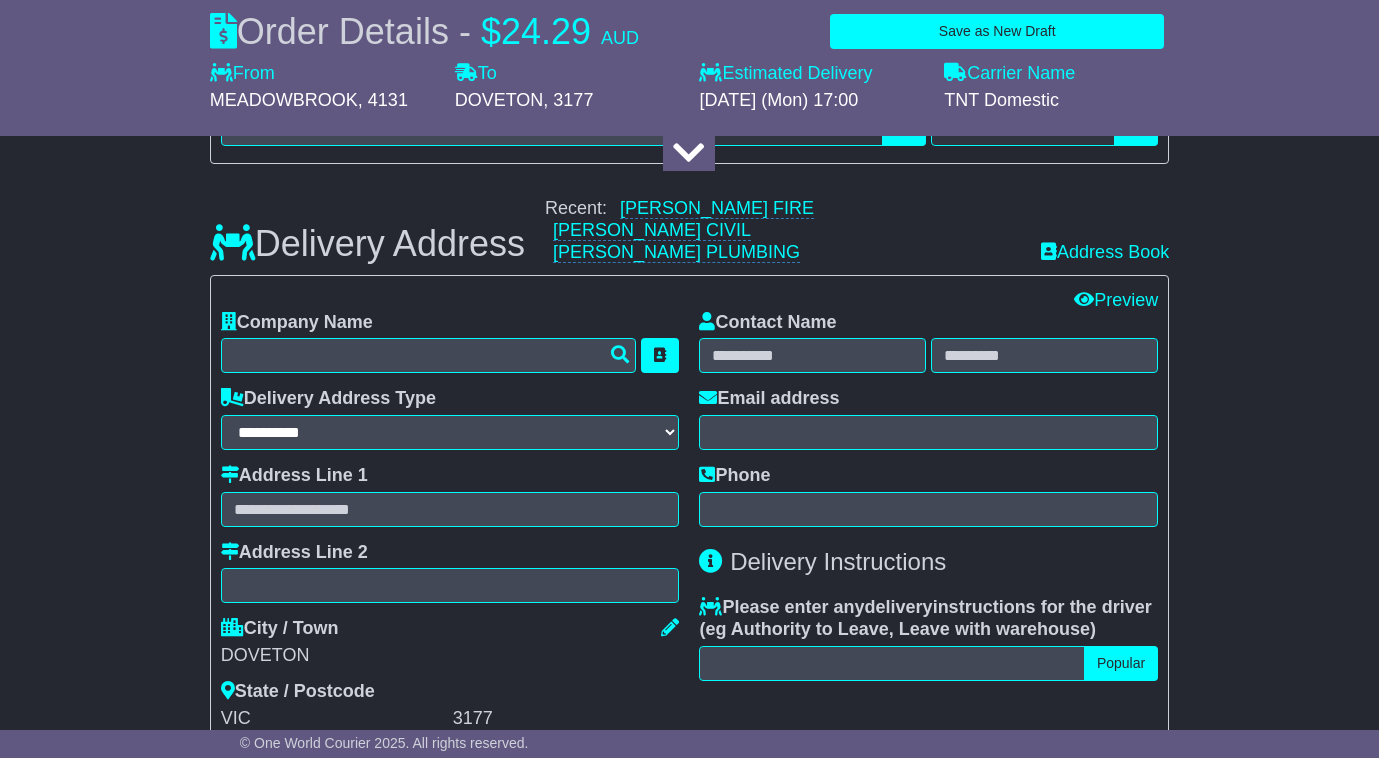 click on "About your package
What is your Package
Documents
Non-Documents
What are the Incoterms?
***
***
***
***
***
***
Description of Goods
Attention: dangerous goods are not allowed by service.
Your Internal Reference (required)
Any Dangerous Goods?
No" at bounding box center (689, 392) 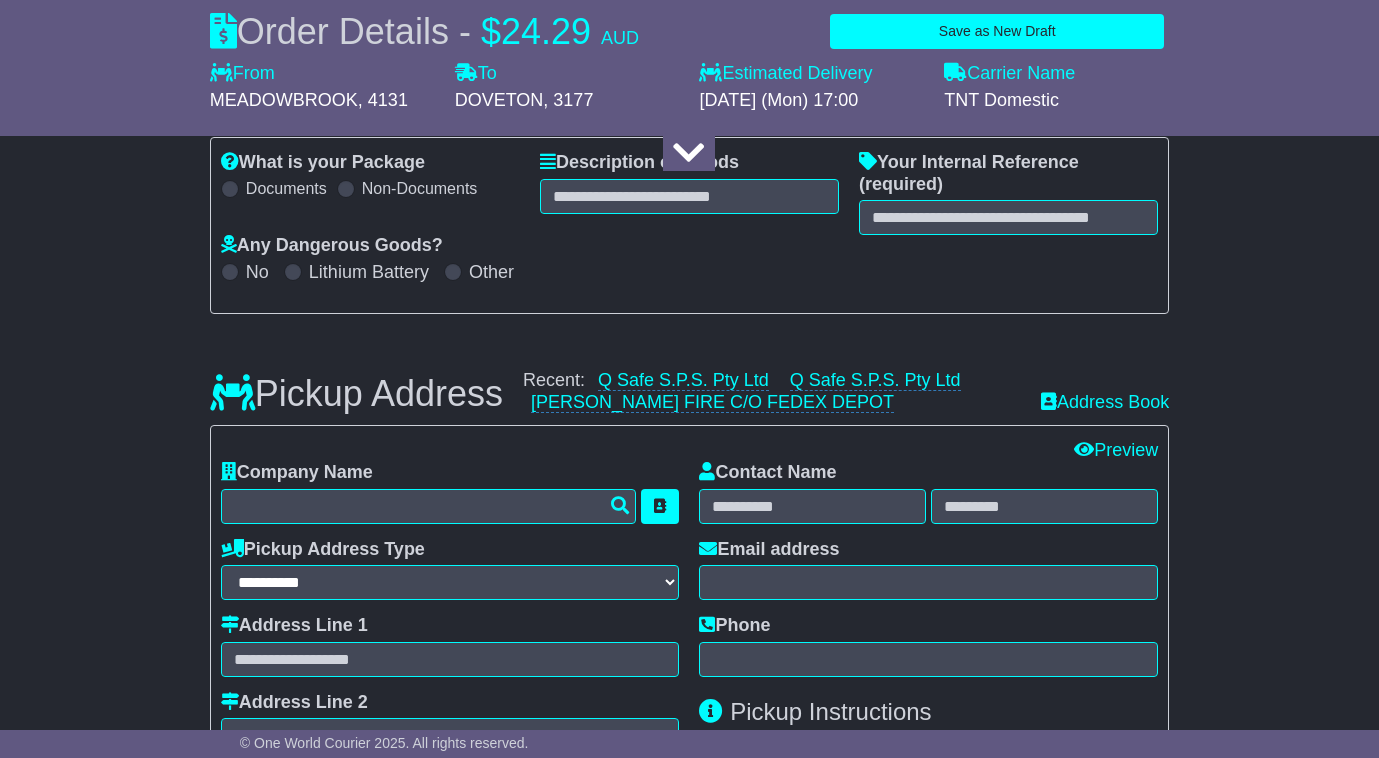 scroll, scrollTop: 100, scrollLeft: 0, axis: vertical 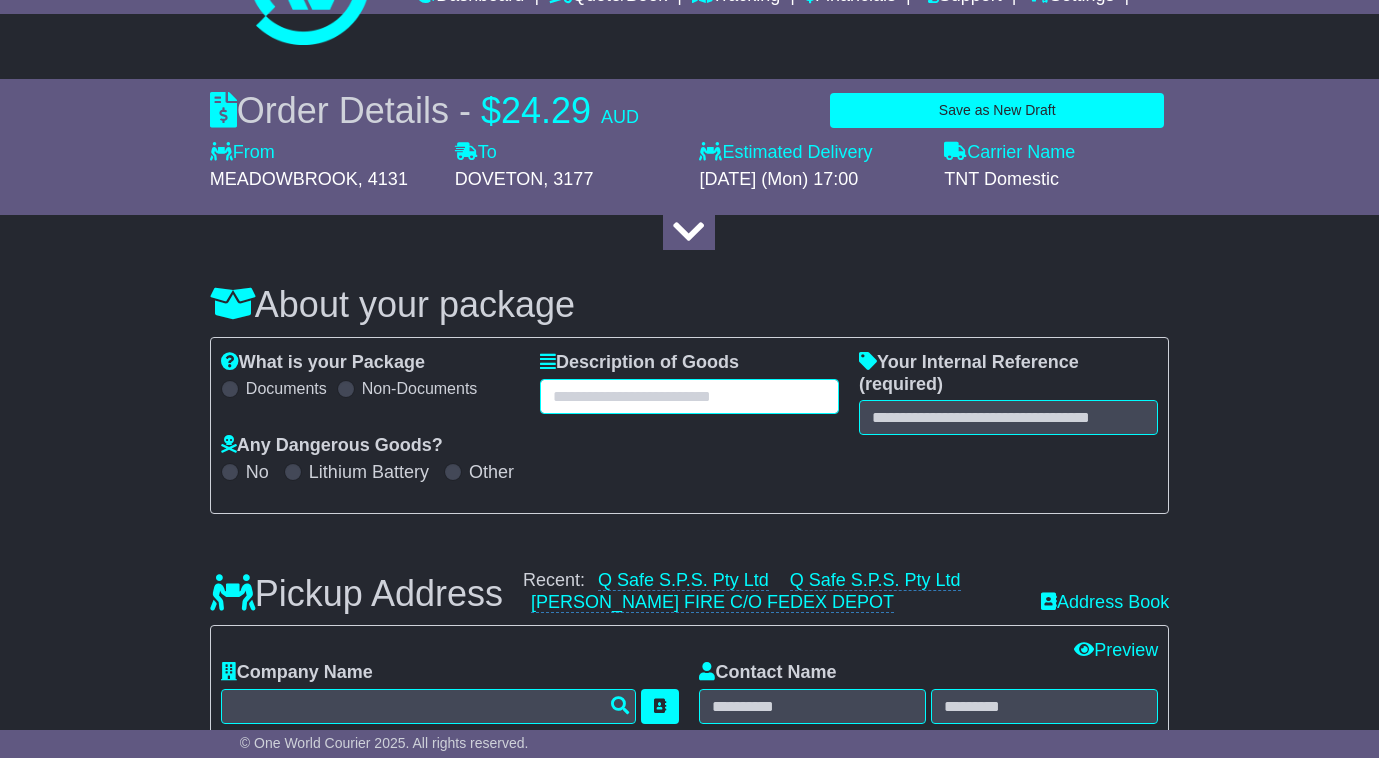 click at bounding box center [689, 396] 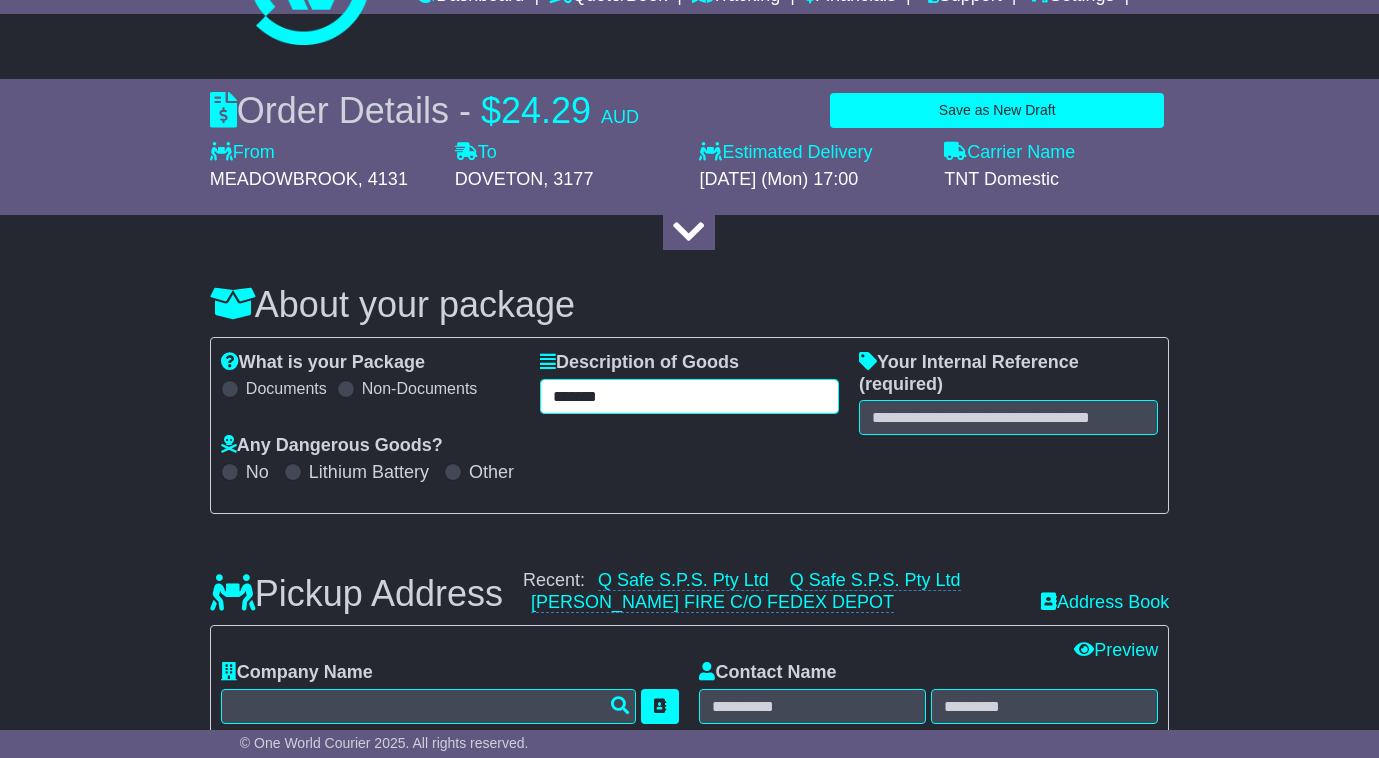 type on "*******" 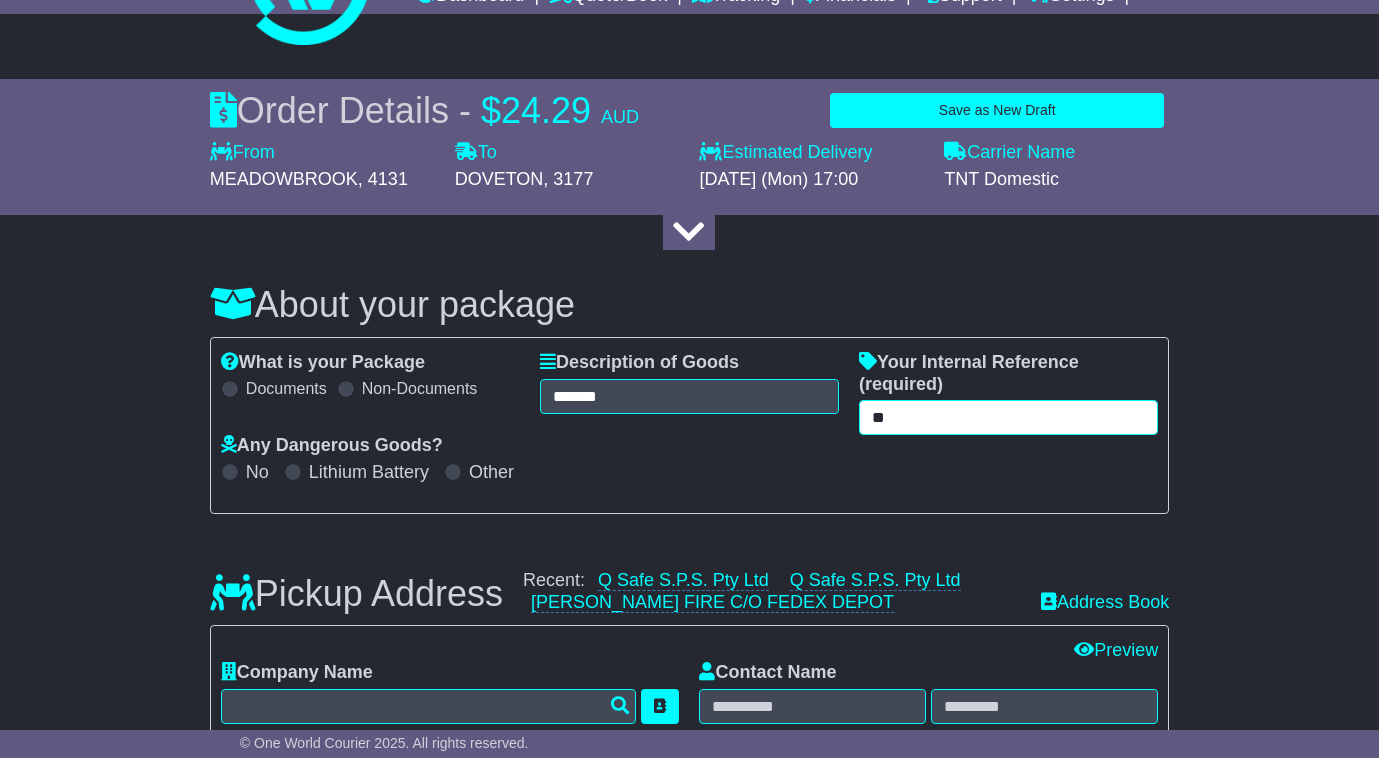 type on "*" 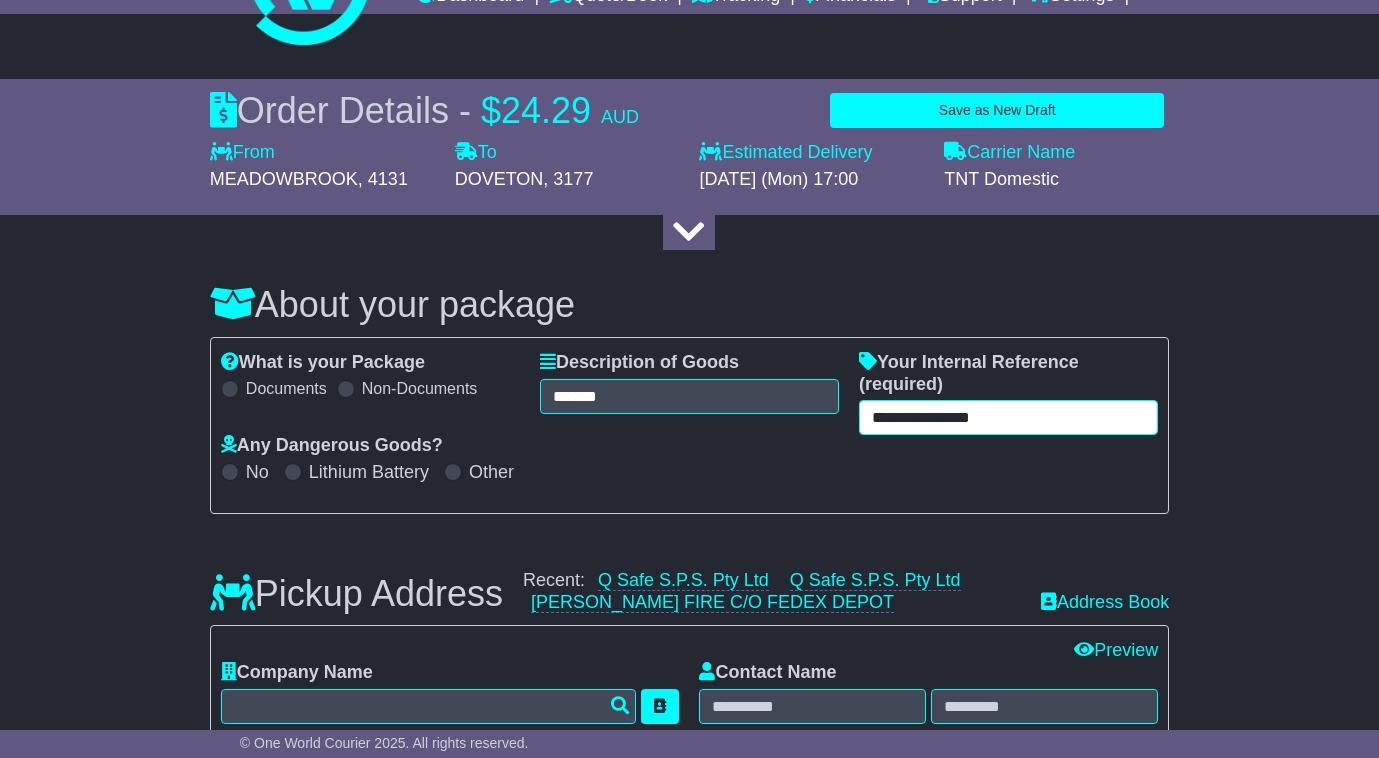 type on "**********" 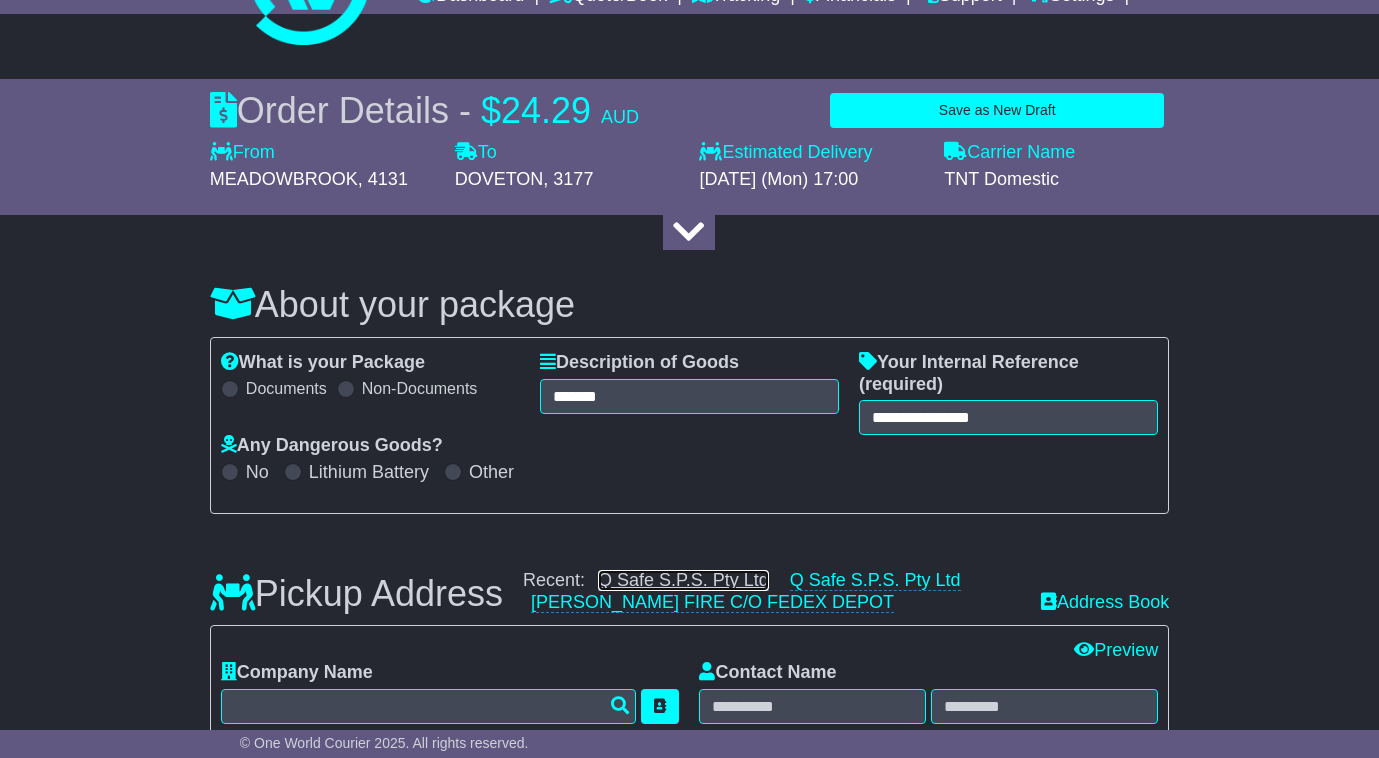 click on "Q Safe S.P.S. Pty Ltd" at bounding box center [683, 580] 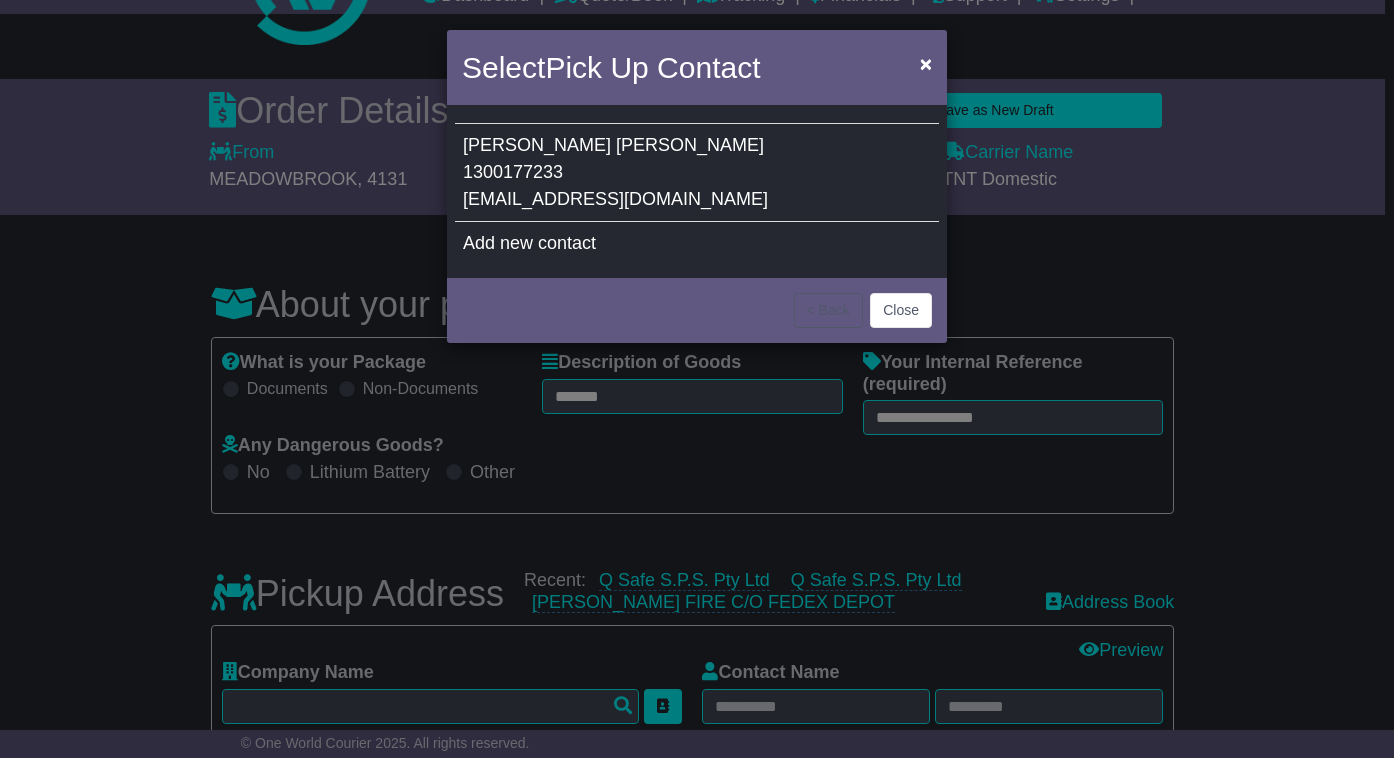 click on "[EMAIL_ADDRESS][DOMAIN_NAME]" at bounding box center (615, 199) 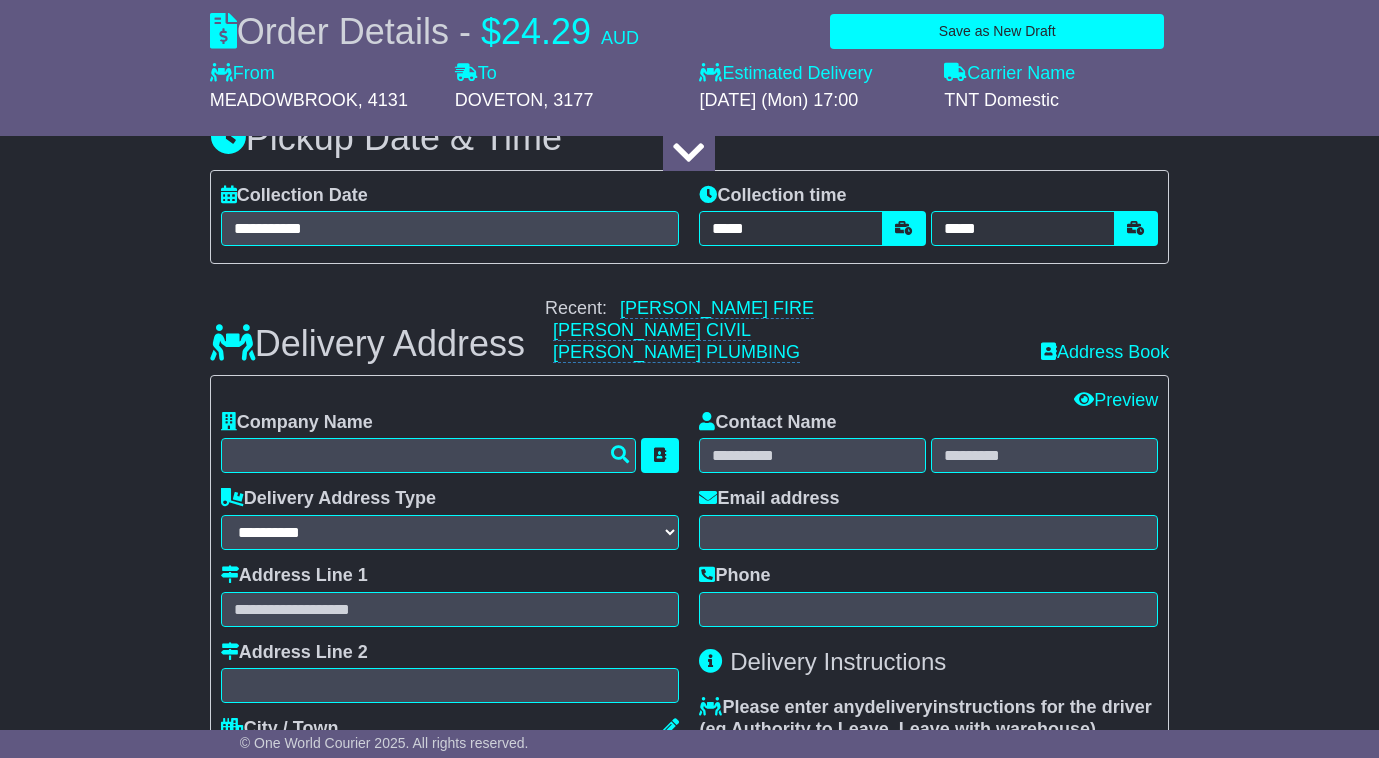 scroll, scrollTop: 1300, scrollLeft: 0, axis: vertical 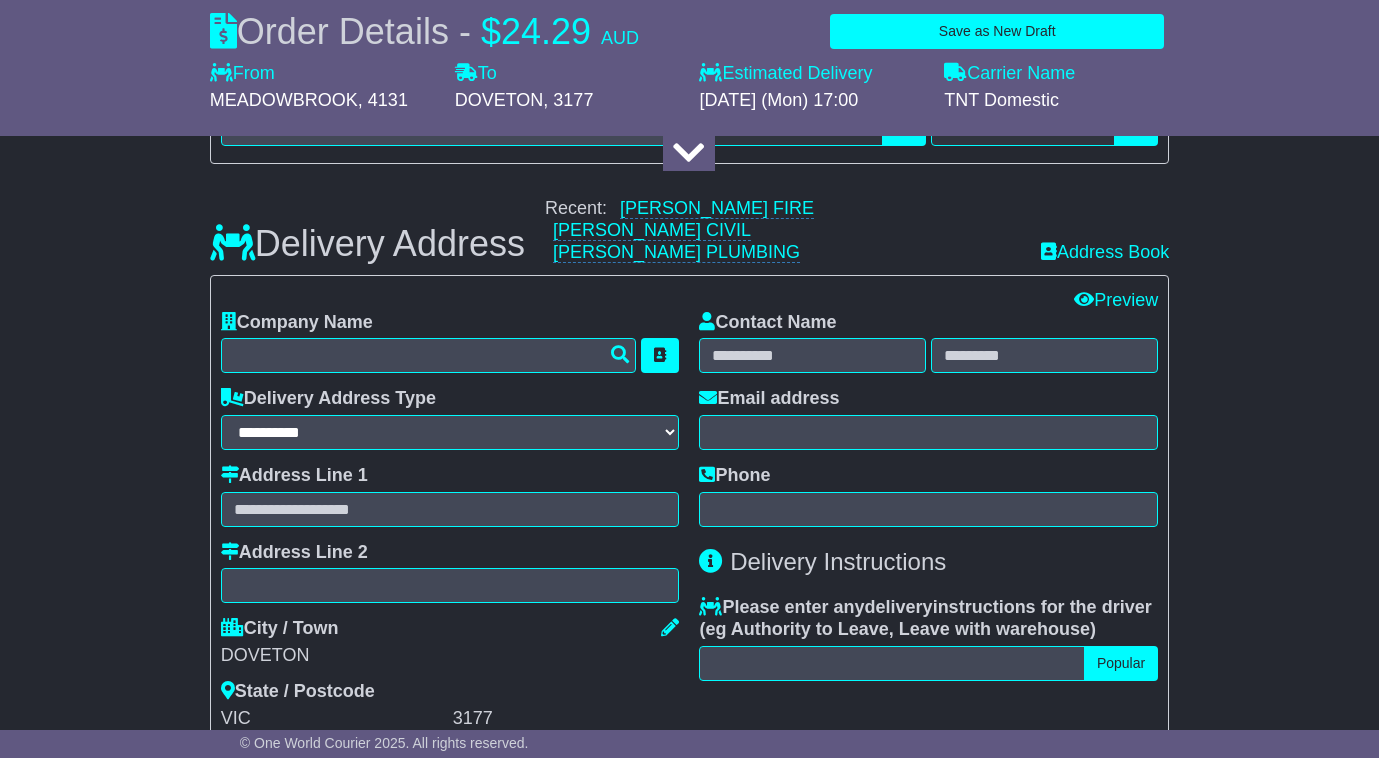 click at bounding box center (689, 153) 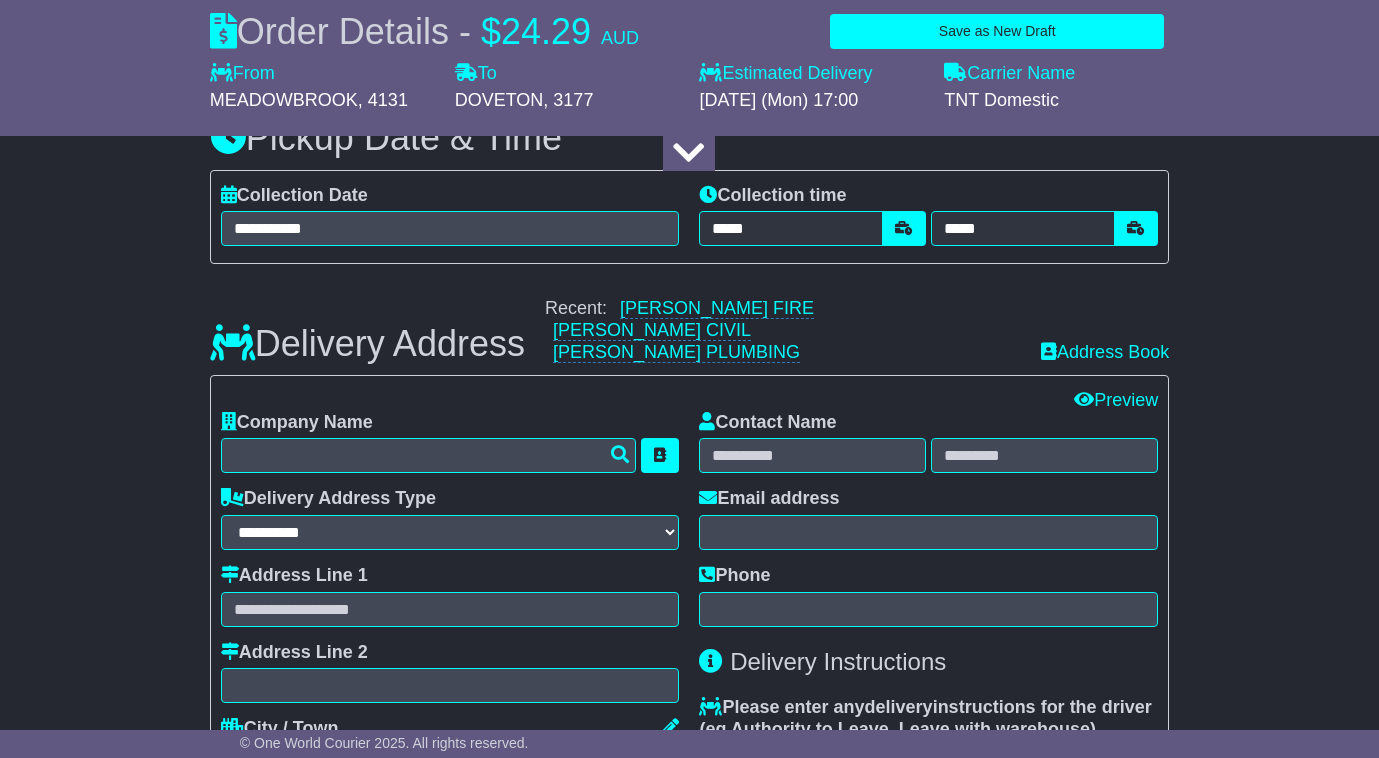 scroll, scrollTop: 1000, scrollLeft: 0, axis: vertical 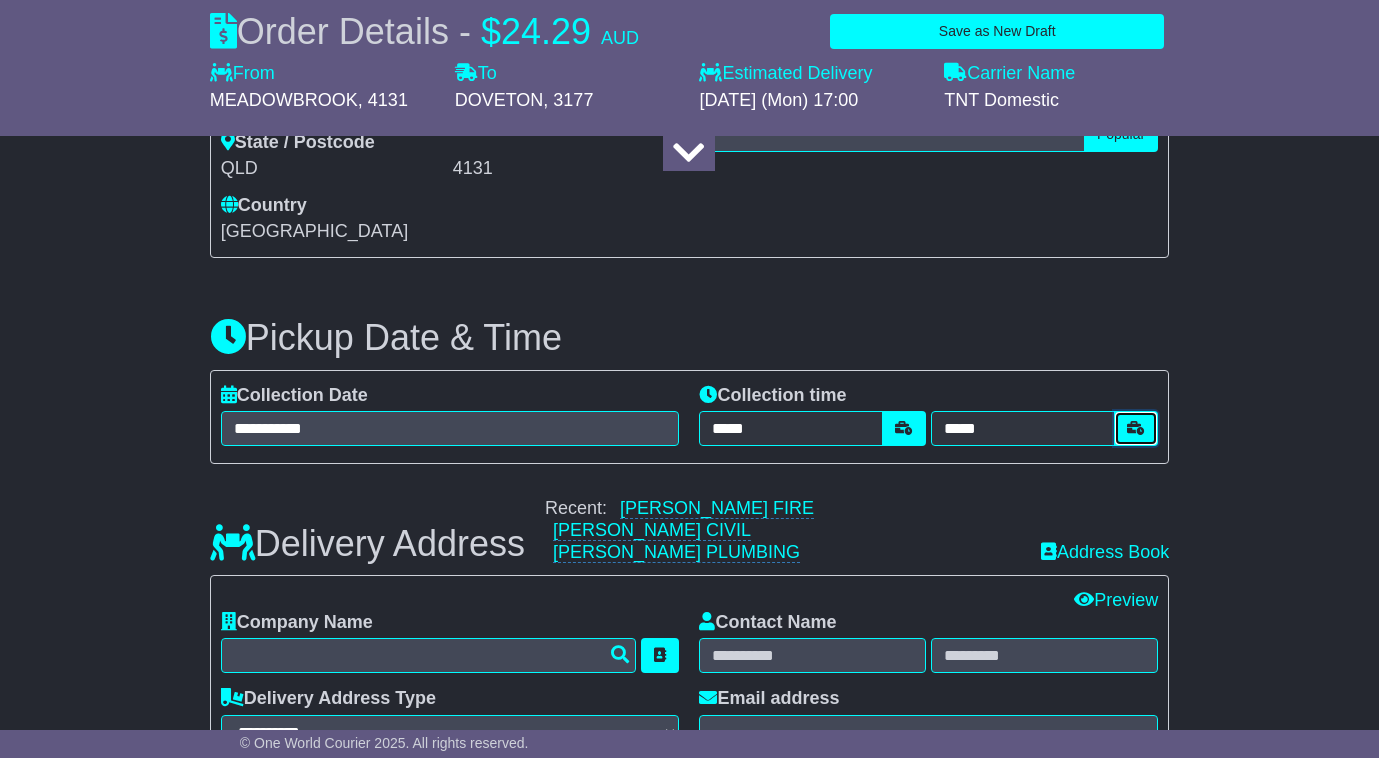 click at bounding box center (1136, 428) 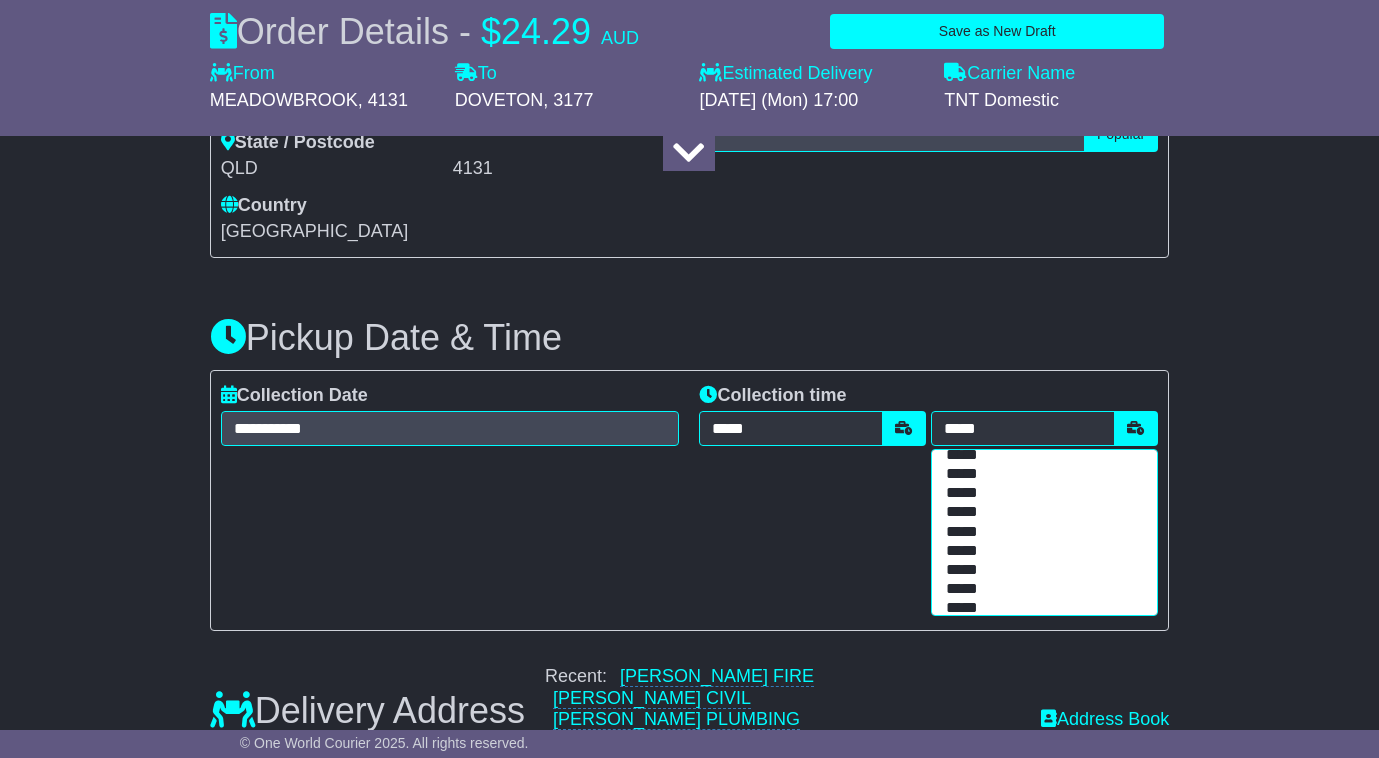 scroll, scrollTop: 289, scrollLeft: 0, axis: vertical 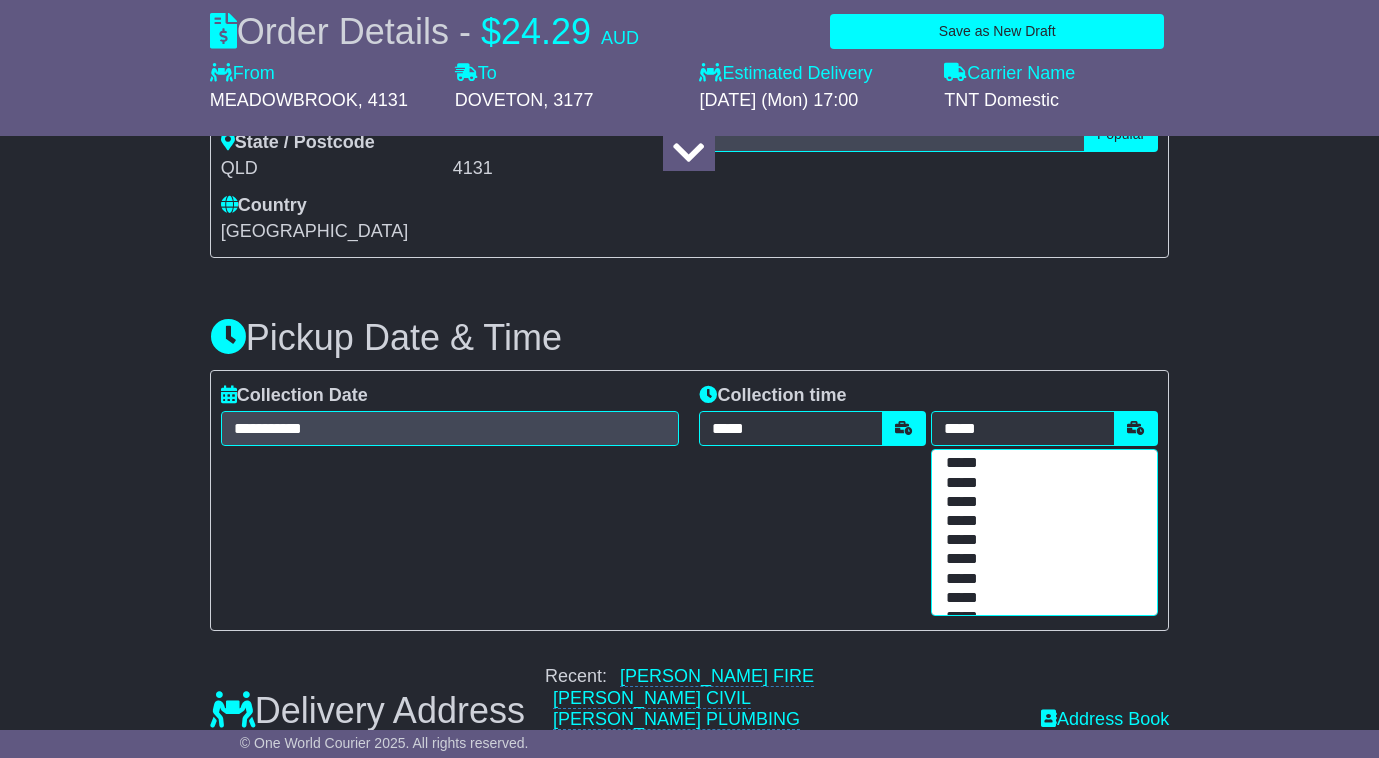 click on "*****" at bounding box center [1040, 463] 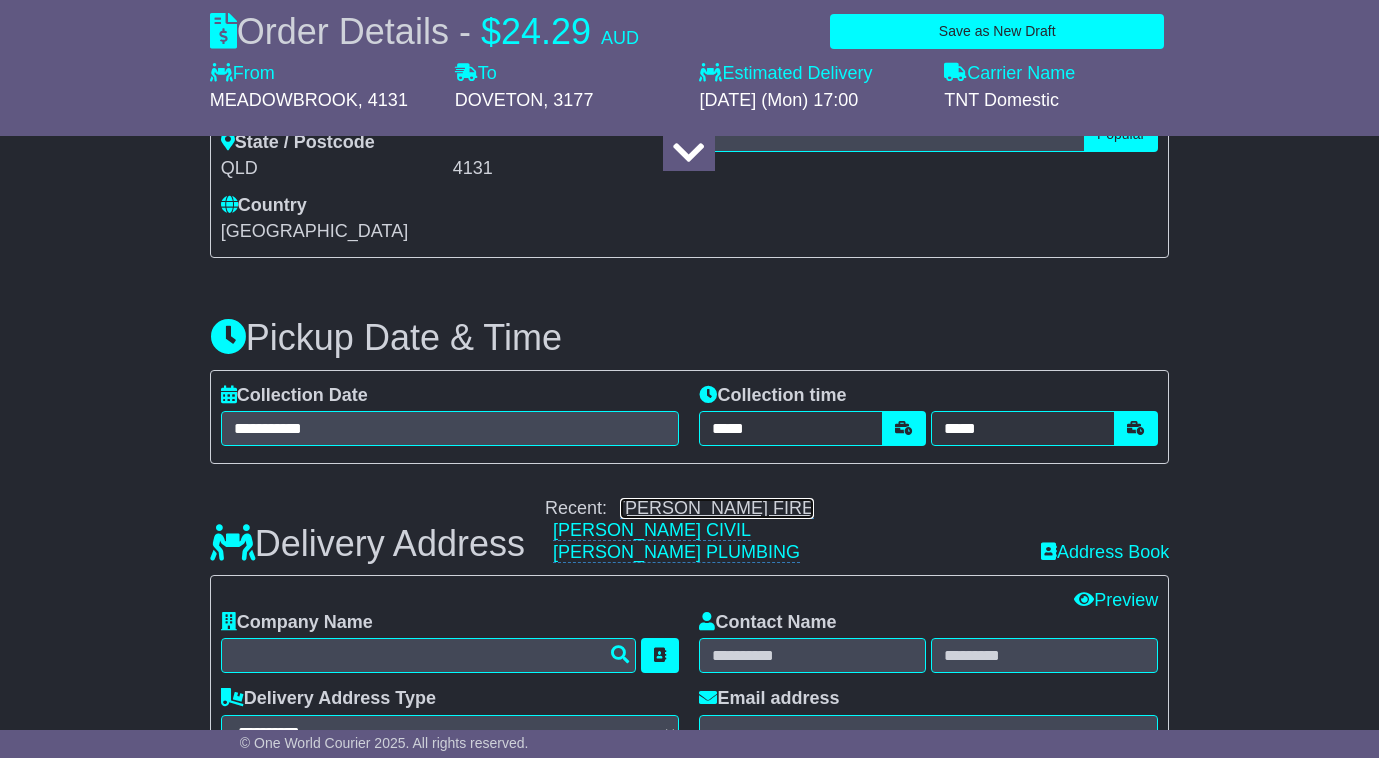 click on "[PERSON_NAME] FIRE" at bounding box center [717, 508] 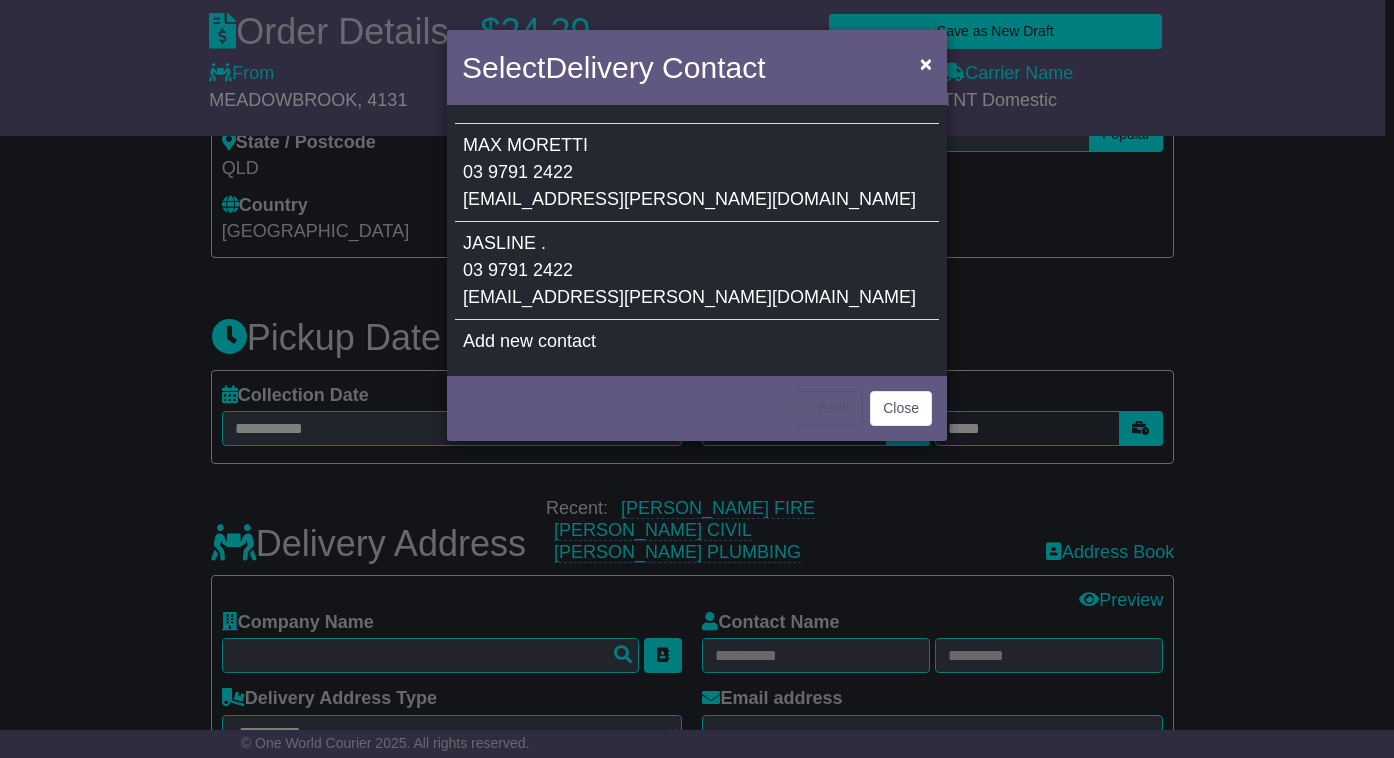 click on "JASLINE" at bounding box center (499, 243) 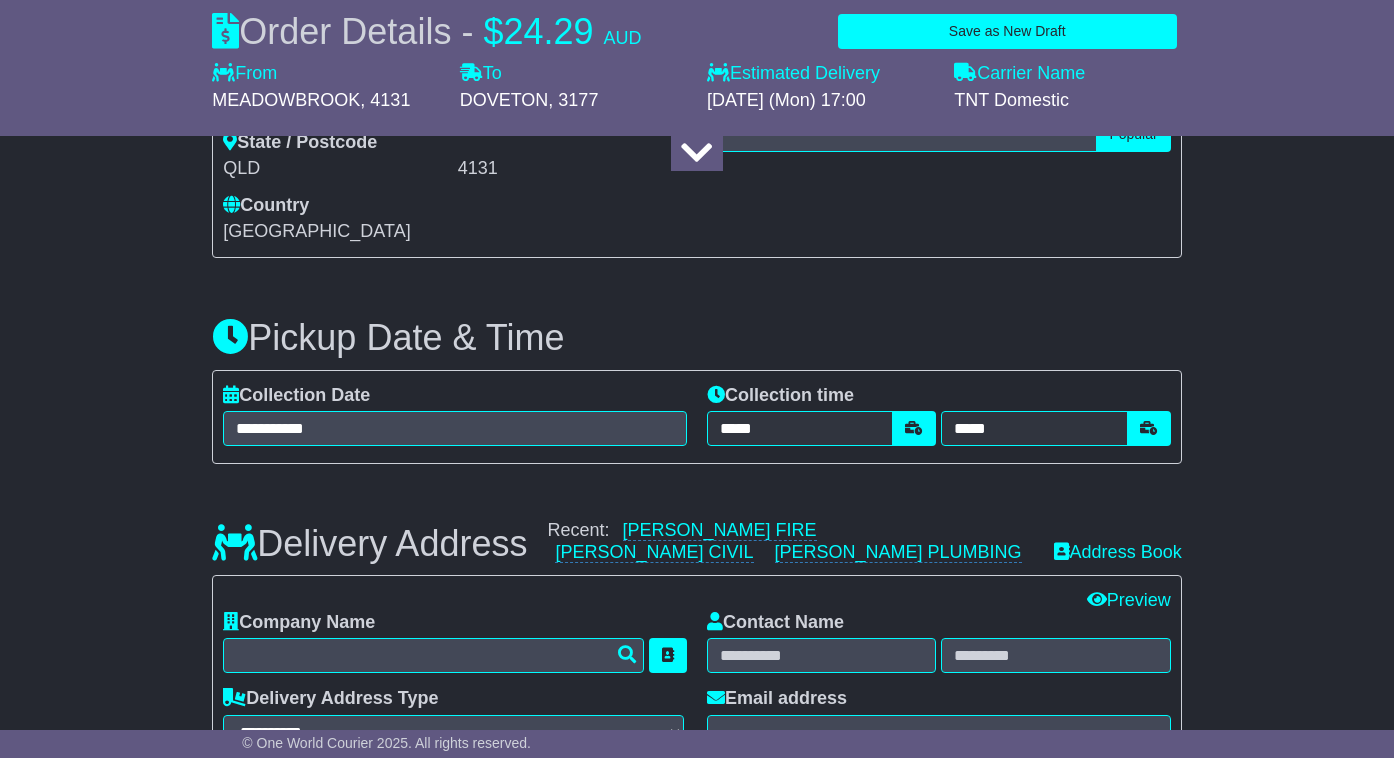 type on "**********" 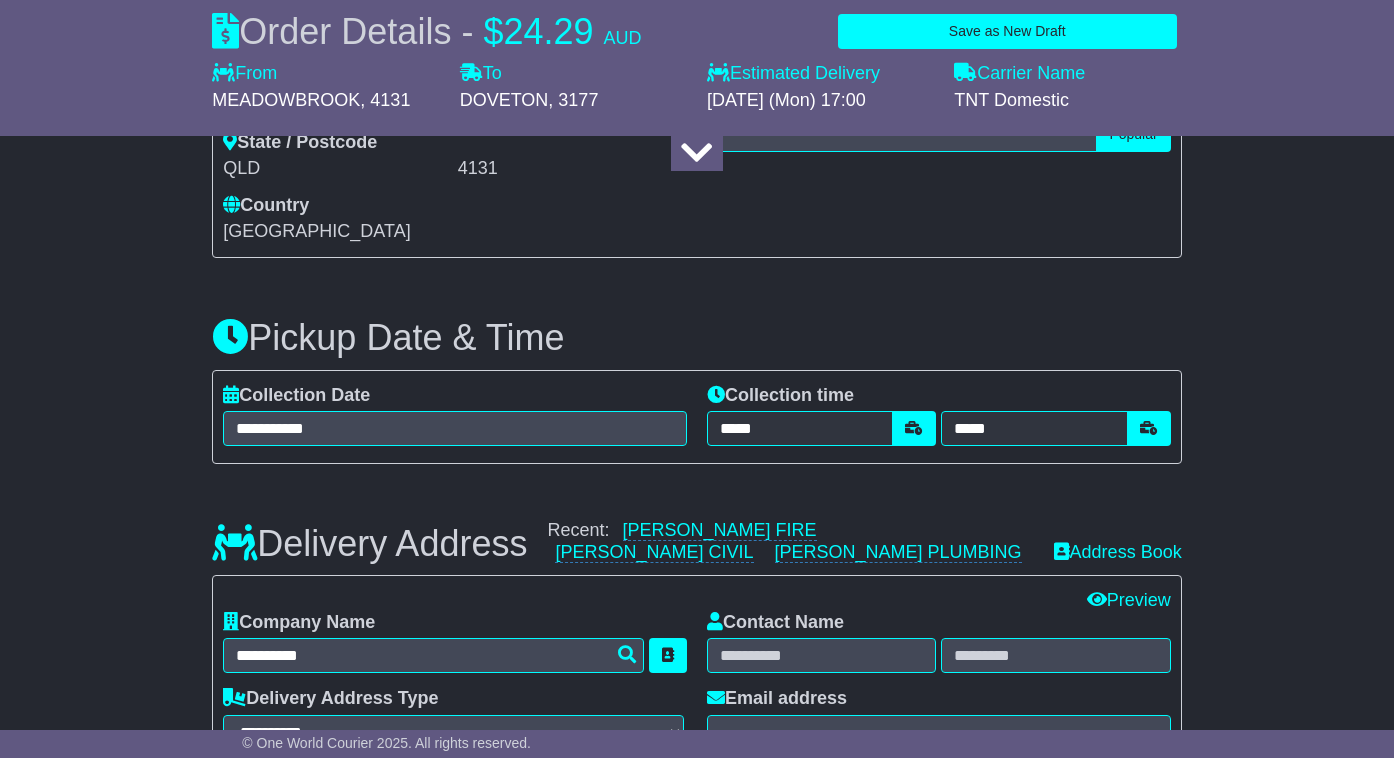 type on "**********" 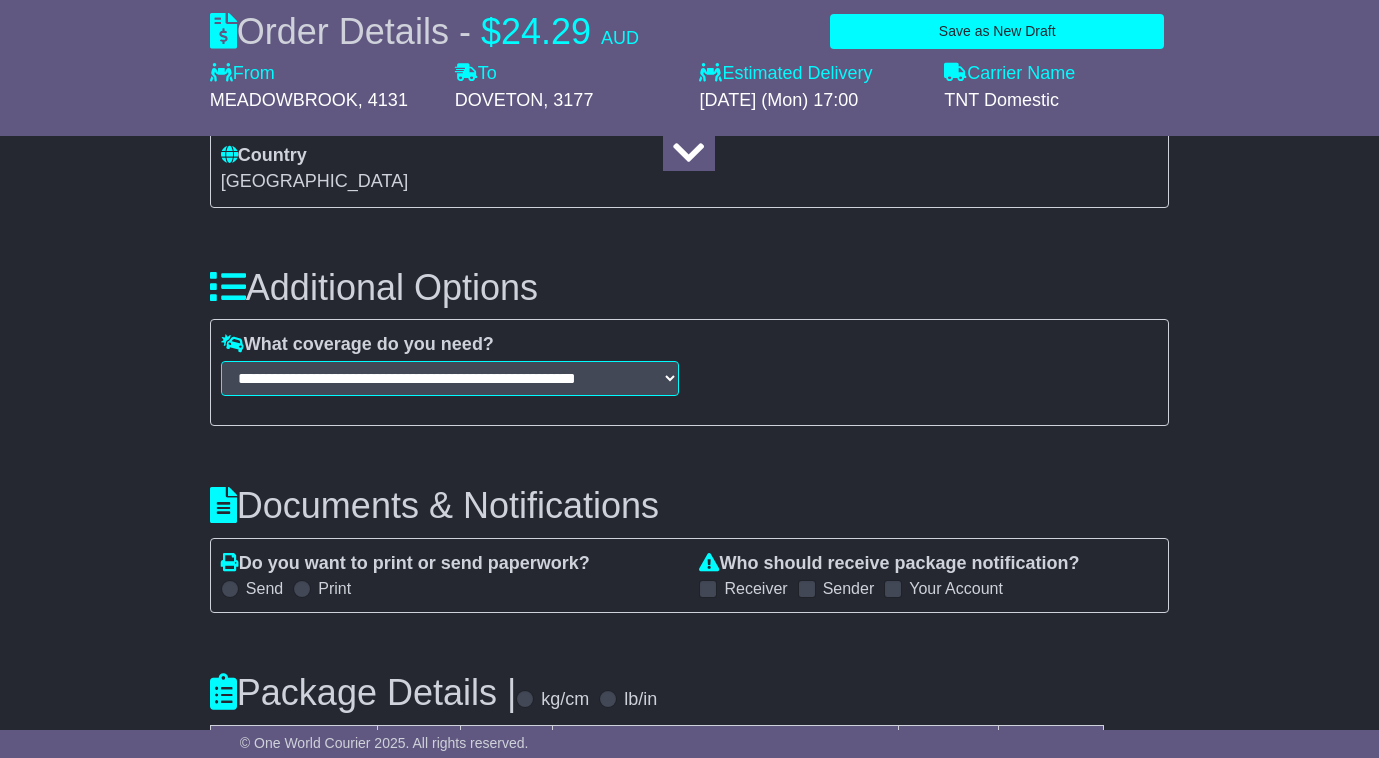 scroll, scrollTop: 2411, scrollLeft: 0, axis: vertical 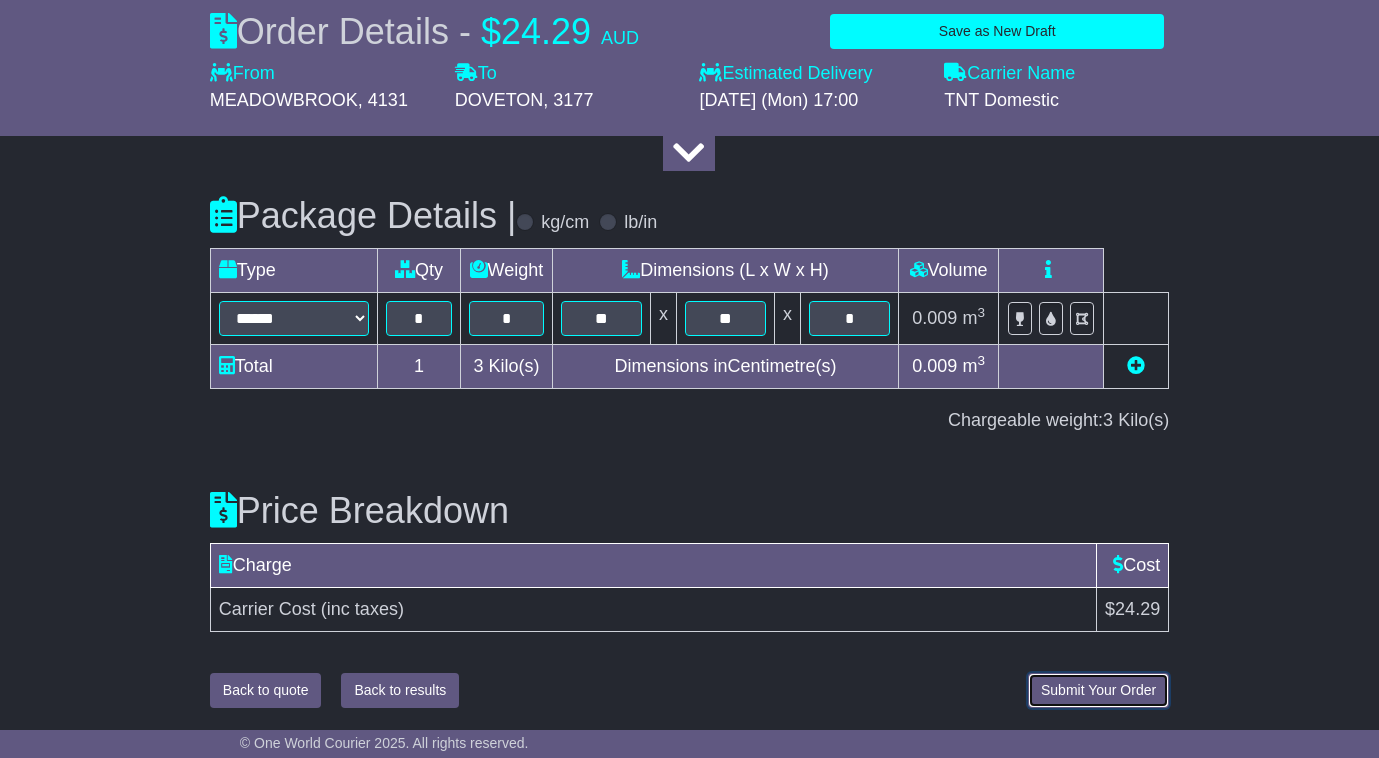 click on "Submit Your Order" at bounding box center [1098, 690] 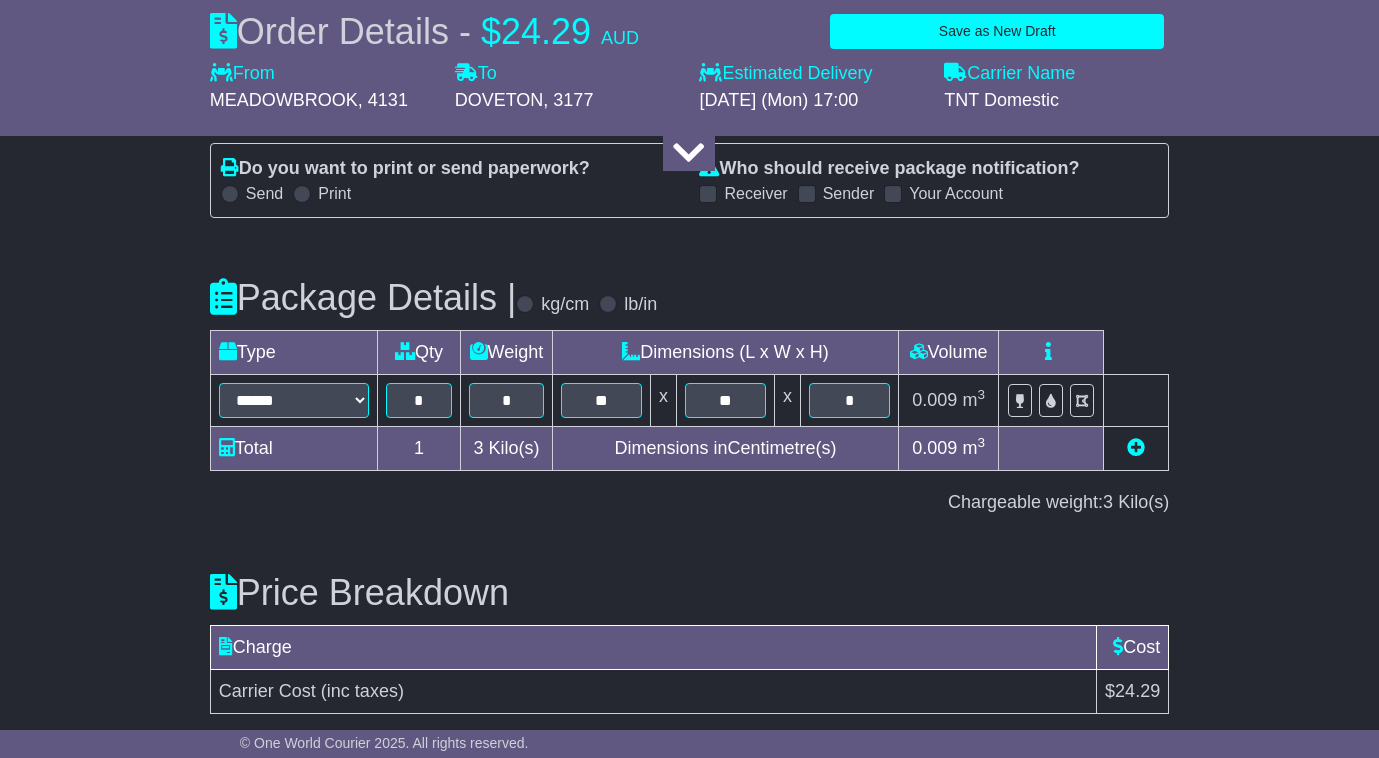 scroll, scrollTop: 2411, scrollLeft: 0, axis: vertical 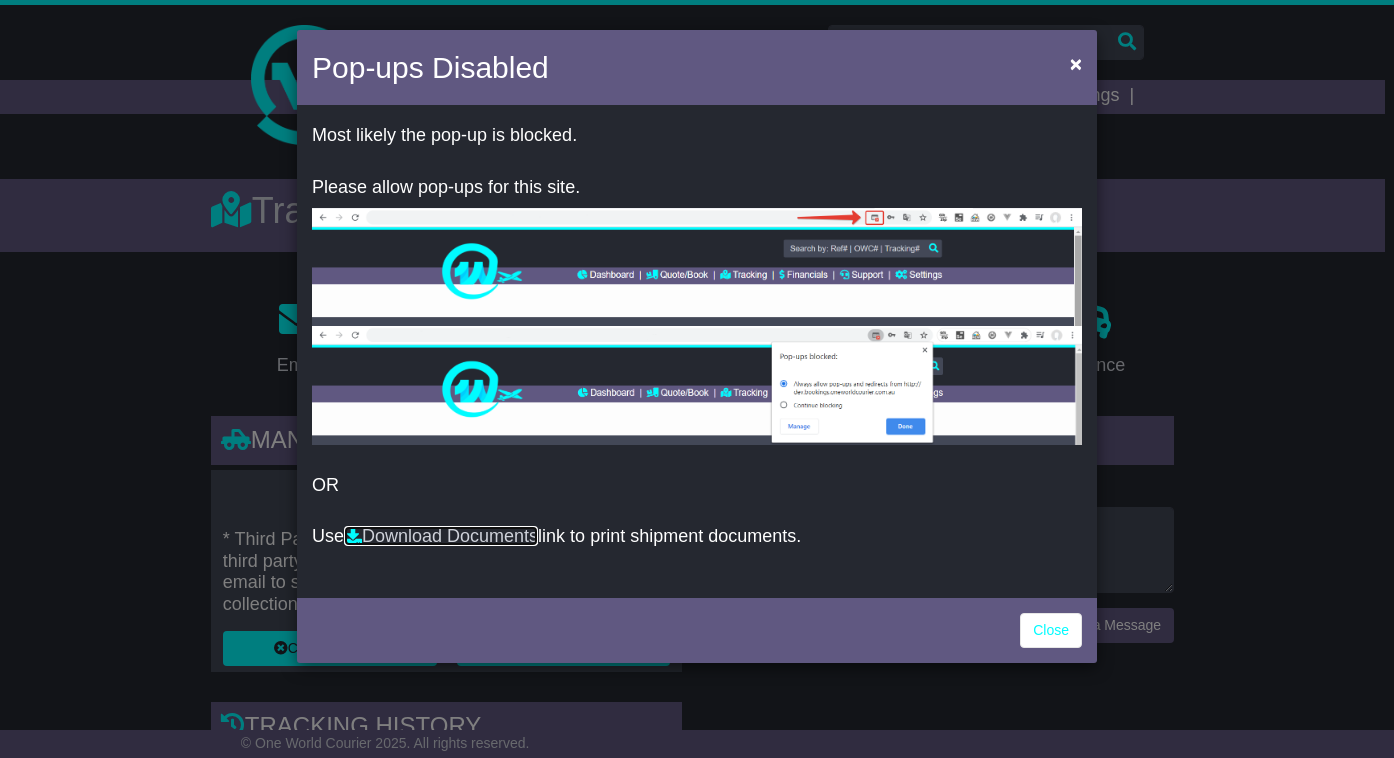click on "Download Documents" at bounding box center (441, 536) 